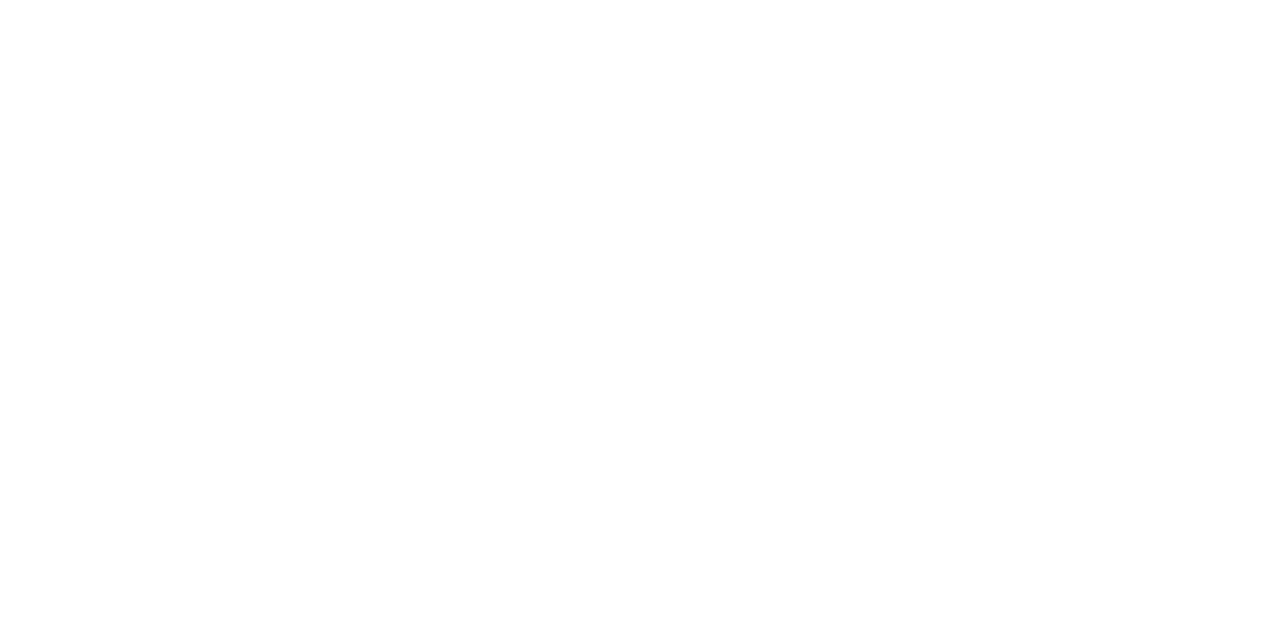 scroll, scrollTop: 0, scrollLeft: 0, axis: both 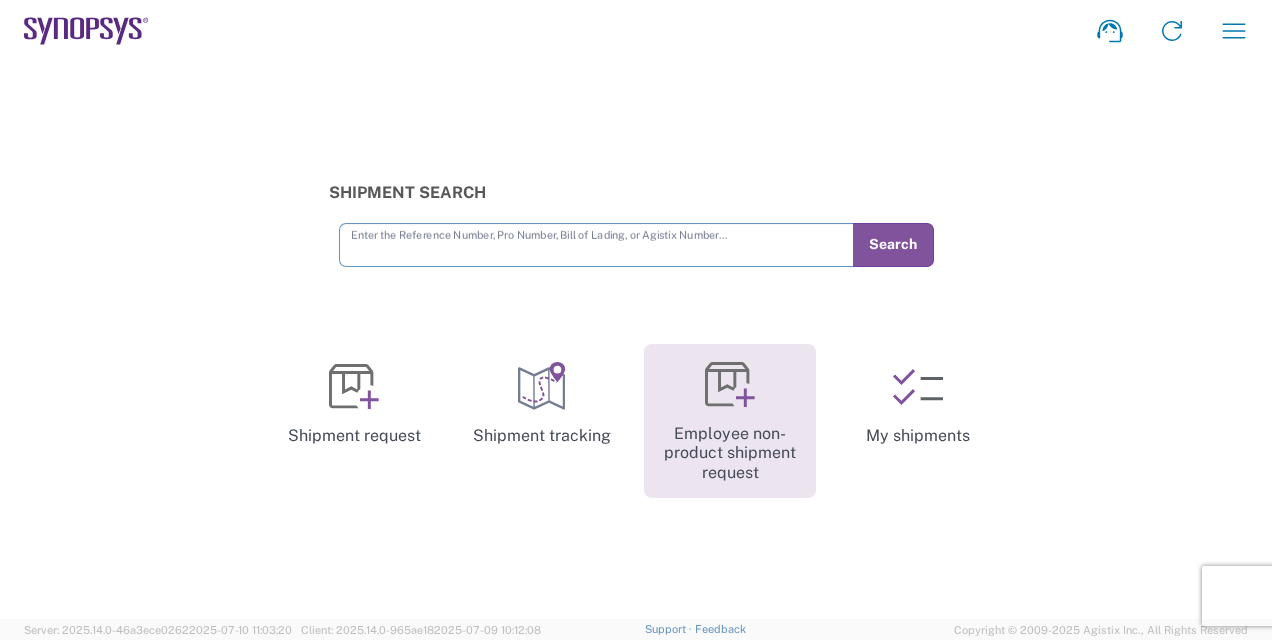 click 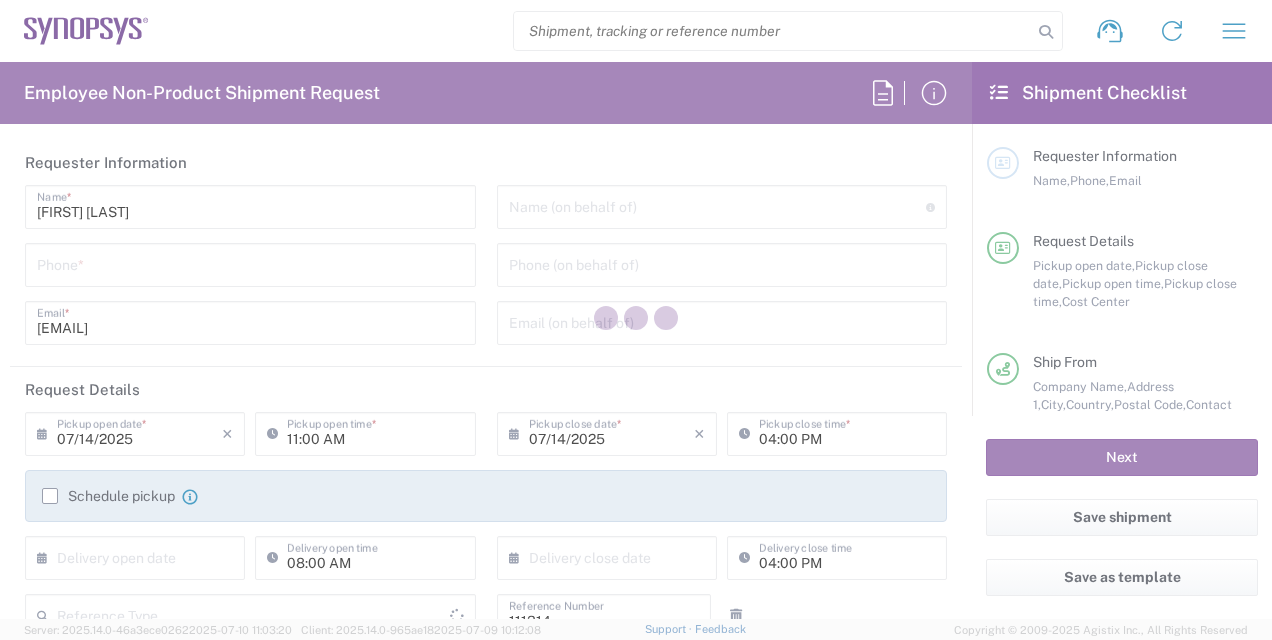 type on "Department" 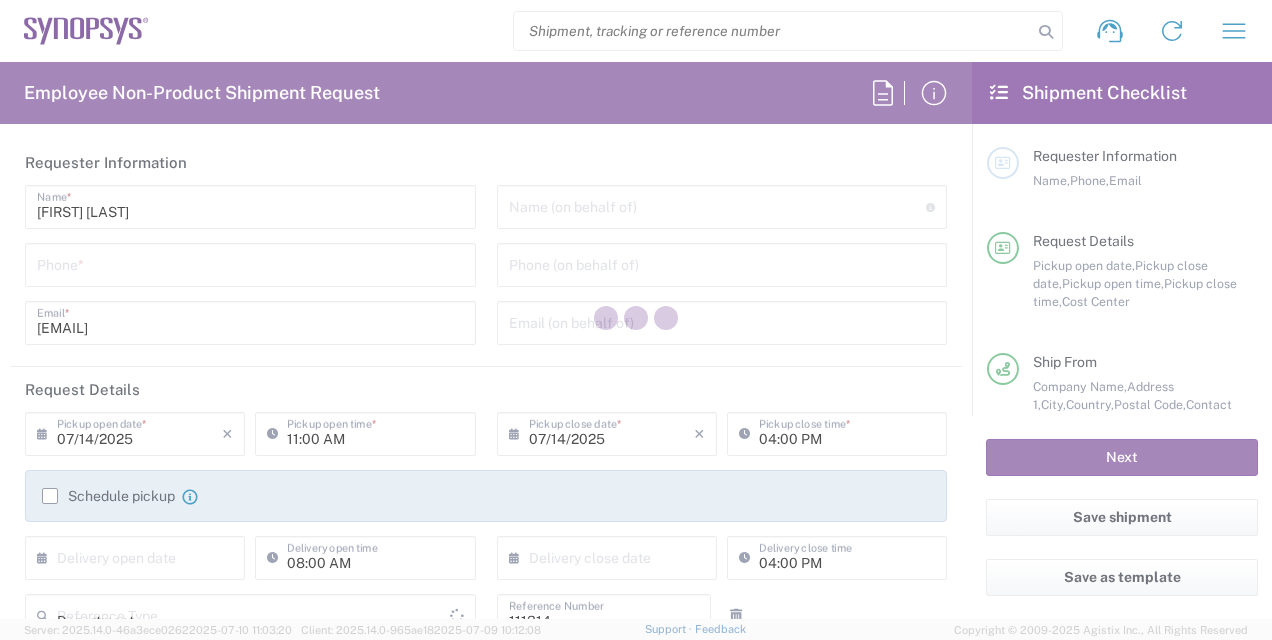 type on "KR02, Korea HR 111314" 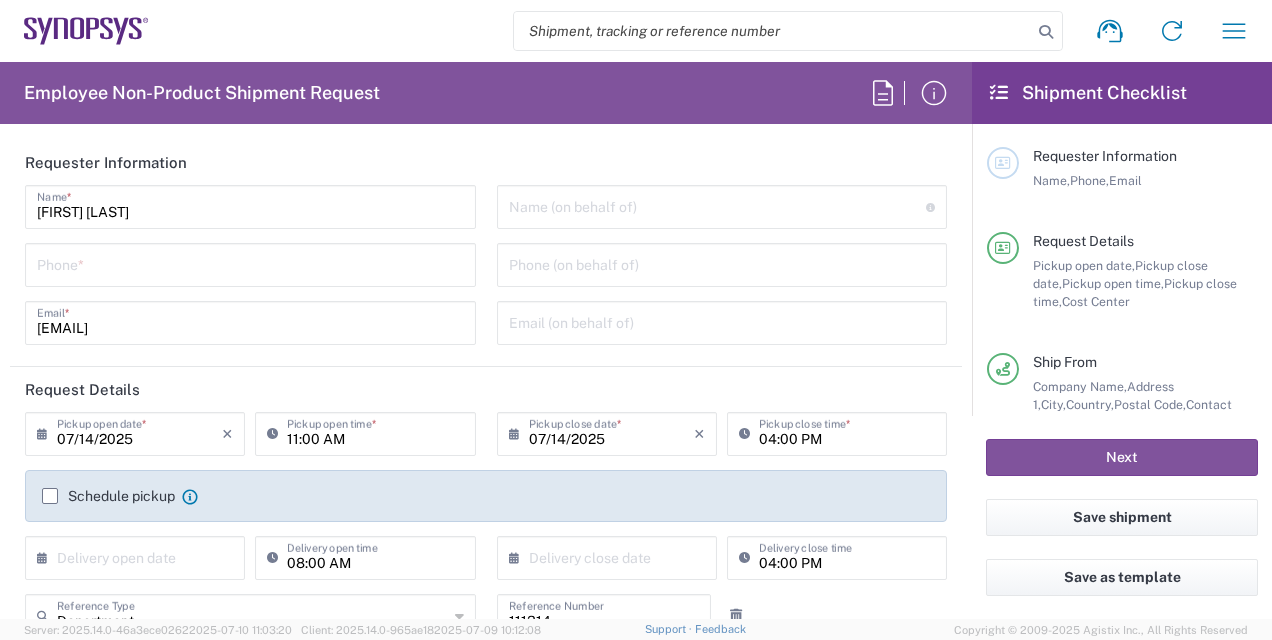 type on "South Korea" 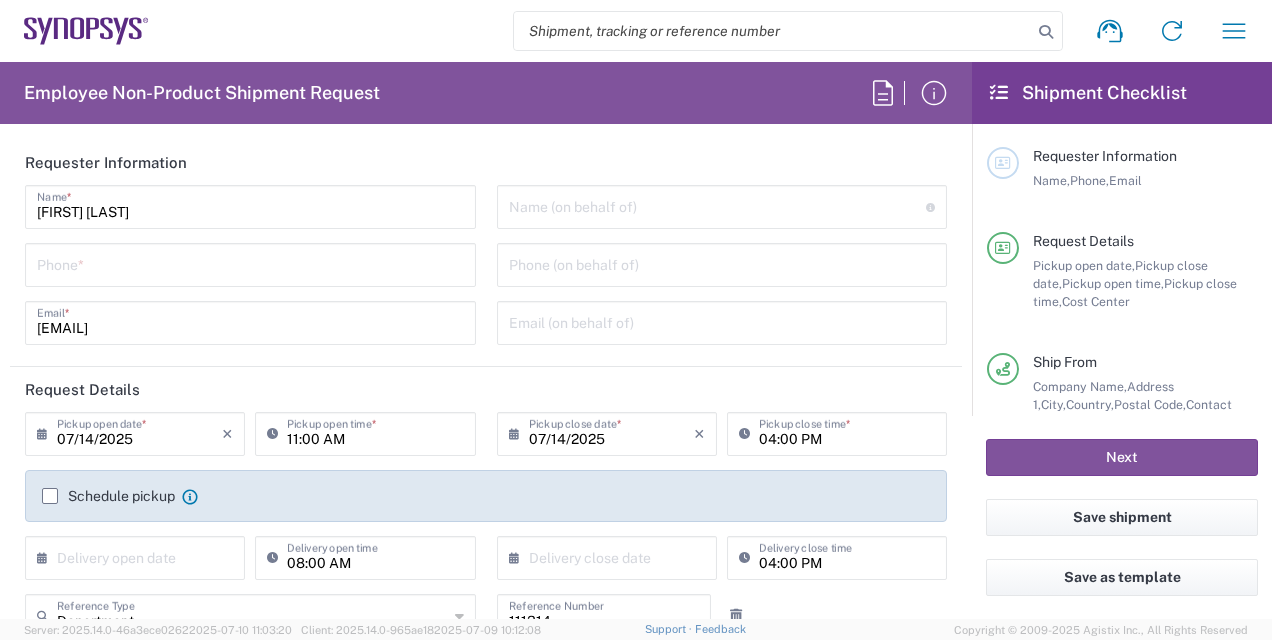 type on "Seoul KR02" 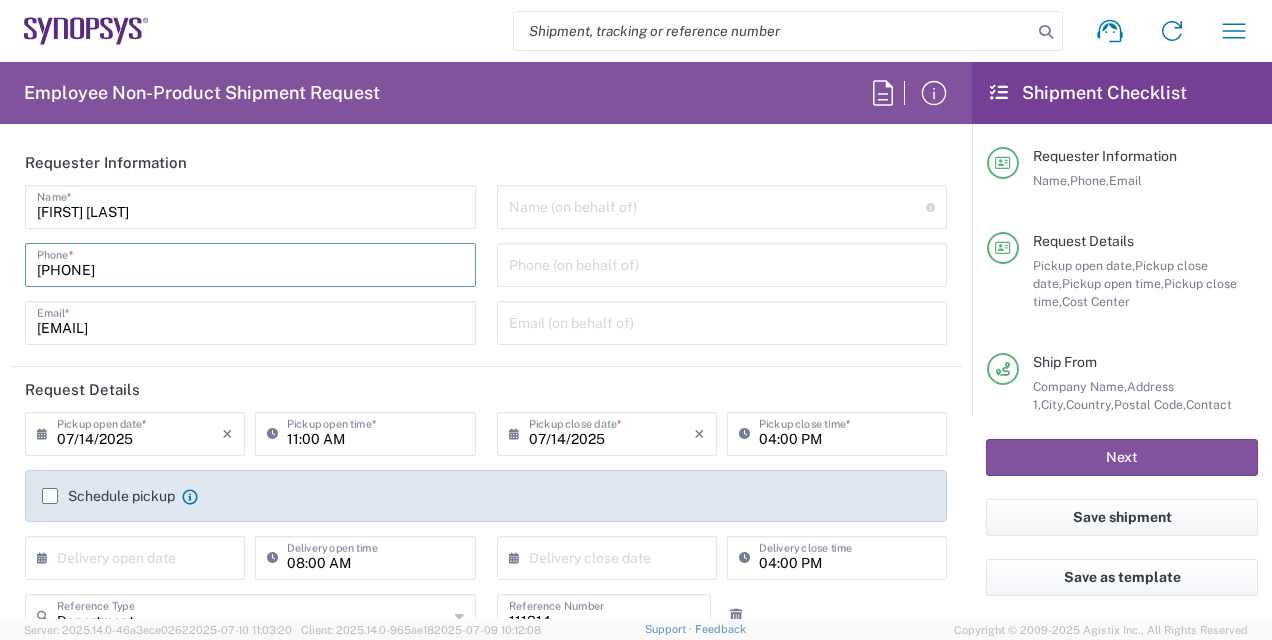 click on "[PHONE]" at bounding box center (250, 263) 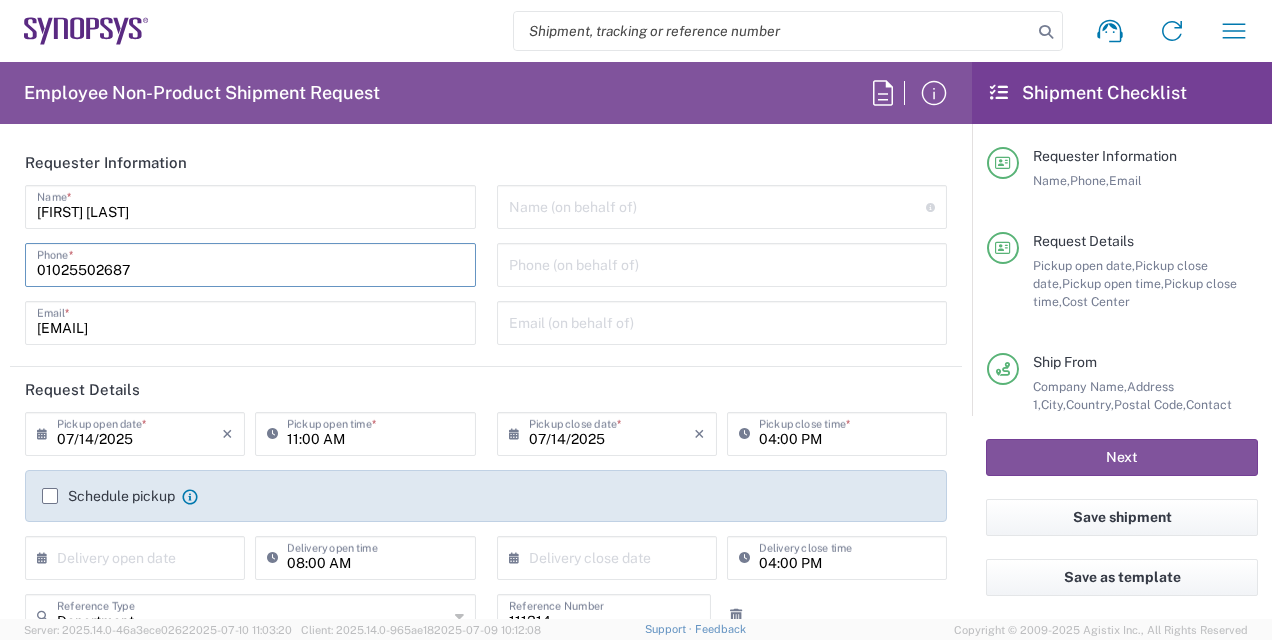 type on "01025502687" 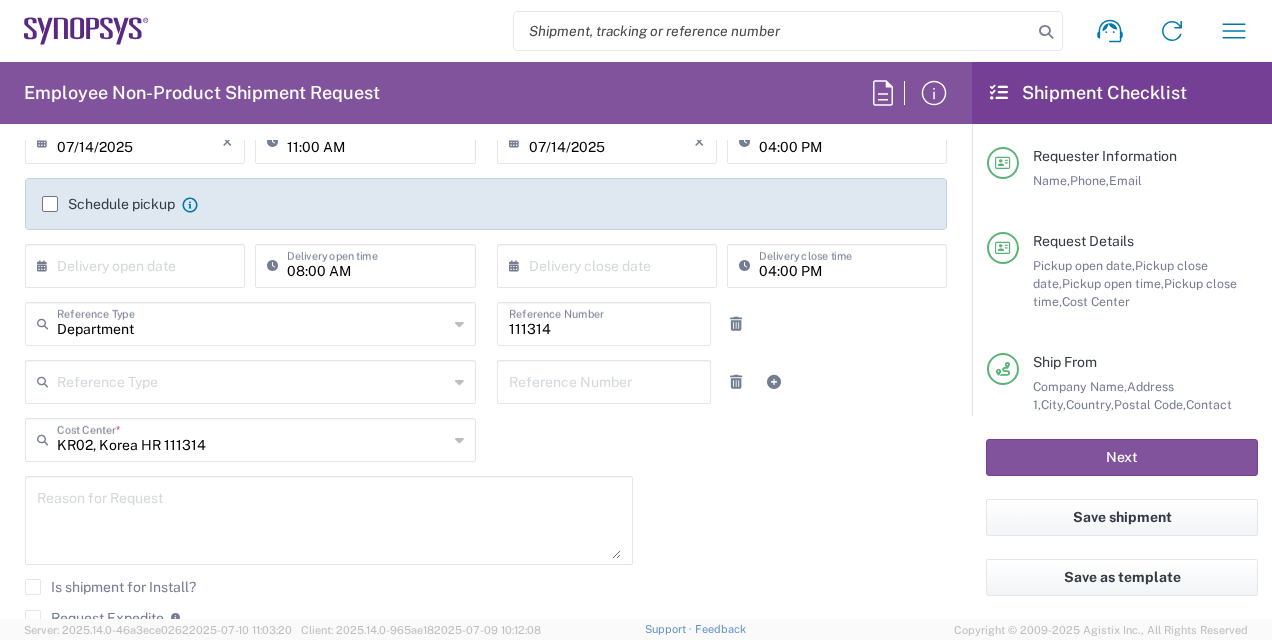 scroll, scrollTop: 300, scrollLeft: 0, axis: vertical 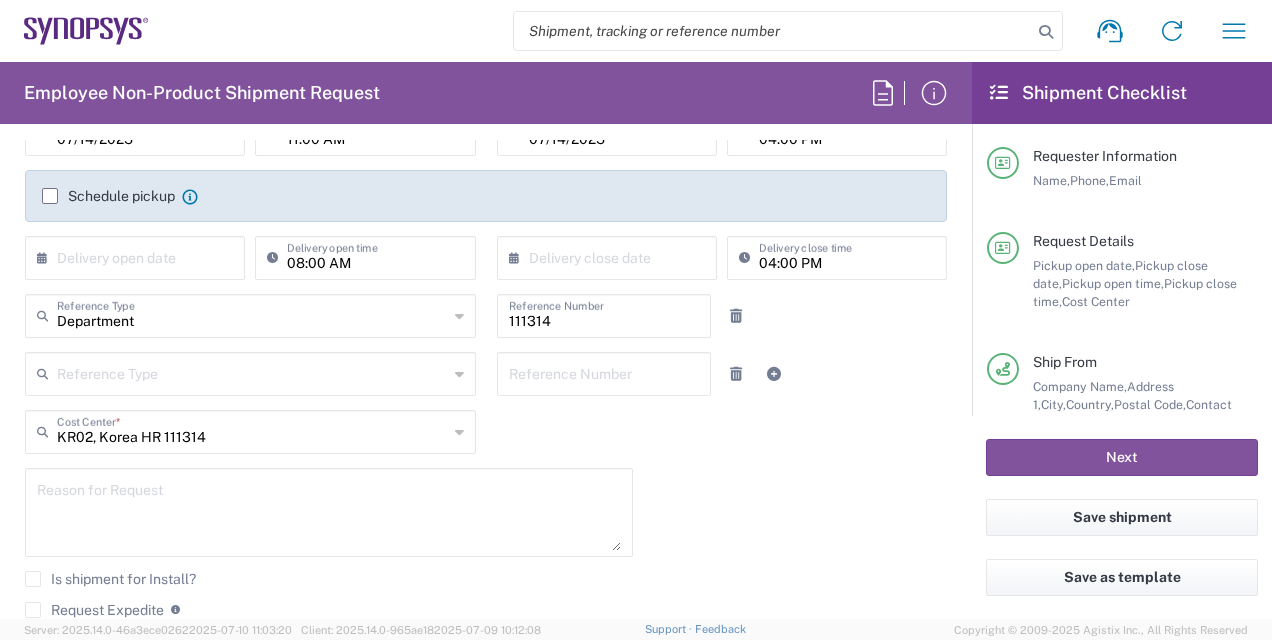 click on "Department" at bounding box center (252, 314) 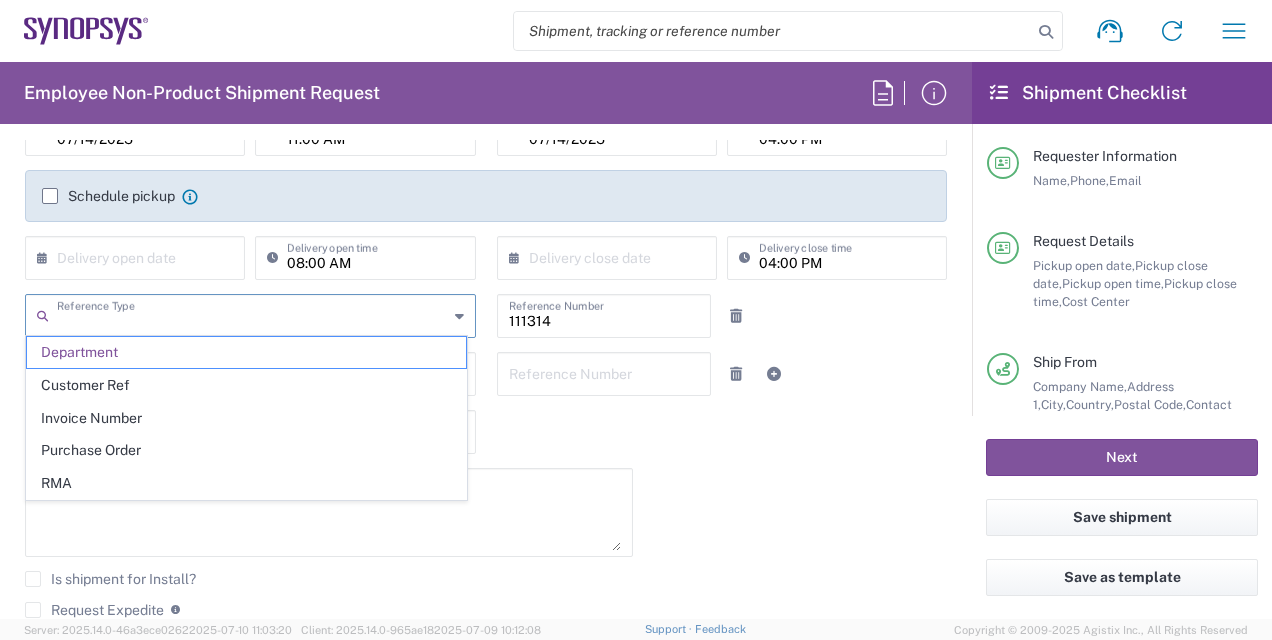 scroll, scrollTop: 400, scrollLeft: 0, axis: vertical 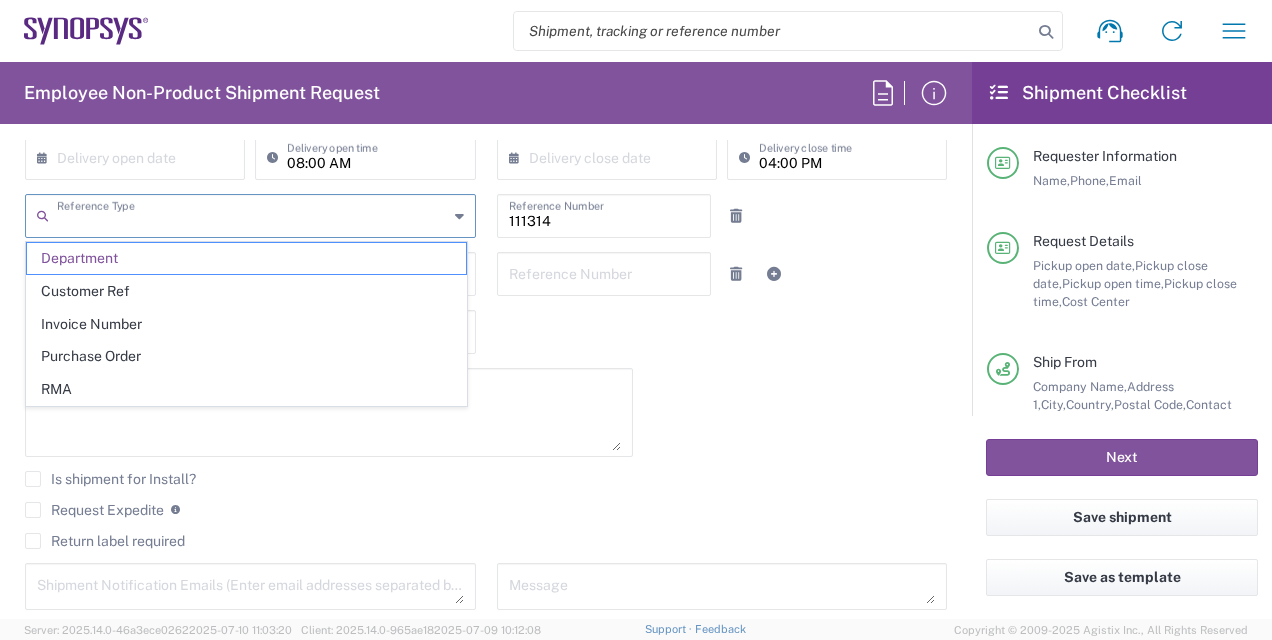click on "Shipment request
Shipment tracking
Employee non-product shipment request
My shipments
Address book
My profile
Logout  Employee Non-Product Shipment Request
Requester Information  [FIRST] [LAST]  Name  * [PHONE]  Phone  * [EMAIL]  Email  *  Name (on behalf of)  Expedite requests must include authorized approver as "on behalf of"  Phone (on behalf of)   Email (on behalf of)   Request Details  07/14/2025 ×  Pickup open date  * Cancel Apply 11:00 AM  Pickup open time  * 07/14/2025 ×  Pickup close date  * Cancel Apply 04:00 PM  Pickup close time  *  Schedule pickup  When scheduling a pickup please be sure to meet the following criteria:
1. Pickup window should start at least 2 hours after current time.
2.Pickup window needs to be at least 2 hours.
3.Pickup close time should not exceed business hours.
×  Delivery open date  Cancel Apply 08:00 AM × Cancel" at bounding box center (636, 320) 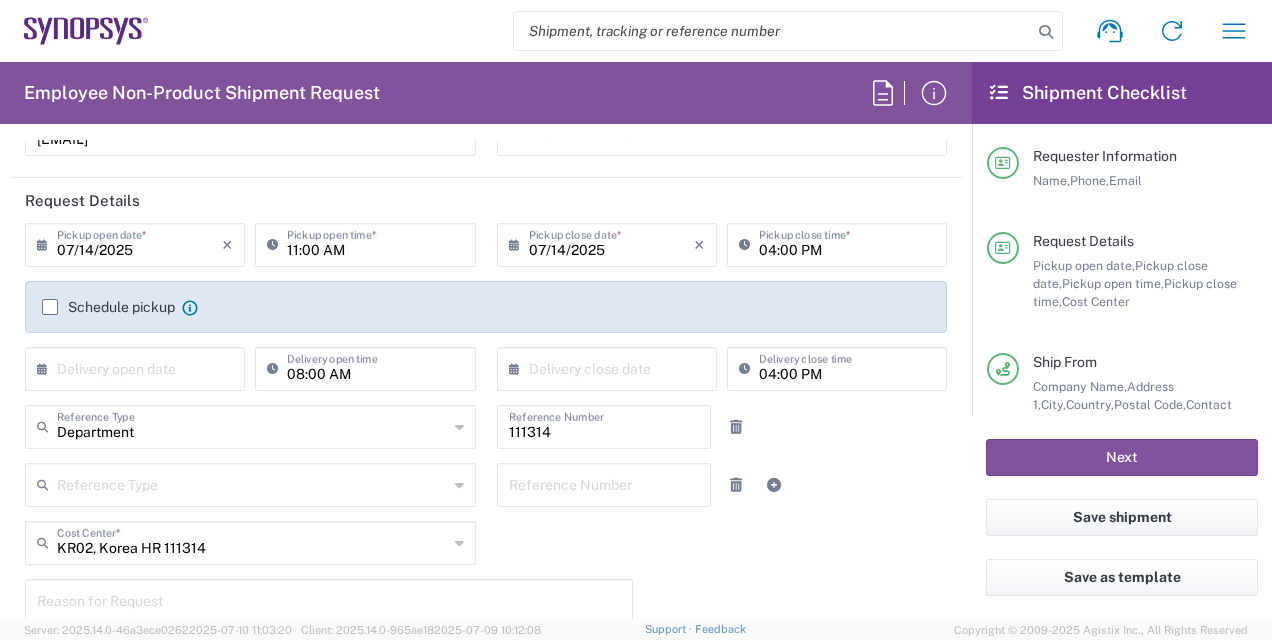 scroll, scrollTop: 400, scrollLeft: 0, axis: vertical 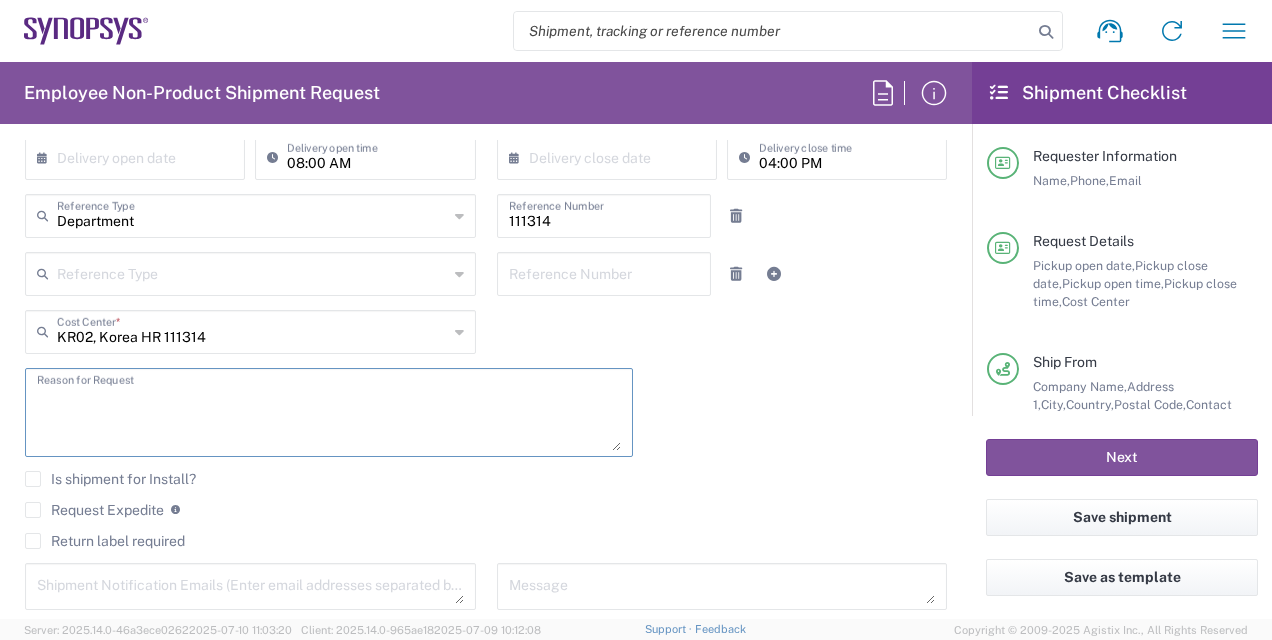 click at bounding box center (329, 412) 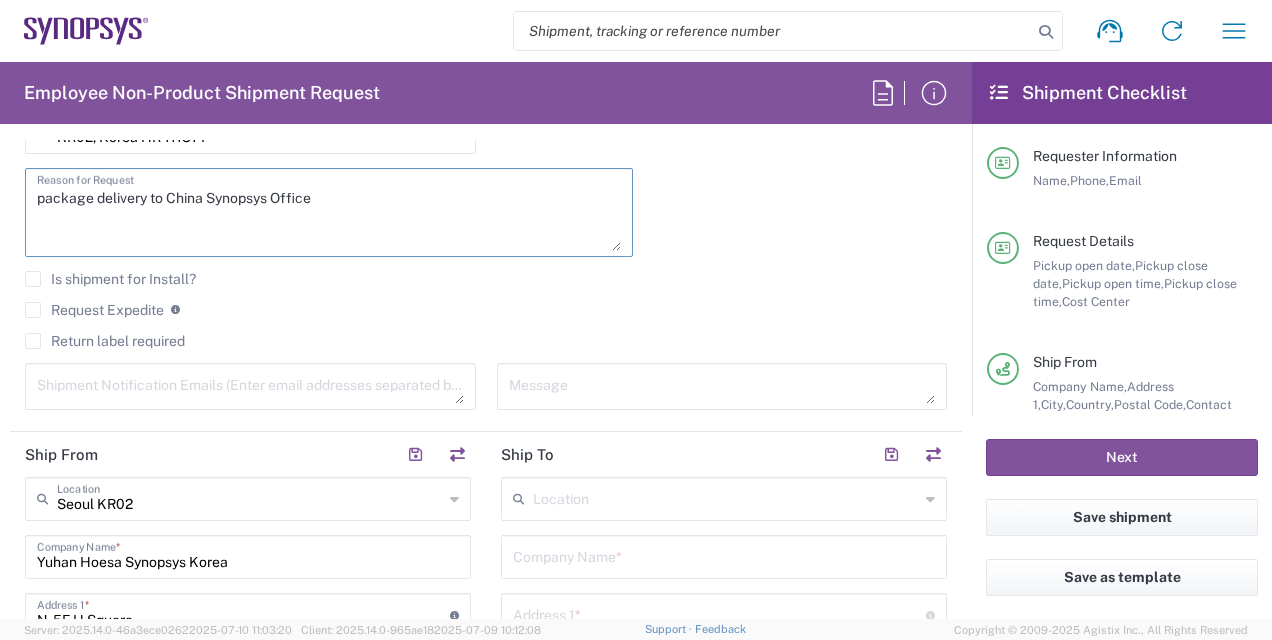 scroll, scrollTop: 700, scrollLeft: 0, axis: vertical 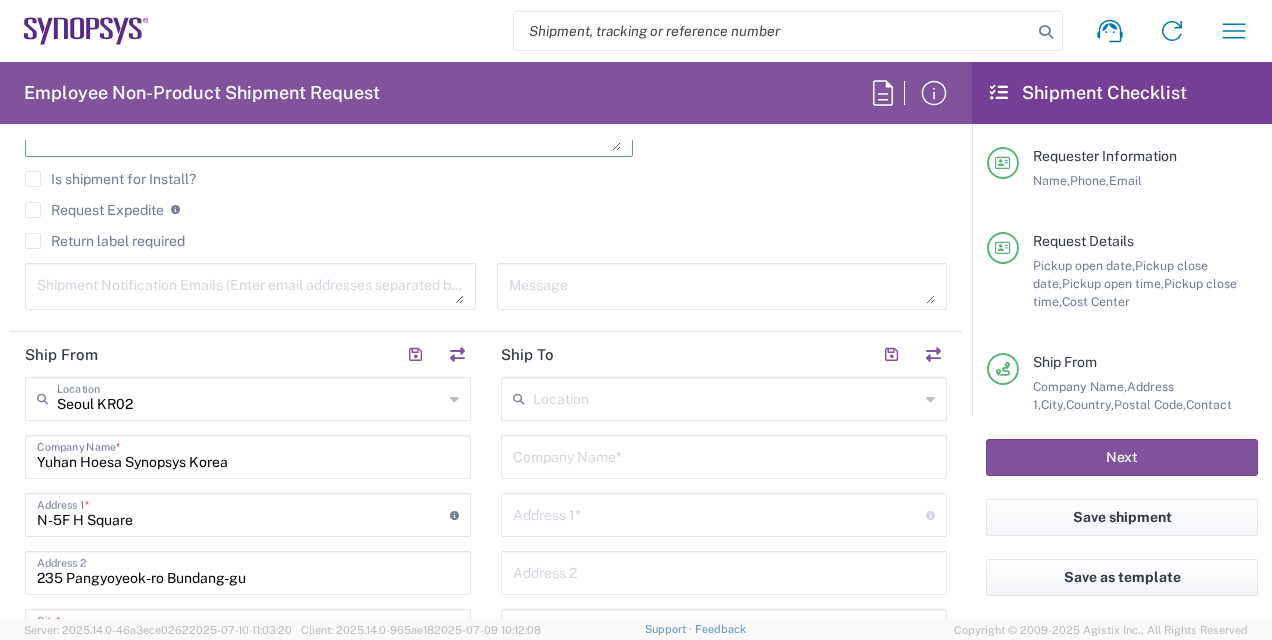 type on "package delivery to China Synopsys Office" 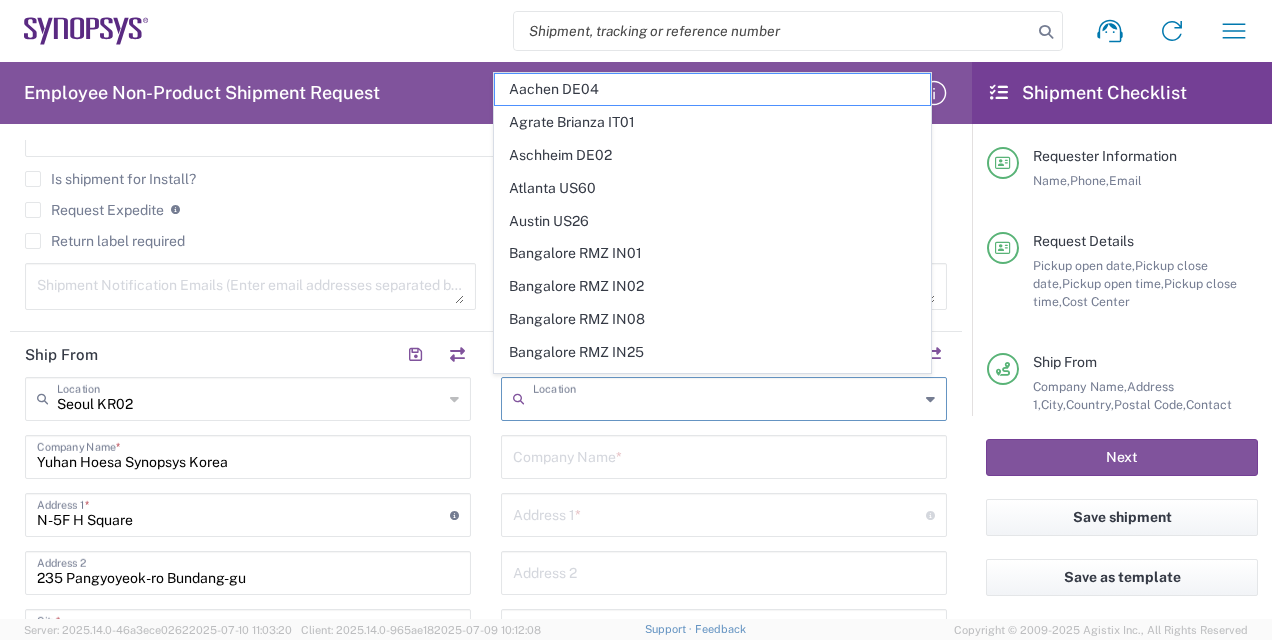 click at bounding box center (726, 397) 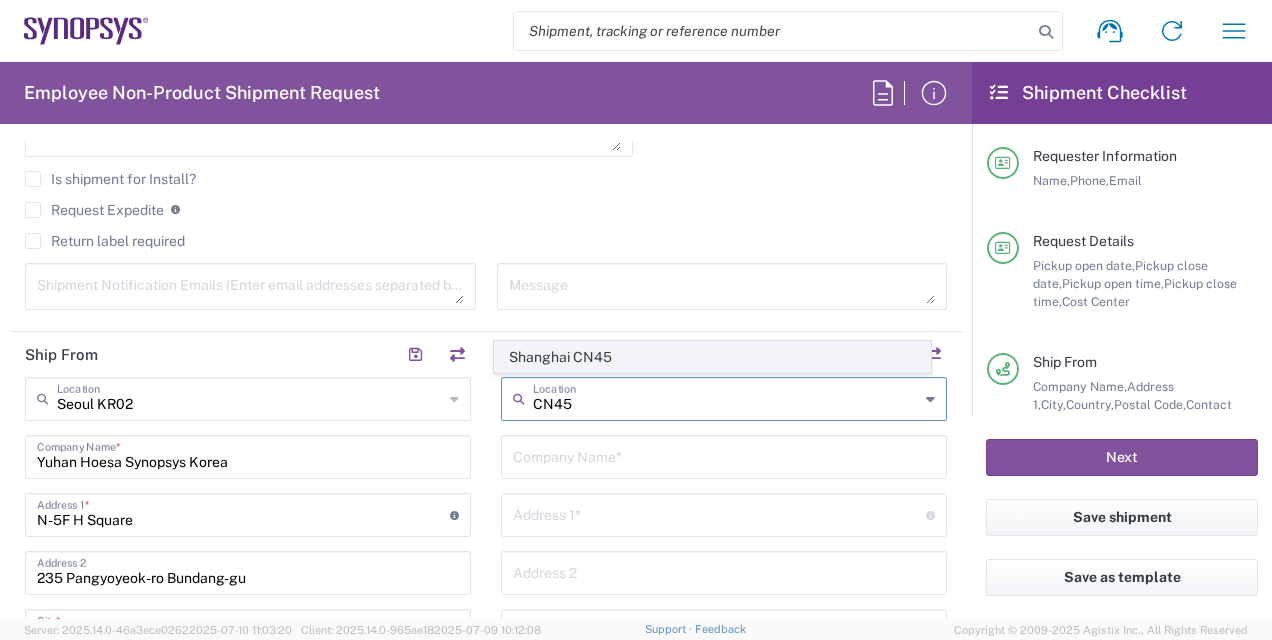 click on "Shanghai CN45" 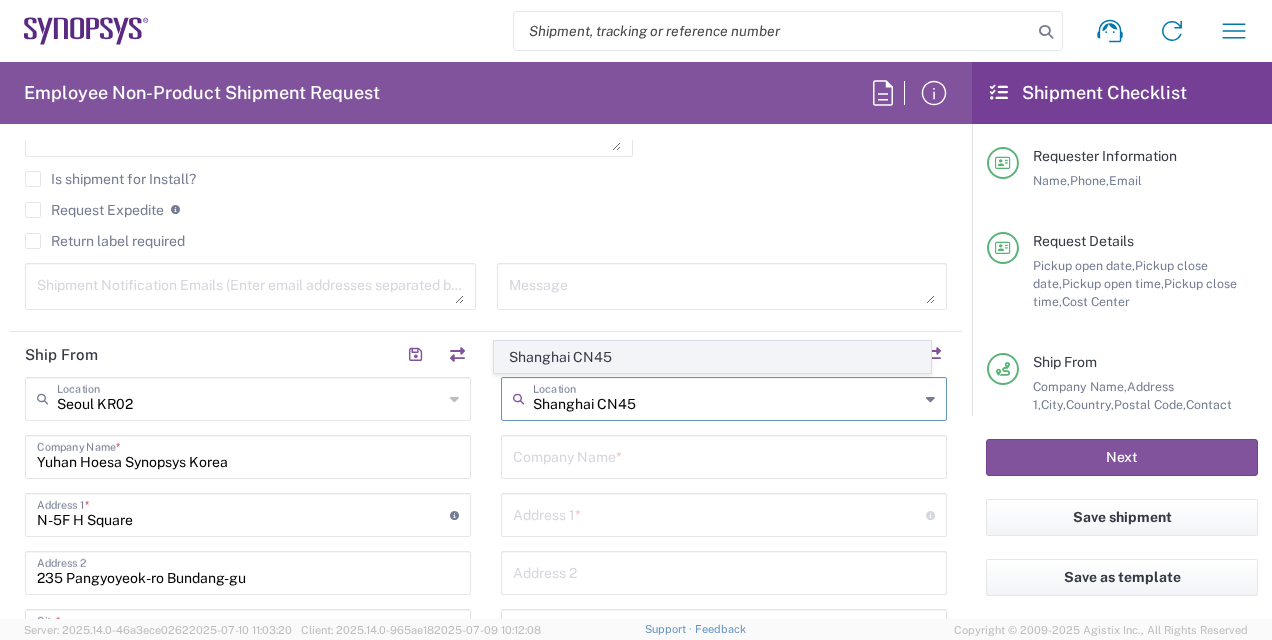 type on "Synopsys (Shanghai) Co. Ltd." 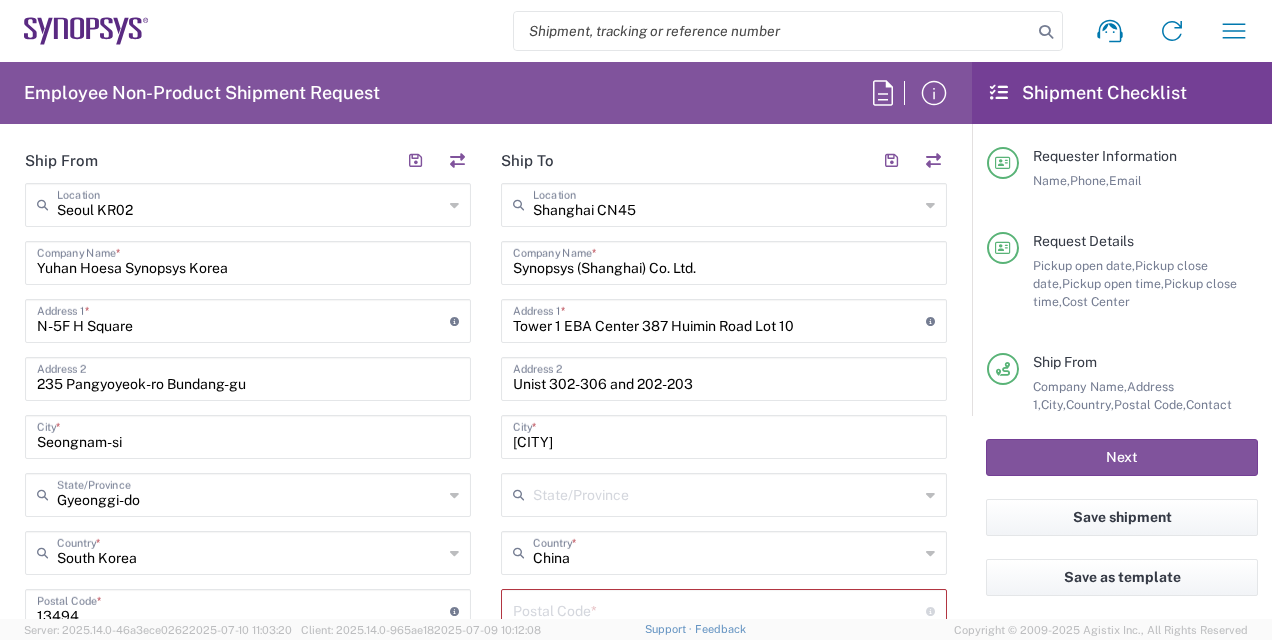 scroll, scrollTop: 900, scrollLeft: 0, axis: vertical 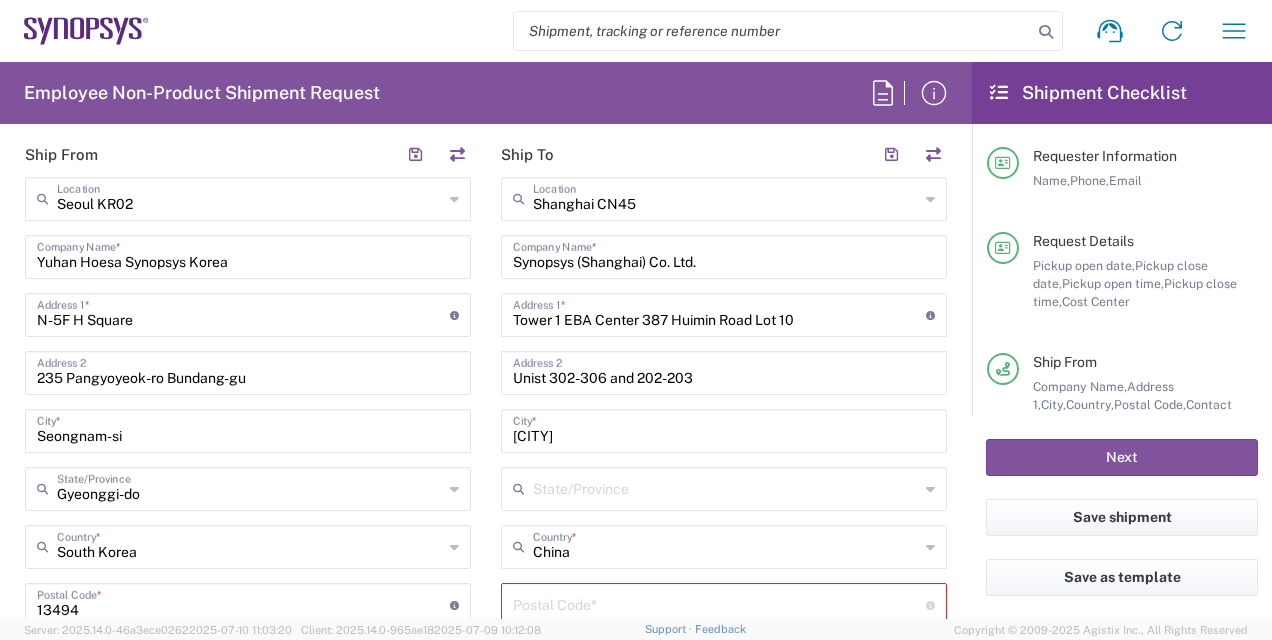 click at bounding box center (726, 487) 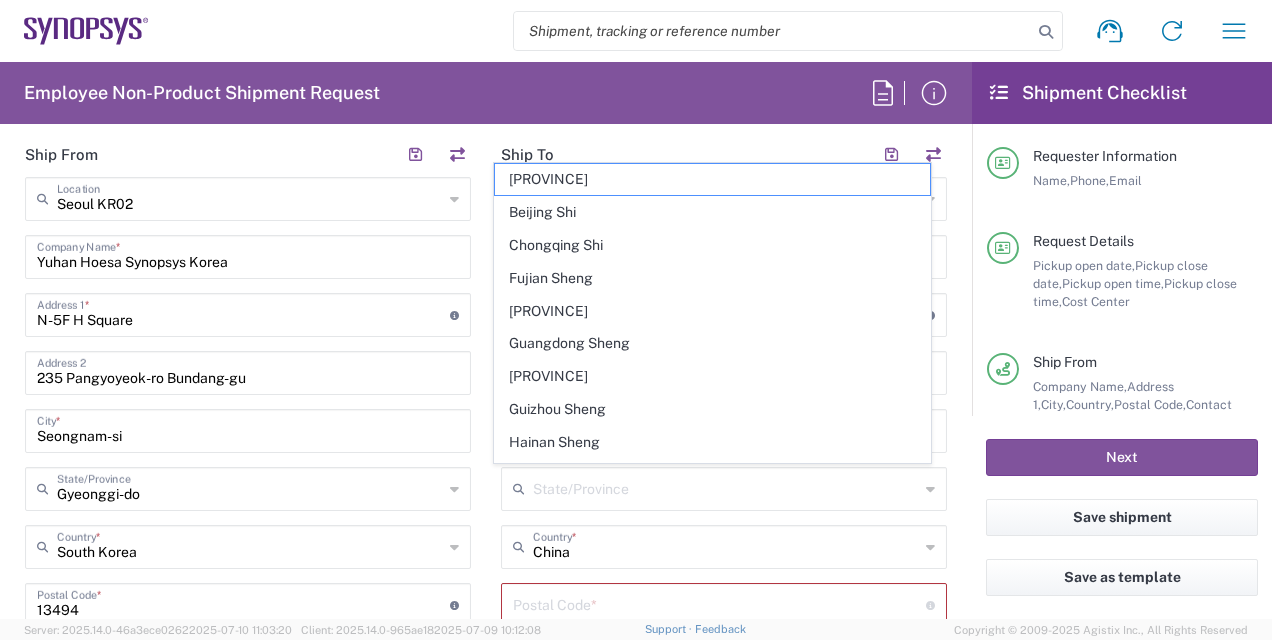 click on "Shipment request
Shipment tracking
Employee non-product shipment request
My shipments
Address book
My profile
Logout  Employee Non-Product Shipment Request
Requester Information  [FIRST] [LAST]  Name  * [PHONE]  Phone  * [EMAIL]  Email  *  Name (on behalf of)  Expedite requests must include authorized approver as "on behalf of"  Phone (on behalf of)   Email (on behalf of)   Request Details  07/14/2025 ×  Pickup open date  * Cancel Apply 11:00 AM  Pickup open time  * 07/14/2025 ×  Pickup close date  * Cancel Apply 04:00 PM  Pickup close time  *  Schedule pickup  When scheduling a pickup please be sure to meet the following criteria:
1. Pickup window should start at least 2 hours after current time.
2.Pickup window needs to be at least 2 hours.
3.Pickup close time should not exceed business hours.
×  Delivery open date  Cancel Apply 08:00 AM × Cancel" at bounding box center (636, 320) 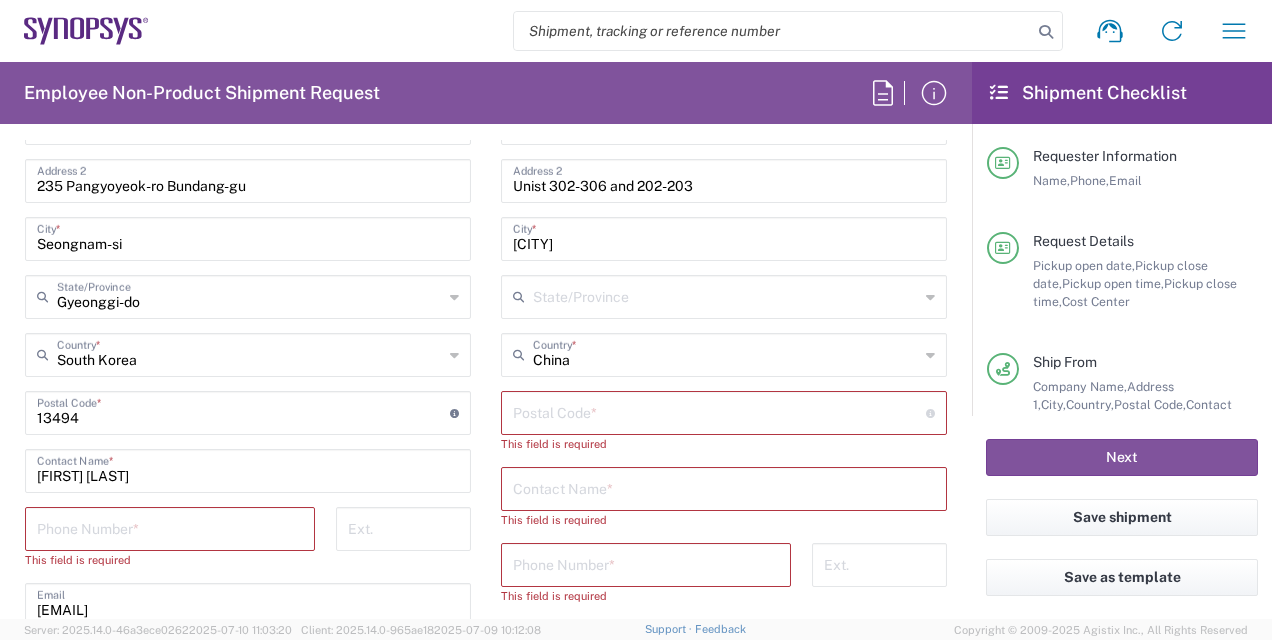 scroll, scrollTop: 1100, scrollLeft: 0, axis: vertical 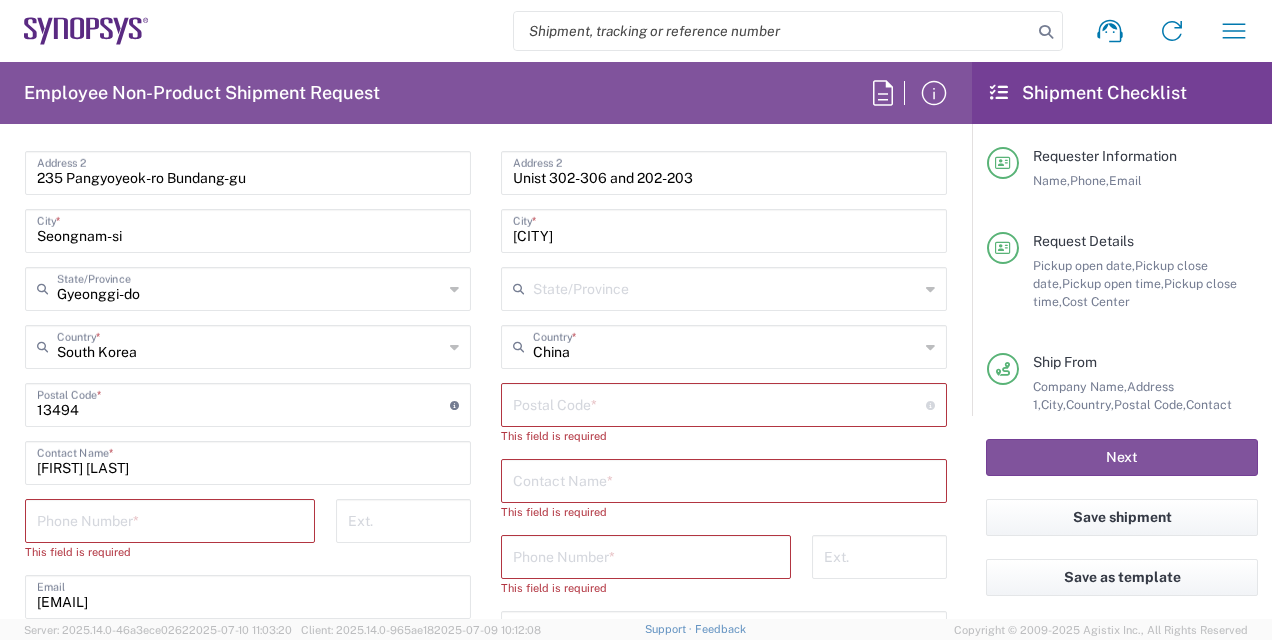 click at bounding box center (170, 519) 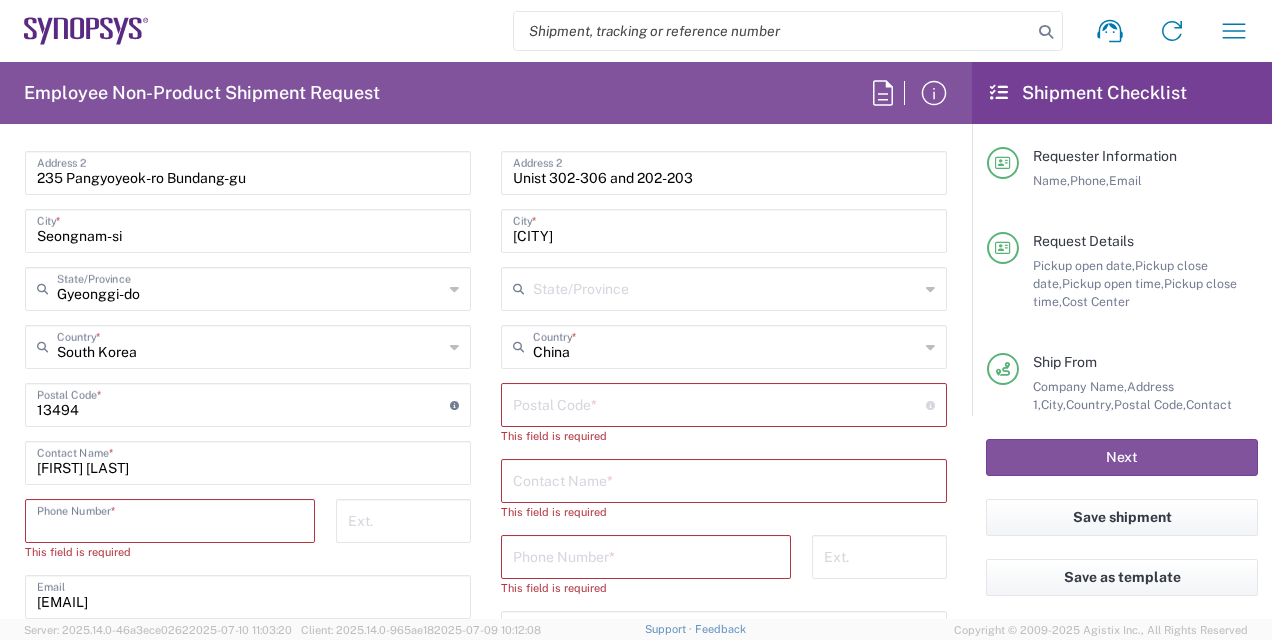 type on "01025502687" 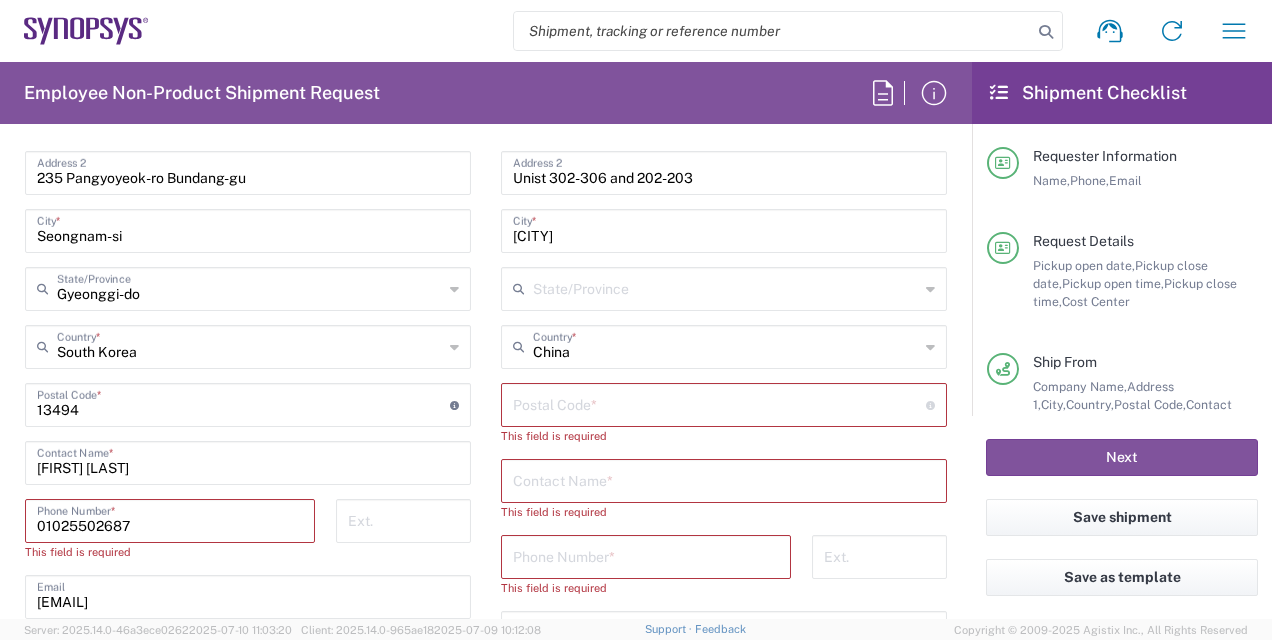 type on "[EMAIL]" 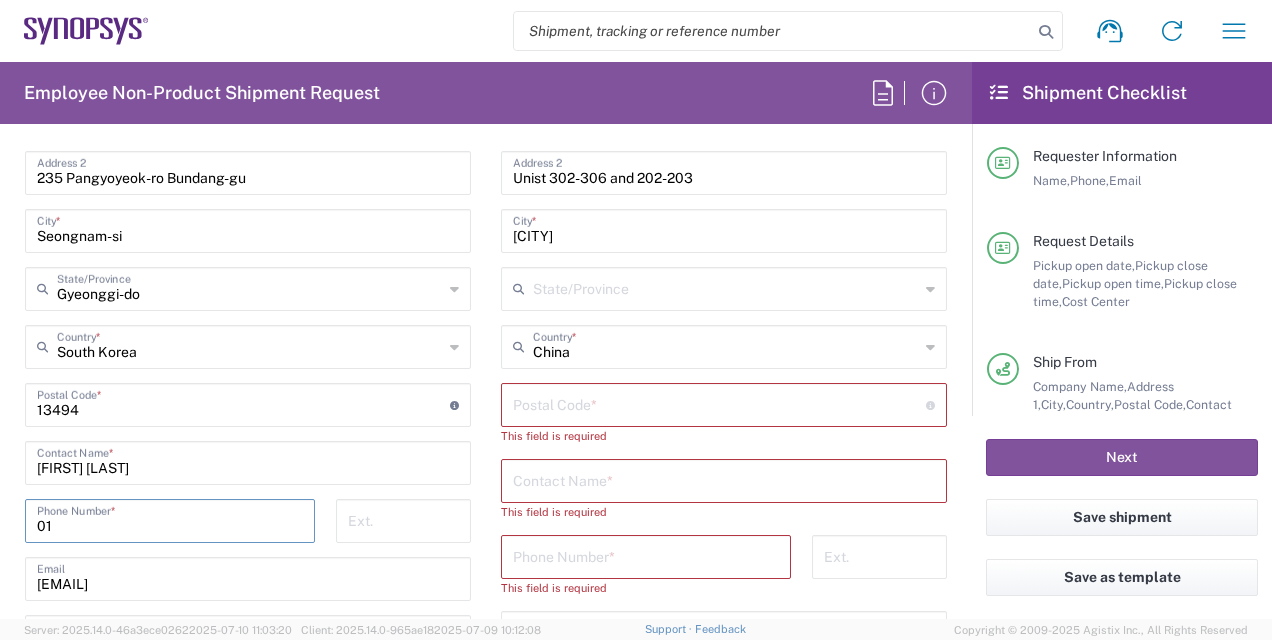 type on "0" 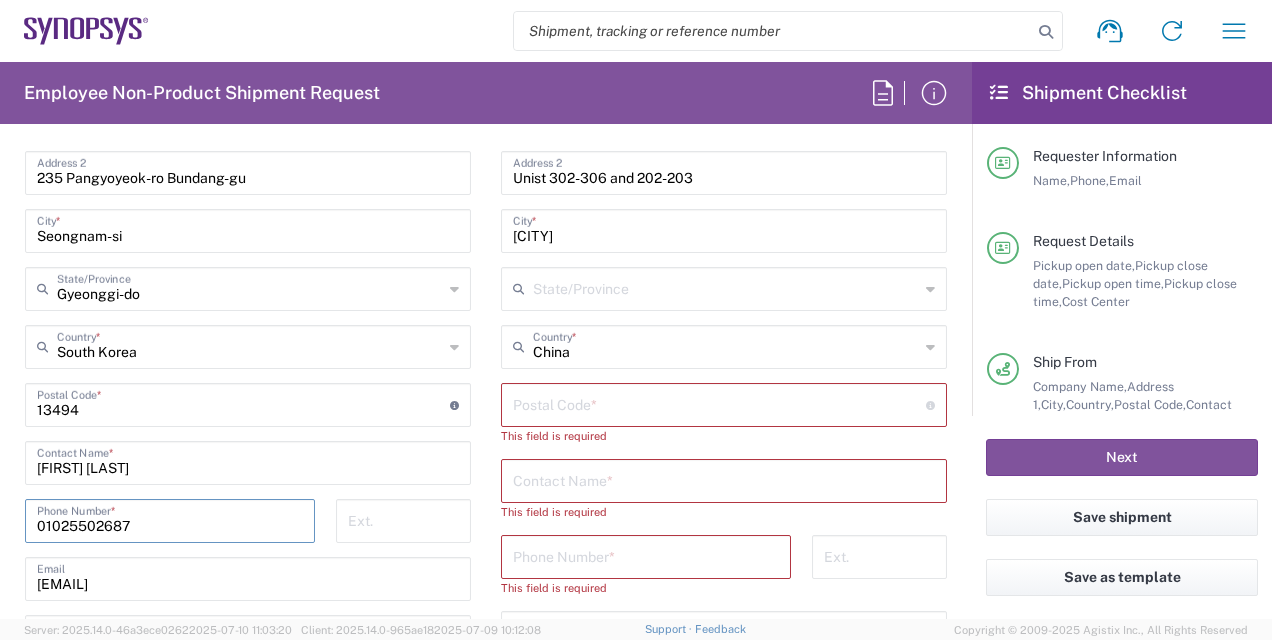 type on "01025502687" 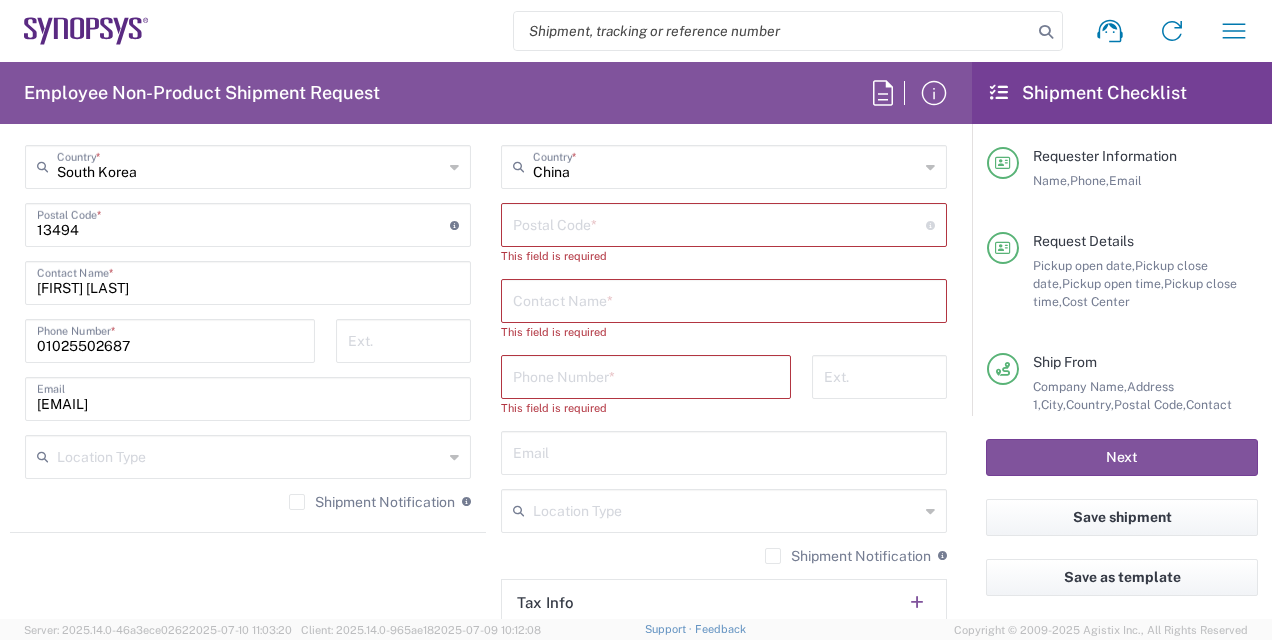 scroll, scrollTop: 1300, scrollLeft: 0, axis: vertical 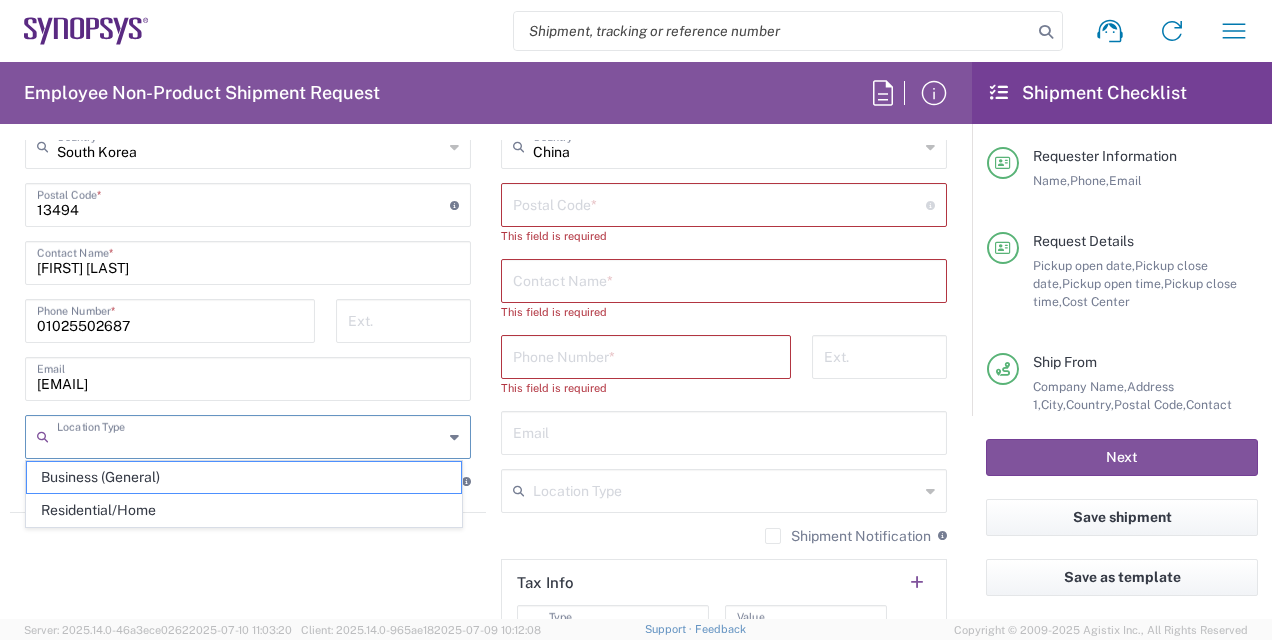 click at bounding box center (250, 435) 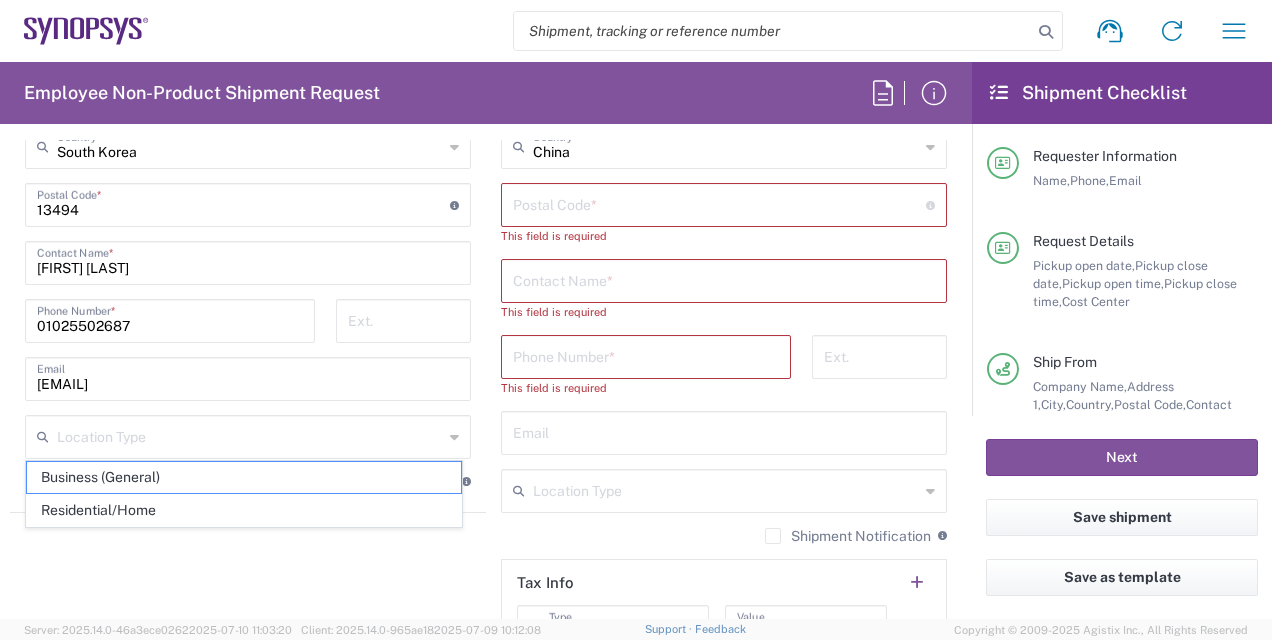 click on "Shipment request
Shipment tracking
Employee non-product shipment request
My shipments
Address book
My profile
Logout  Employee Non-Product Shipment Request
Requester Information  [FIRST] [LAST]  Name  * [PHONE]  Phone  * [EMAIL]  Email  *  Name (on behalf of)  Expedite requests must include authorized approver as "on behalf of"  Phone (on behalf of)  [EMAIL]  Email (on behalf of)   Request Details  07/14/2025 ×  Pickup open date  * Cancel Apply 11:00 AM  Pickup open time  * 07/14/2025 ×  Pickup close date  * Cancel Apply 04:00 PM  Pickup close time  *  Schedule pickup  When scheduling a pickup please be sure to meet the following criteria:
1. Pickup window should start at least 2 hours after current time.
2.Pickup window needs to be at least 2 hours.
3.Pickup close time should not exceed business hours.
×  Delivery open date  Cancel ×" at bounding box center (636, 320) 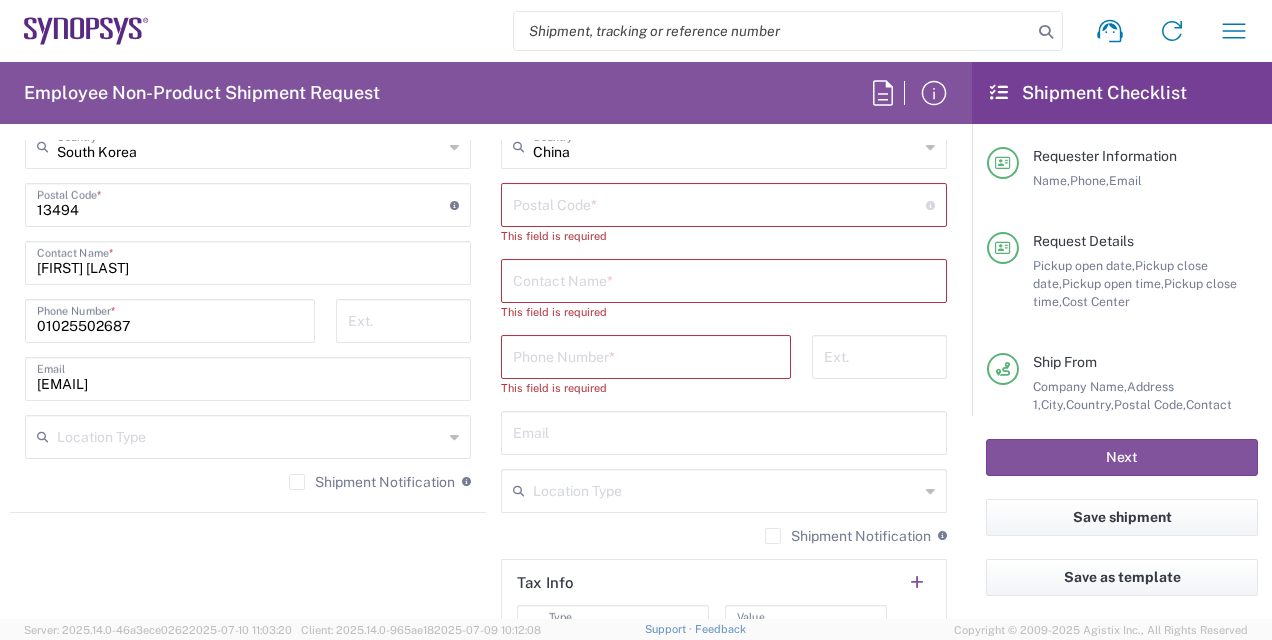 click at bounding box center [250, 435] 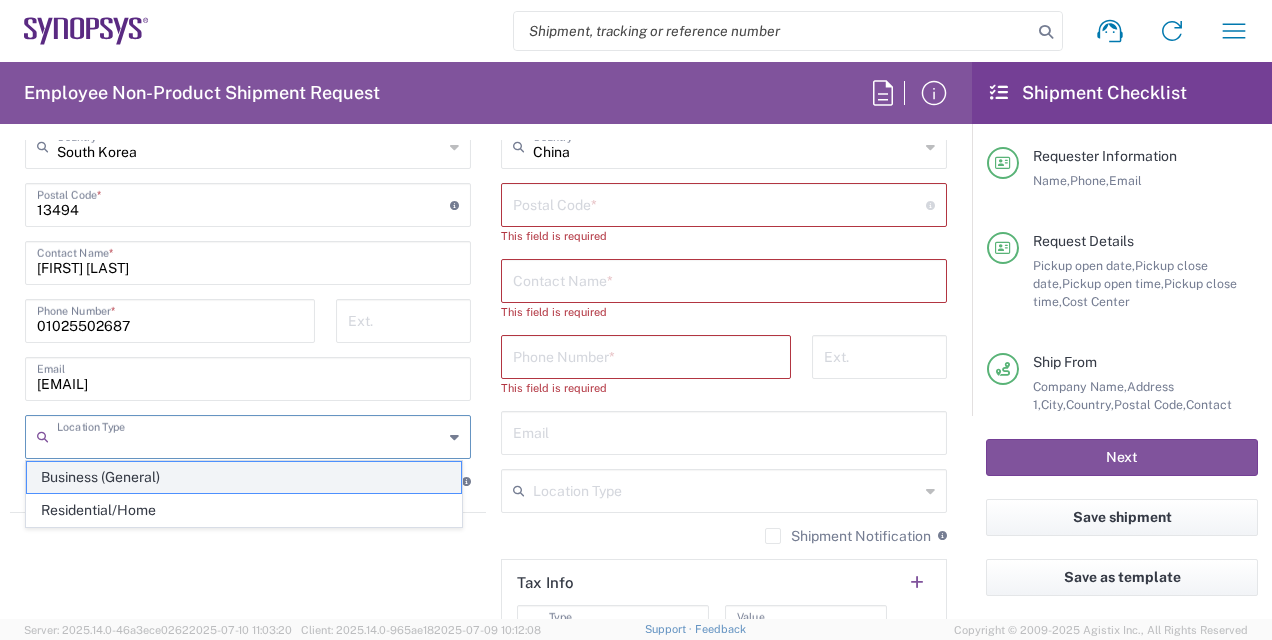 click on "Business (General)" 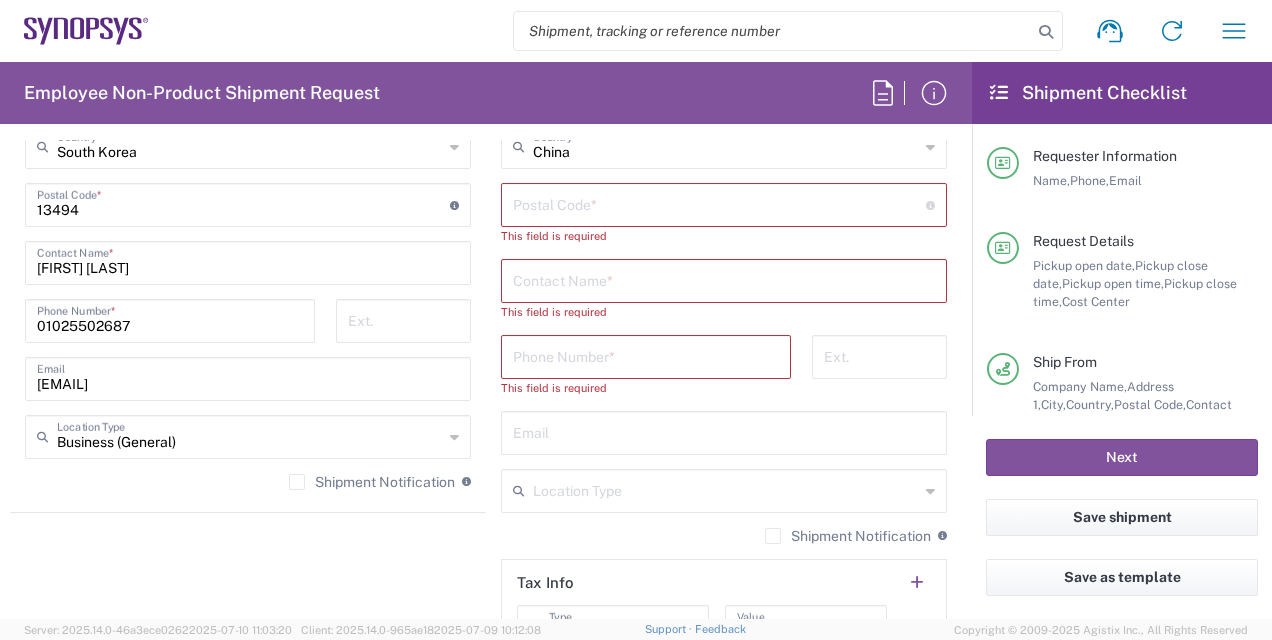 click on "Shipment Notification  If checked, a shipment notification email will be sent to the email address above when shipment is booked with carrier" 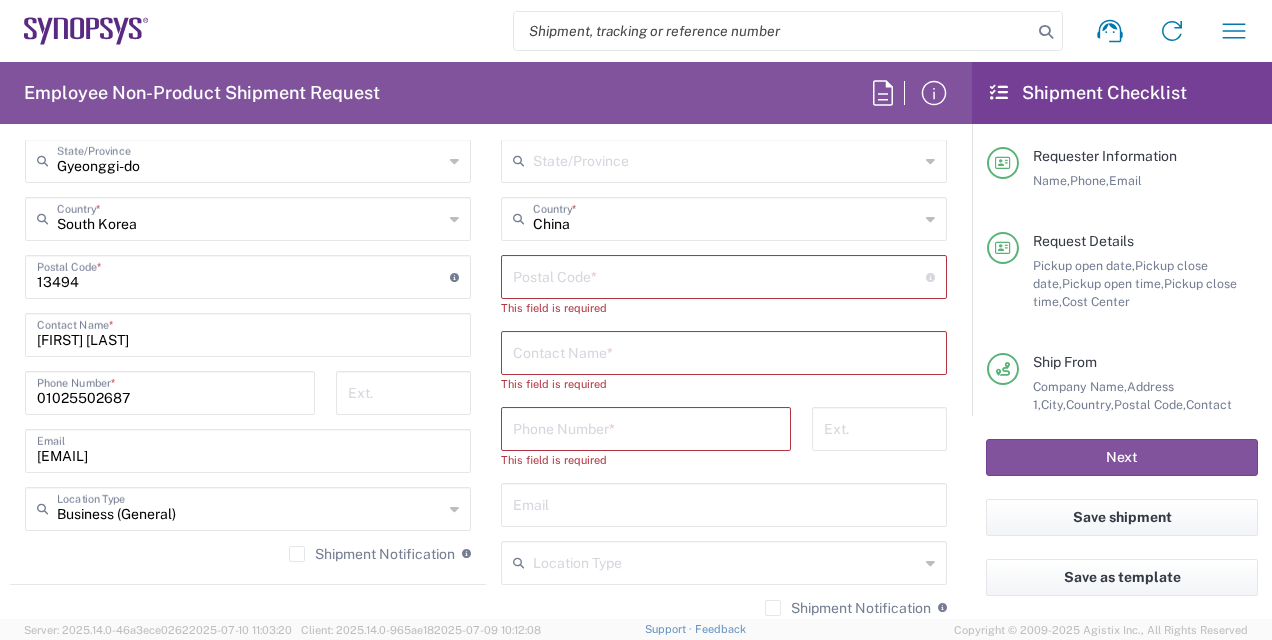 scroll, scrollTop: 1200, scrollLeft: 0, axis: vertical 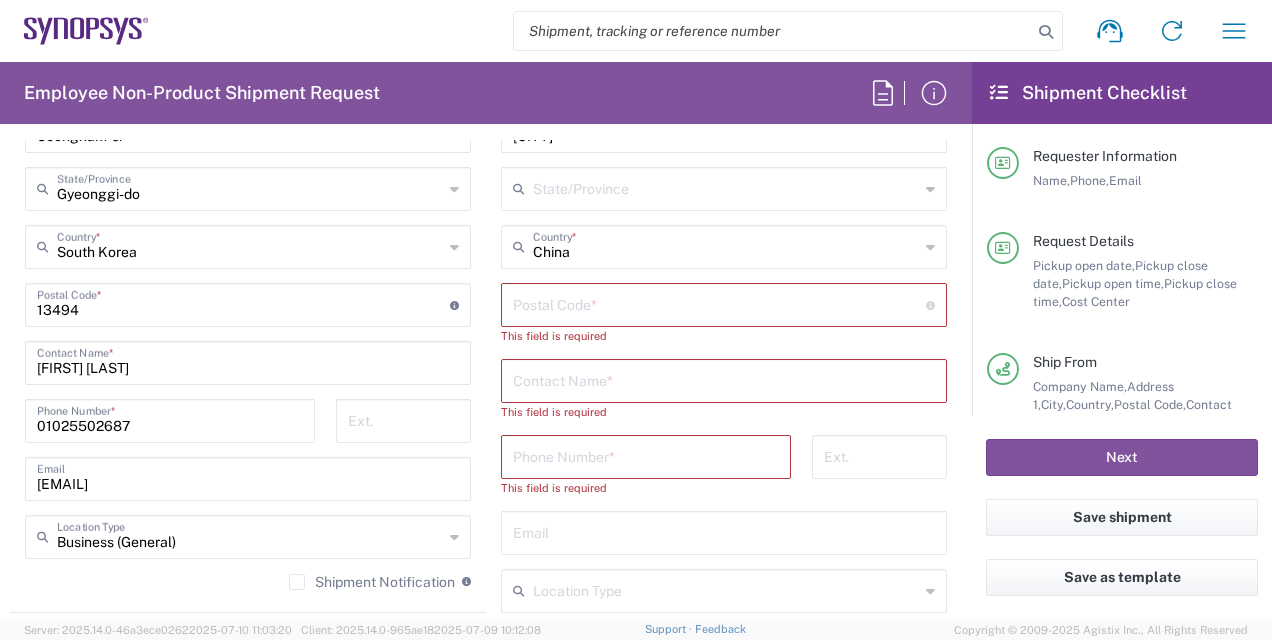 click at bounding box center [724, 379] 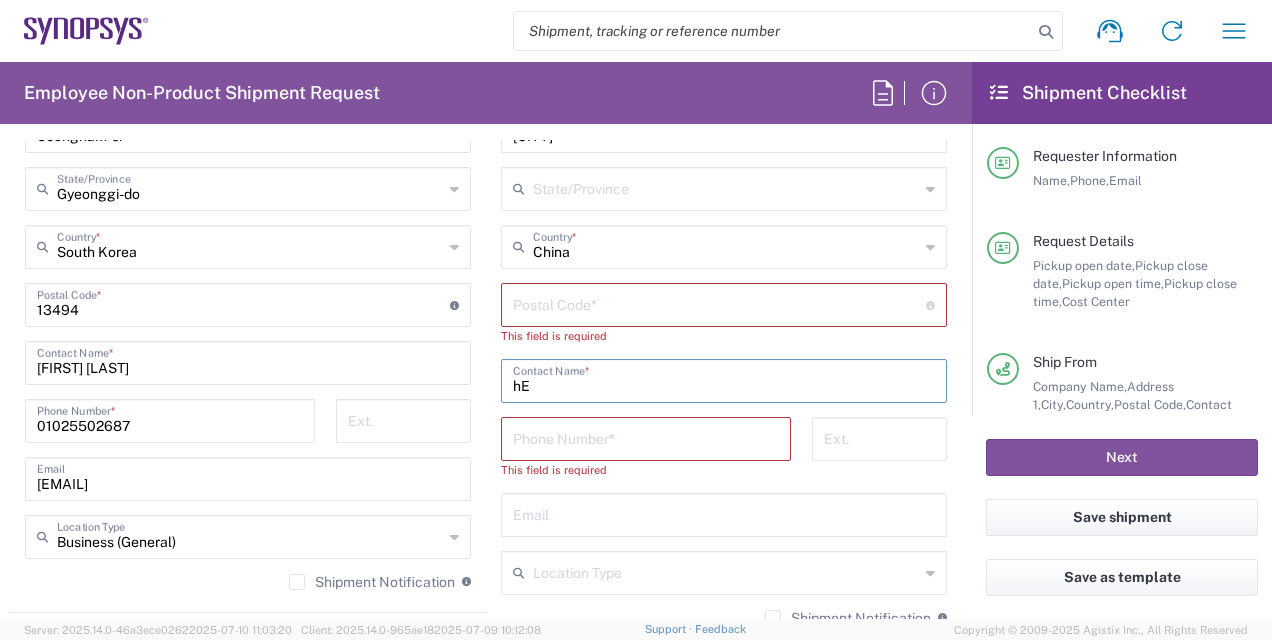 type on "h" 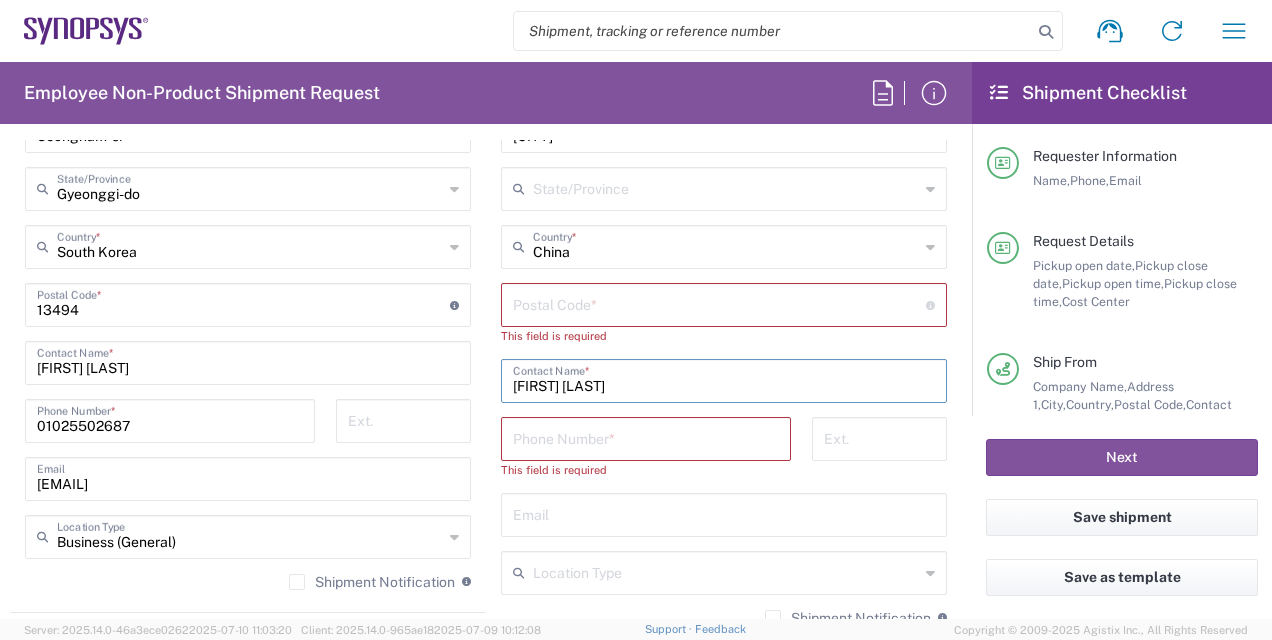 type on "[FIRST] [LAST]" 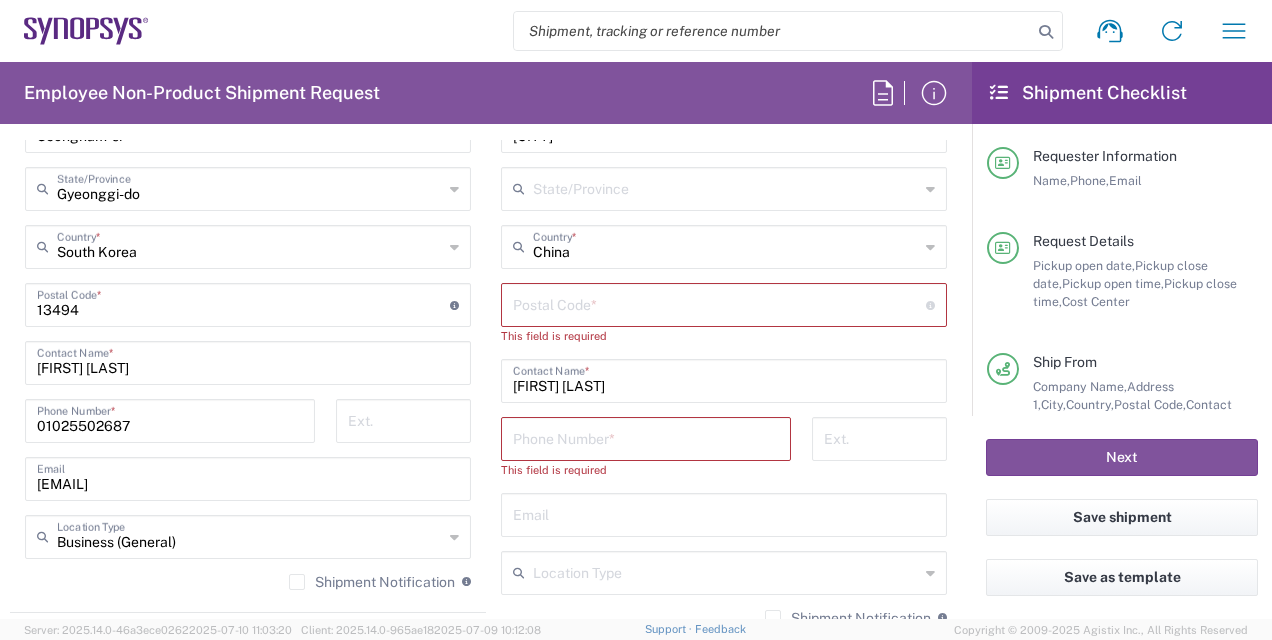 click at bounding box center (719, 303) 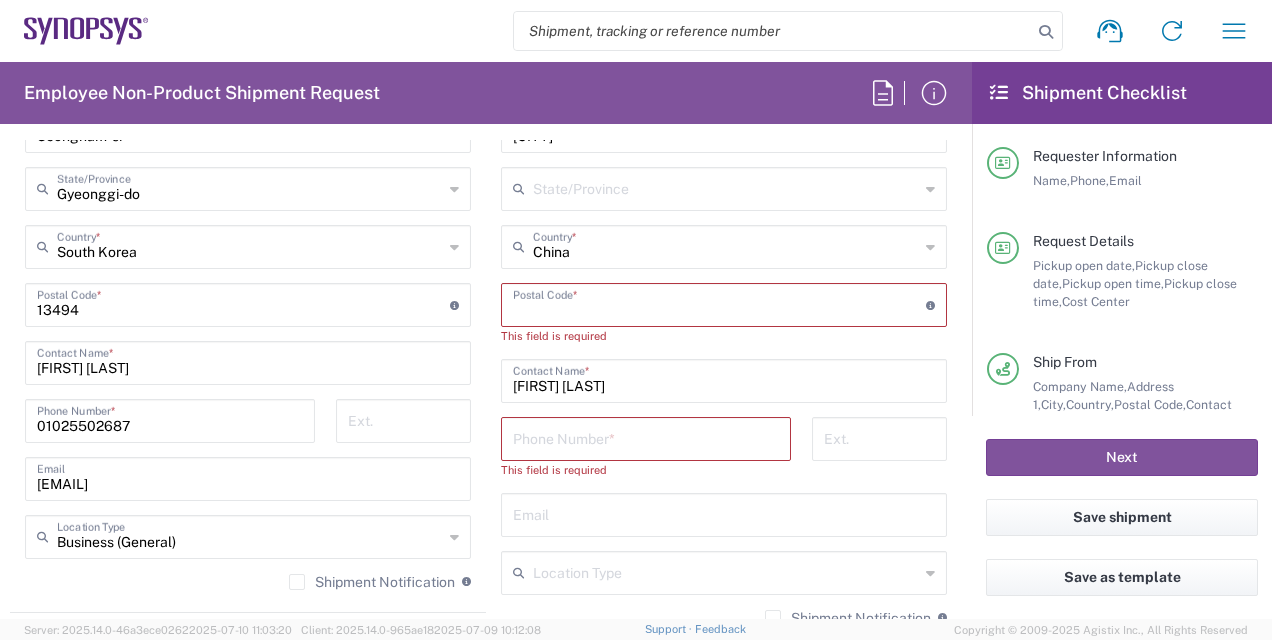 paste on "200433" 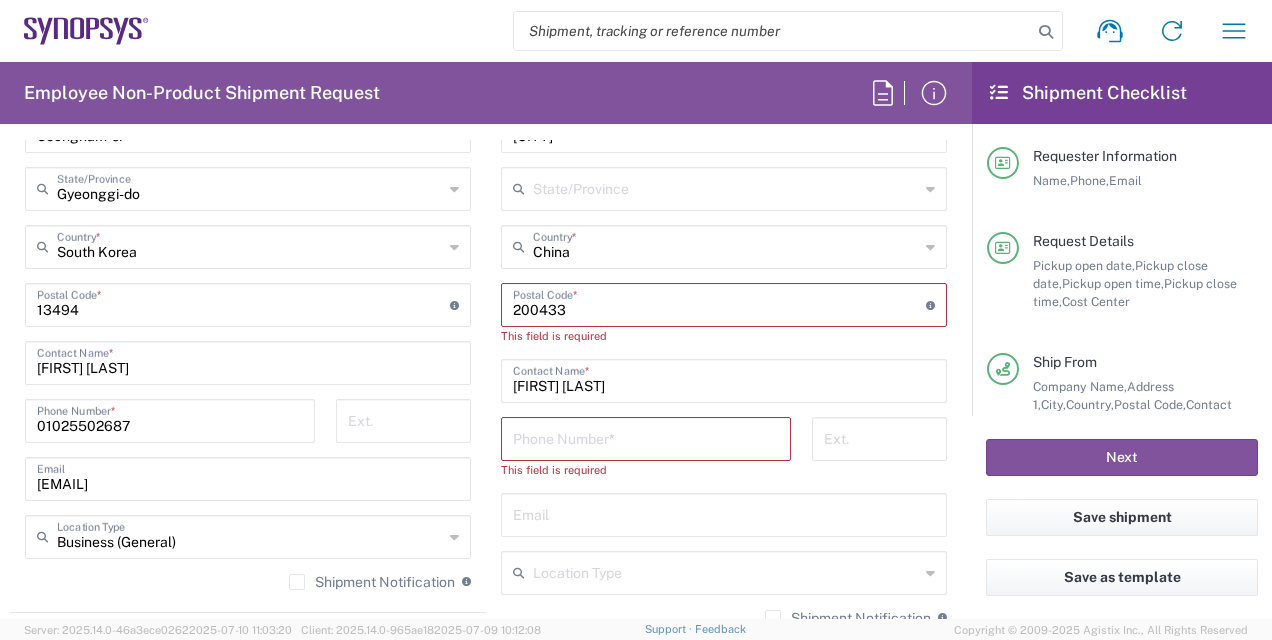 type 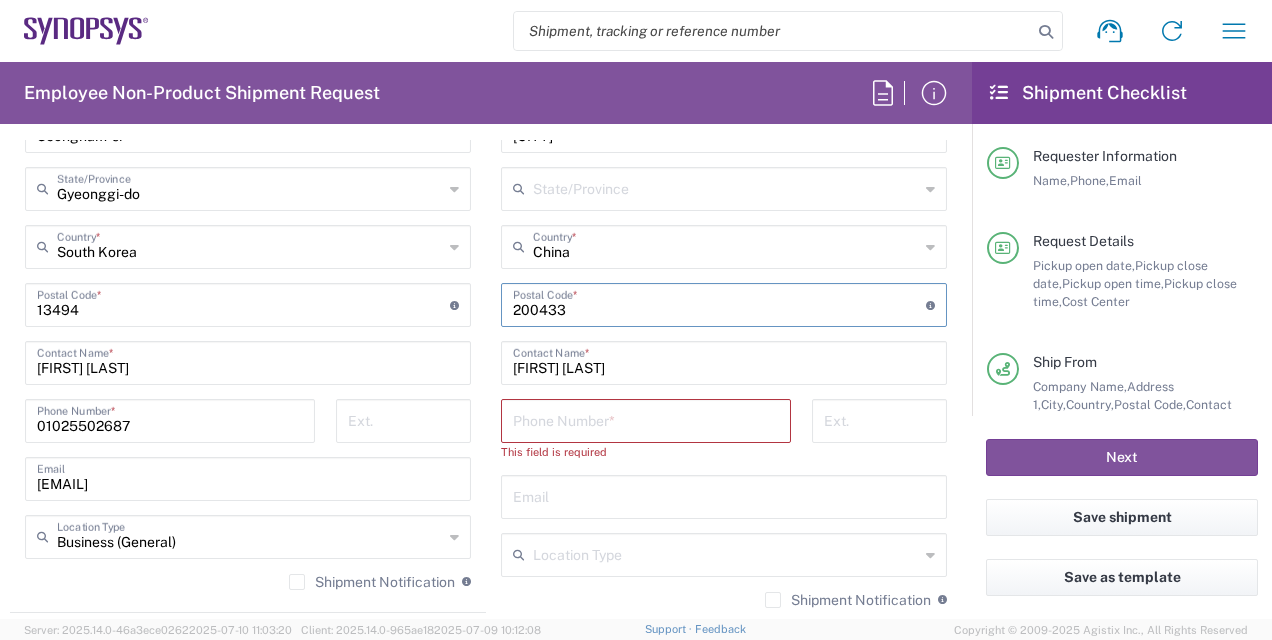 type on "200433" 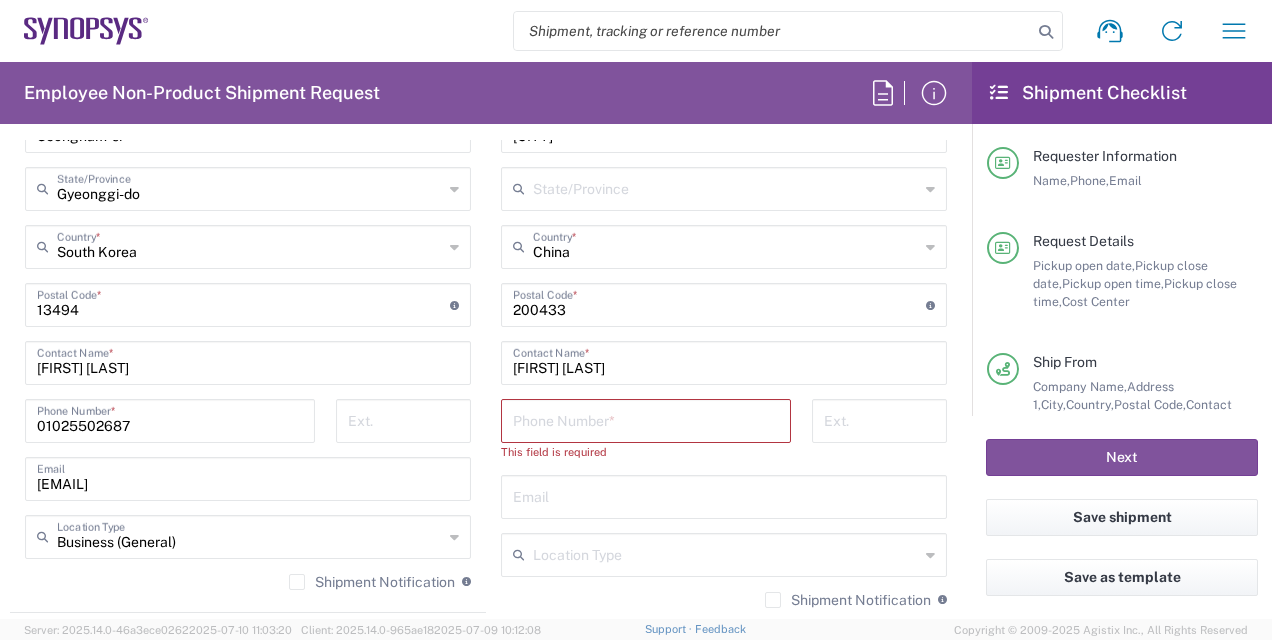 click at bounding box center (646, 419) 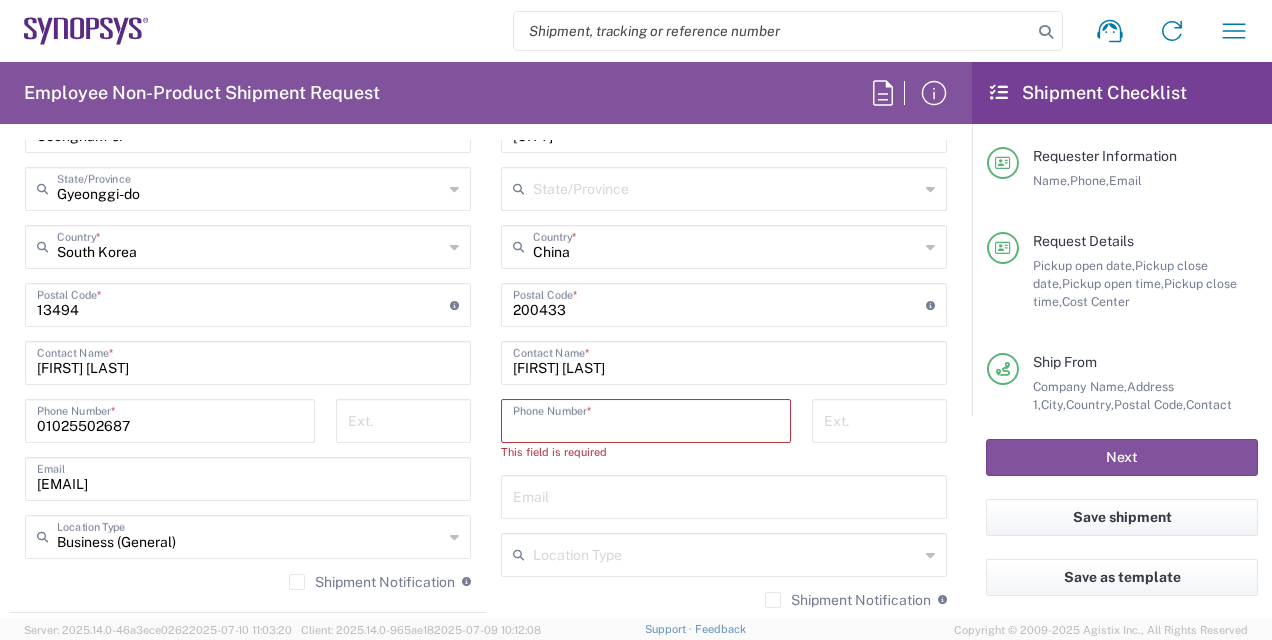 paste on "[PHONE]" 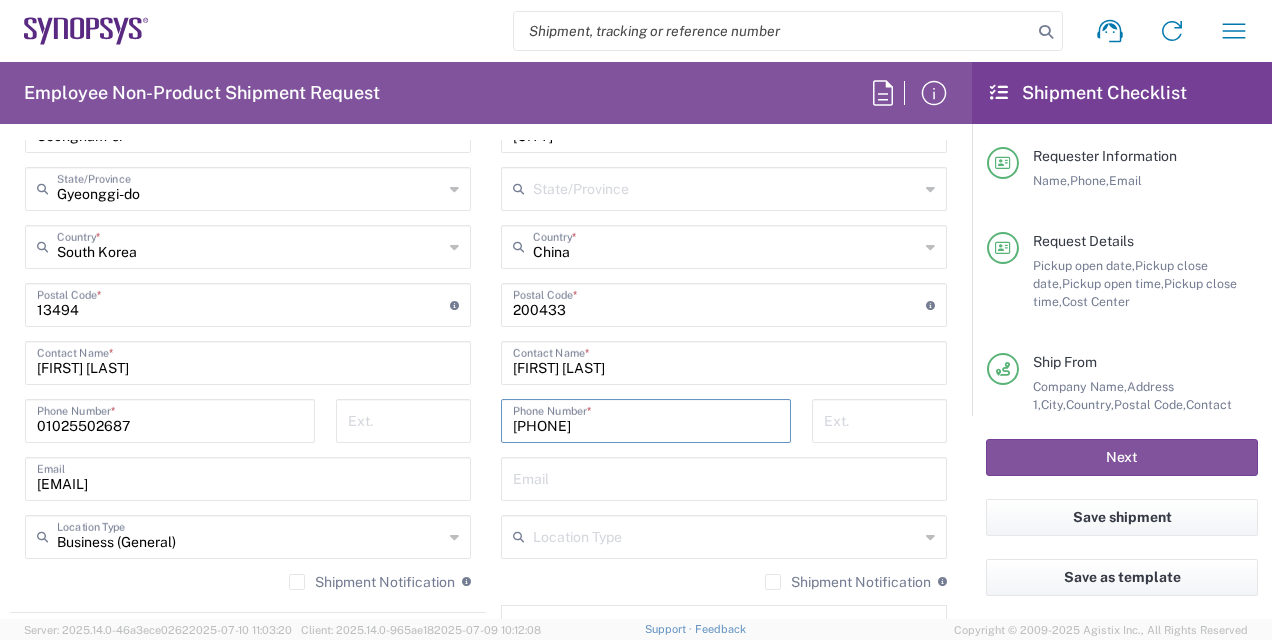 type on "[PHONE]" 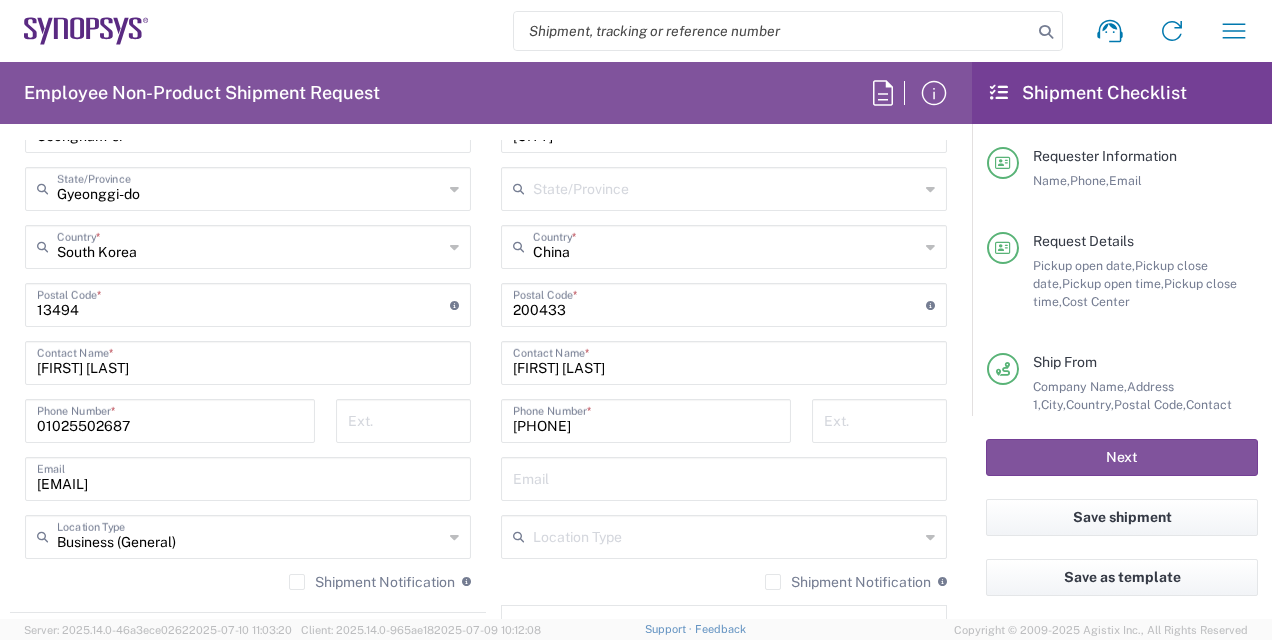 click on "Email" 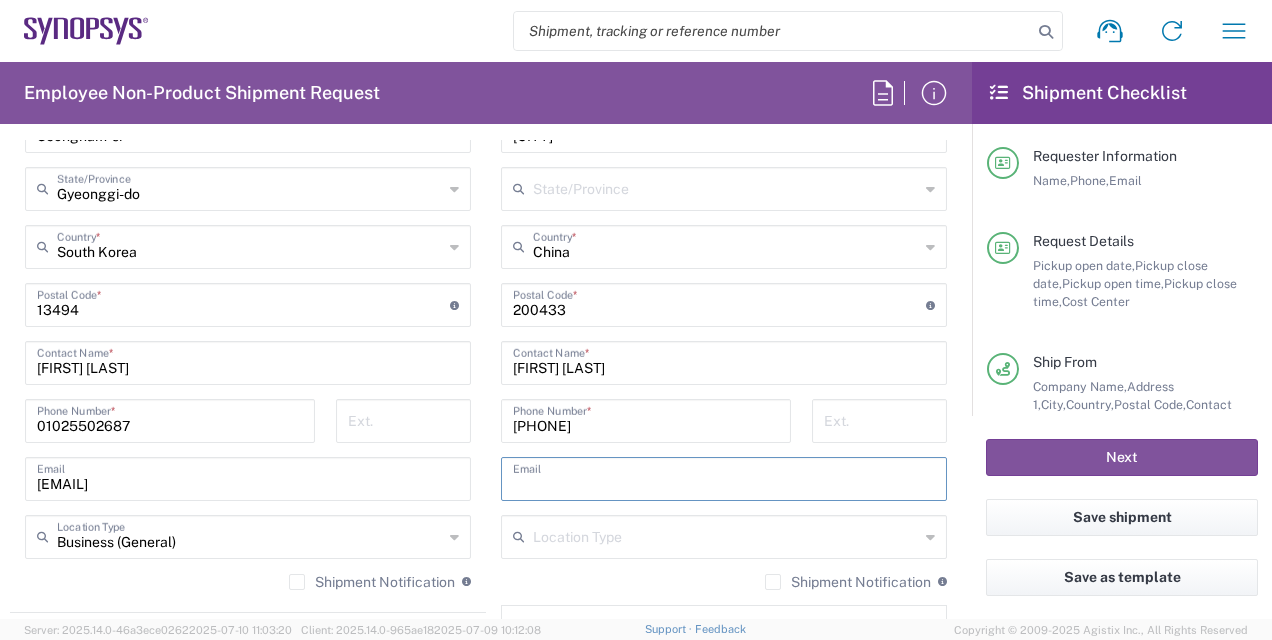 click at bounding box center [724, 477] 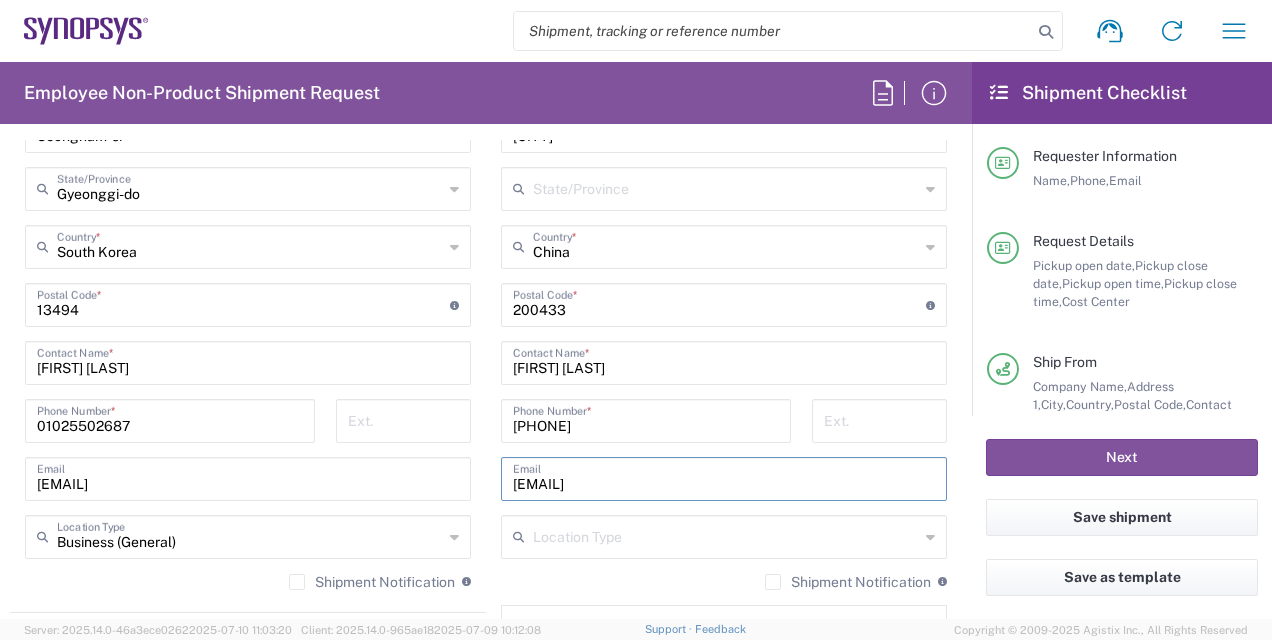 type on "[EMAIL]" 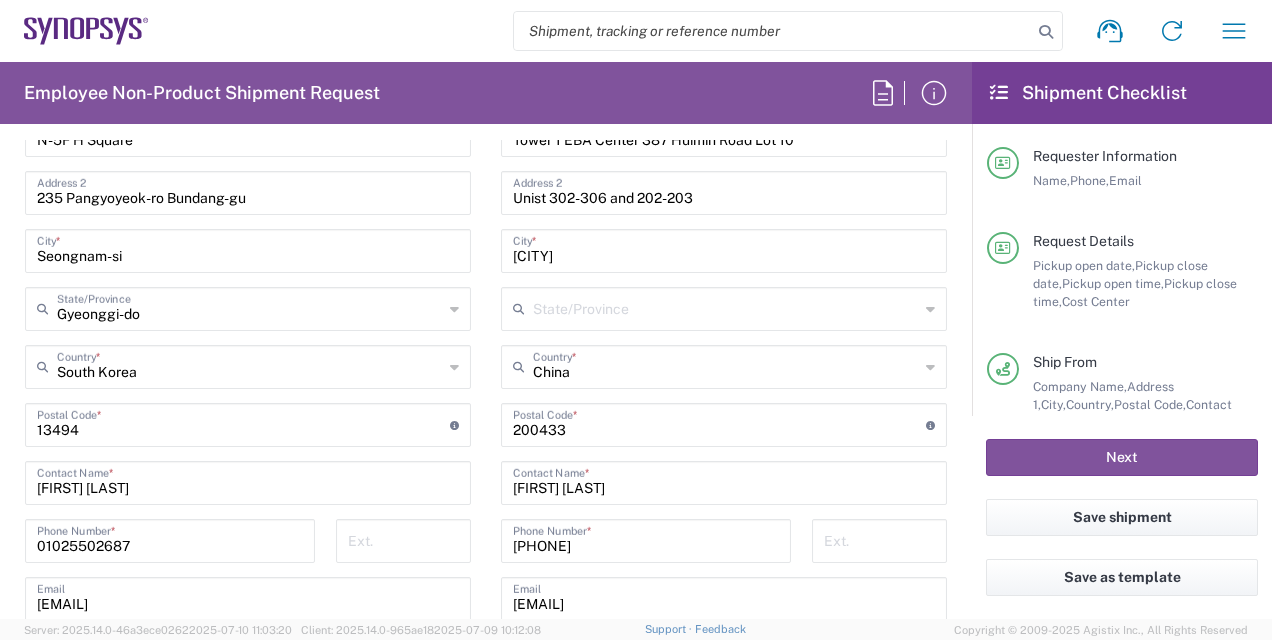 scroll, scrollTop: 1100, scrollLeft: 0, axis: vertical 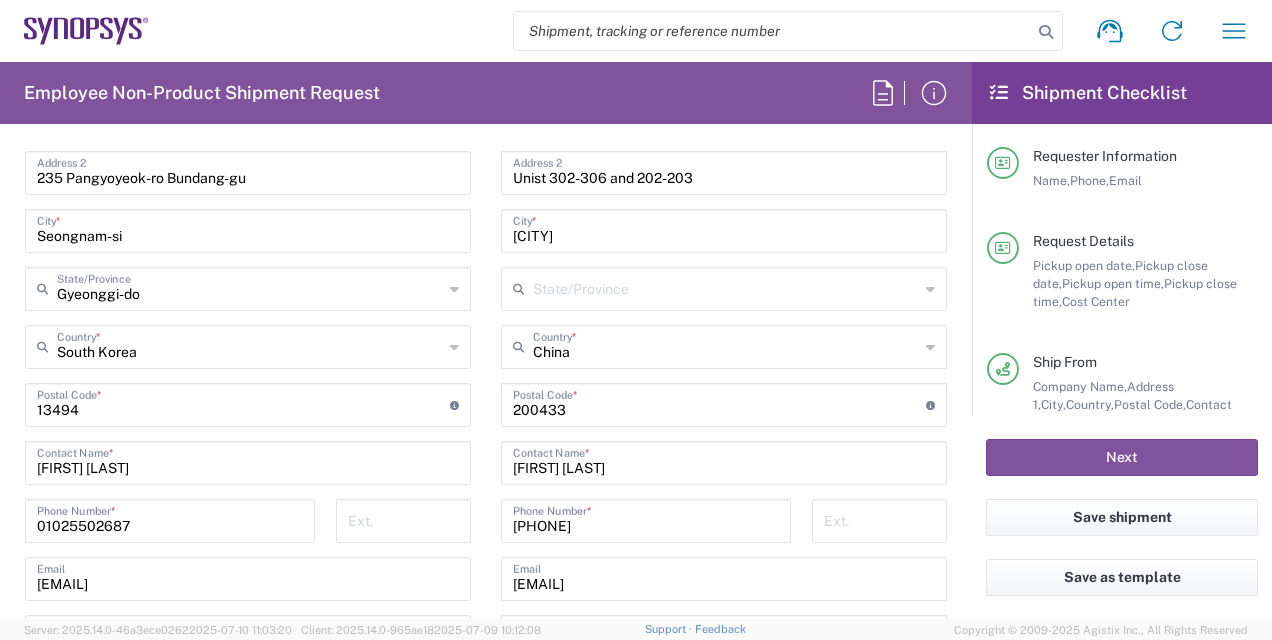 click at bounding box center [726, 287] 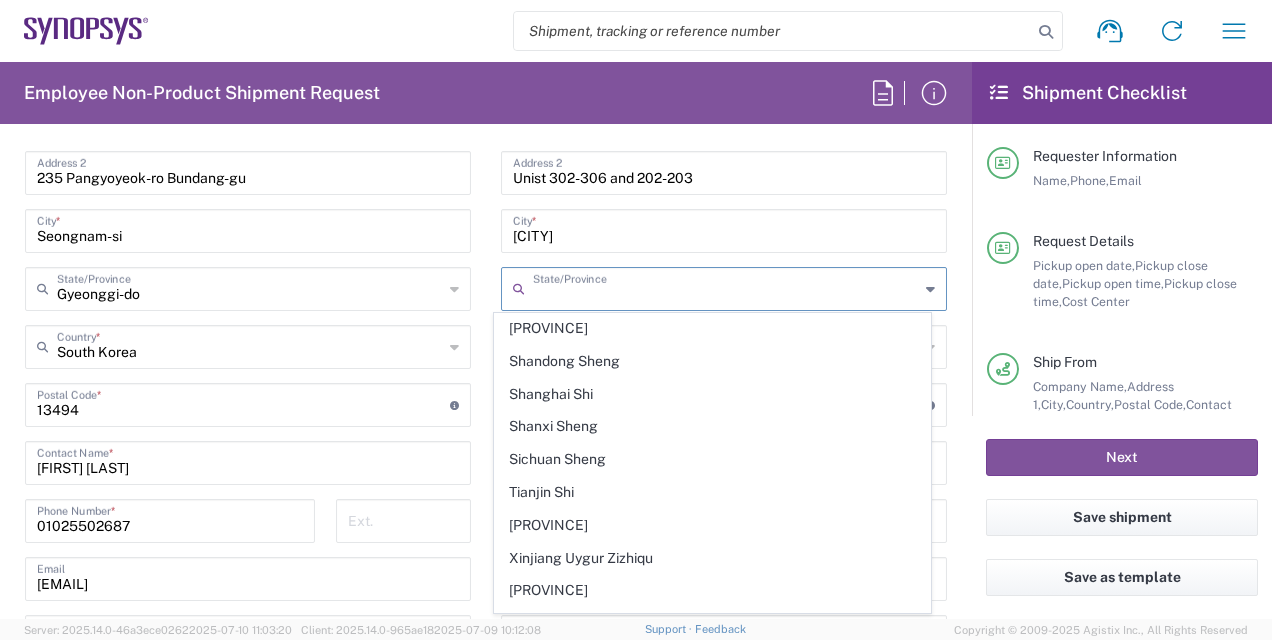 scroll, scrollTop: 696, scrollLeft: 0, axis: vertical 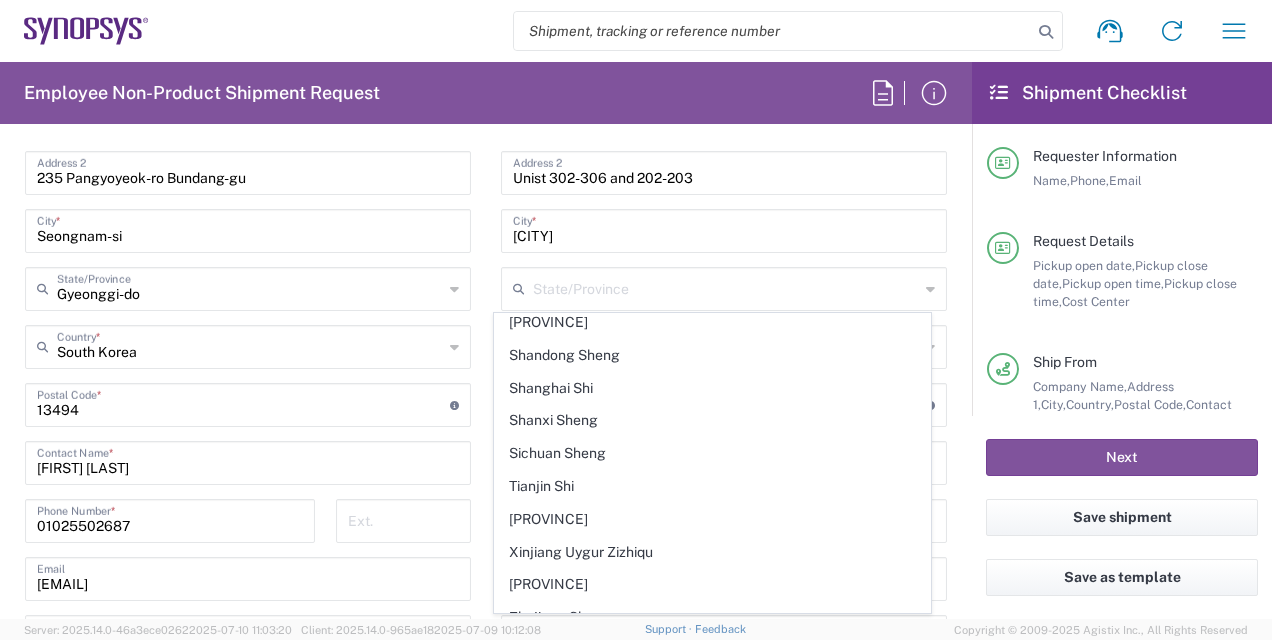 click on "Shipment request
Shipment tracking
Employee non-product shipment request
My shipments
Address book
My profile
Logout  Employee Non-Product Shipment Request
Requester Information  [FIRST] [LAST]  Name  * [PHONE]  Phone  * [EMAIL]  Email  *  Name (on behalf of)  Expedite requests must include authorized approver as "on behalf of"  Phone (on behalf of)  [EMAIL]  Email (on behalf of)   Request Details  07/14/2025 ×  Pickup open date  * Cancel Apply 11:00 AM  Pickup open time  * 07/14/2025 ×  Pickup close date  * Cancel Apply 04:00 PM  Pickup close time  *  Schedule pickup  When scheduling a pickup please be sure to meet the following criteria:
1. Pickup window should start at least 2 hours after current time.
2.Pickup window needs to be at least 2 hours.
3.Pickup close time should not exceed business hours.
×  Delivery open date  Cancel ×" at bounding box center [636, 320] 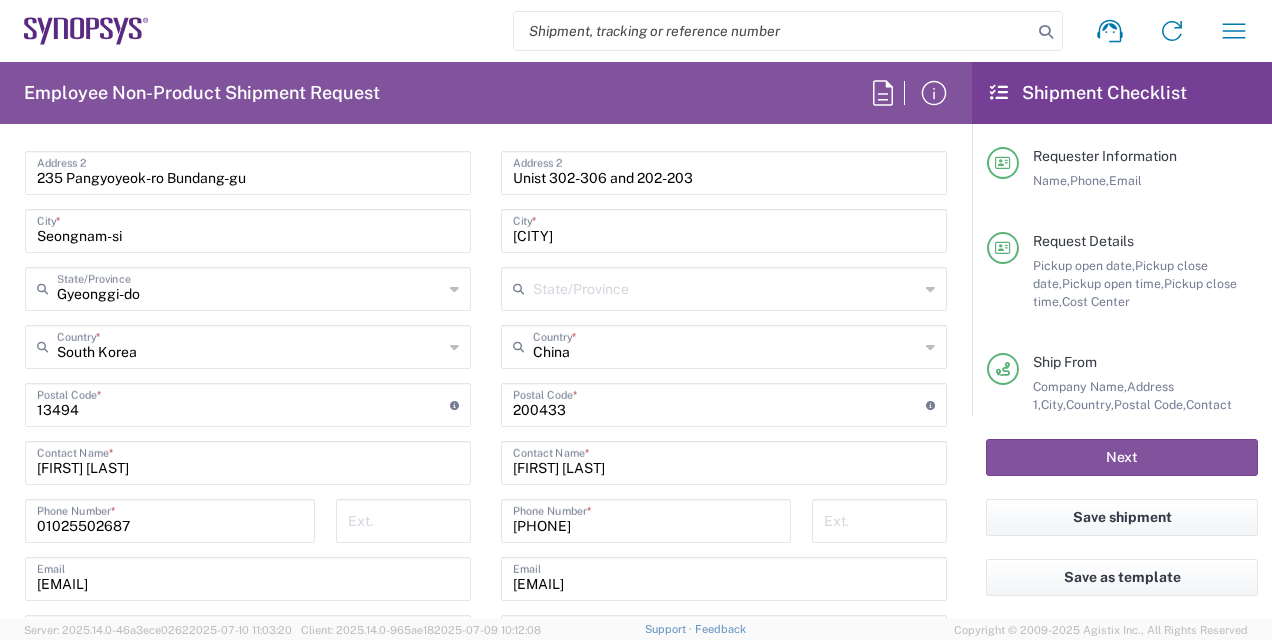 click at bounding box center (726, 287) 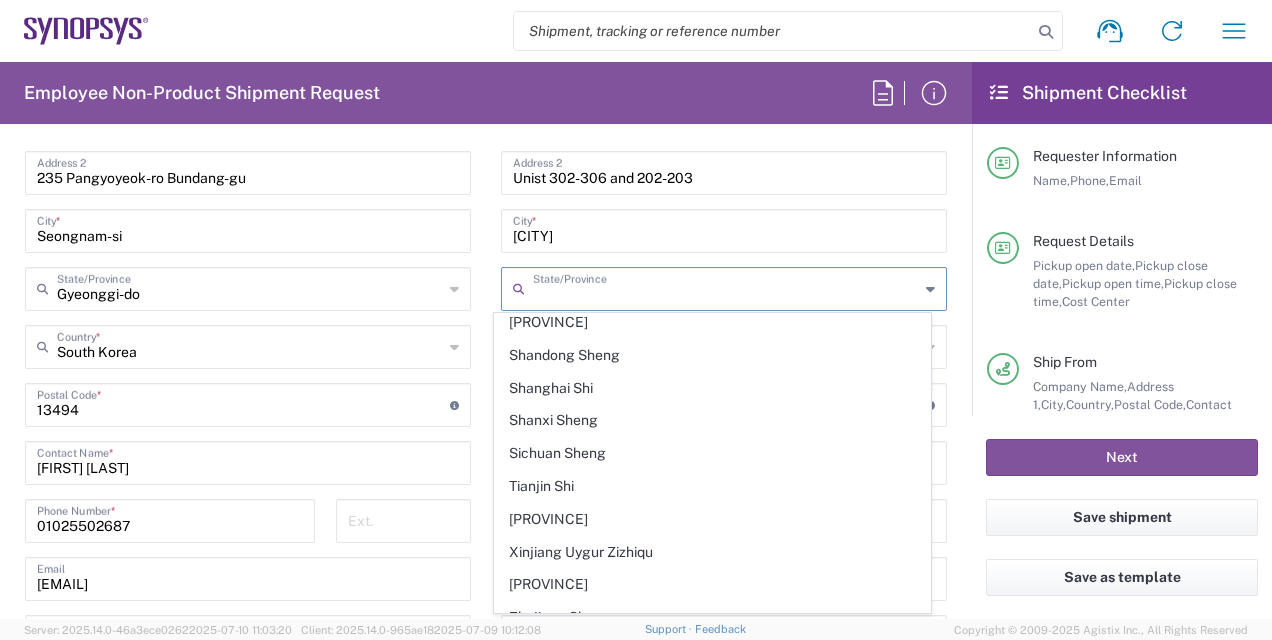 scroll, scrollTop: 596, scrollLeft: 0, axis: vertical 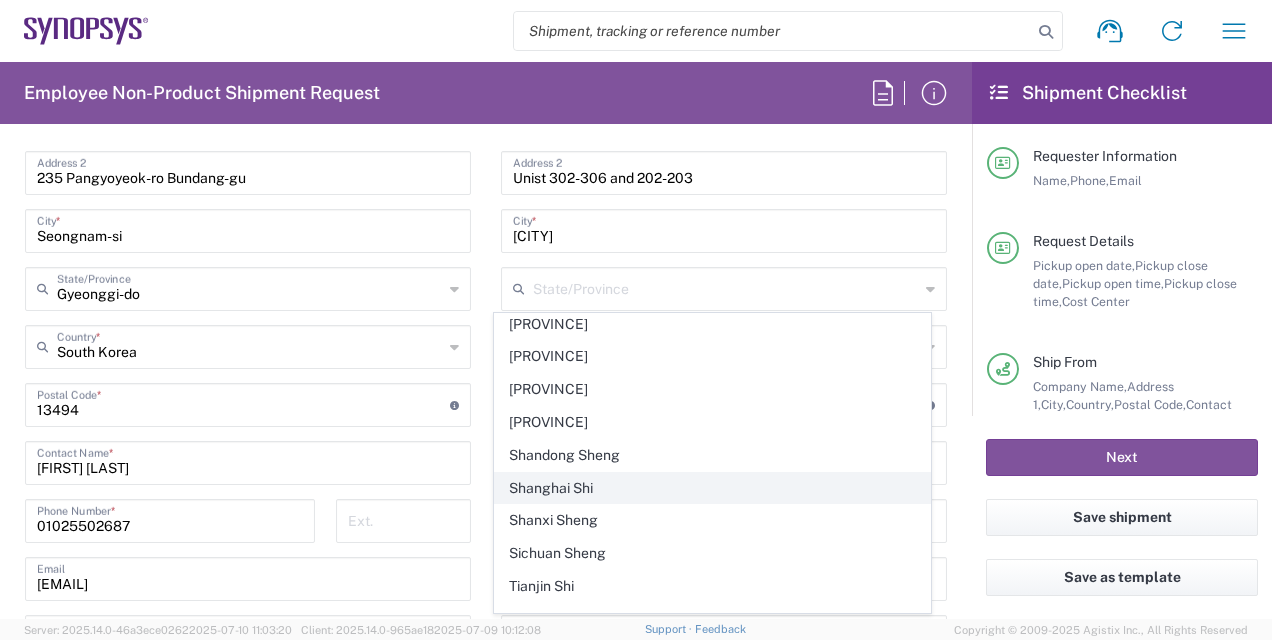 click on "Shanghai Shi" 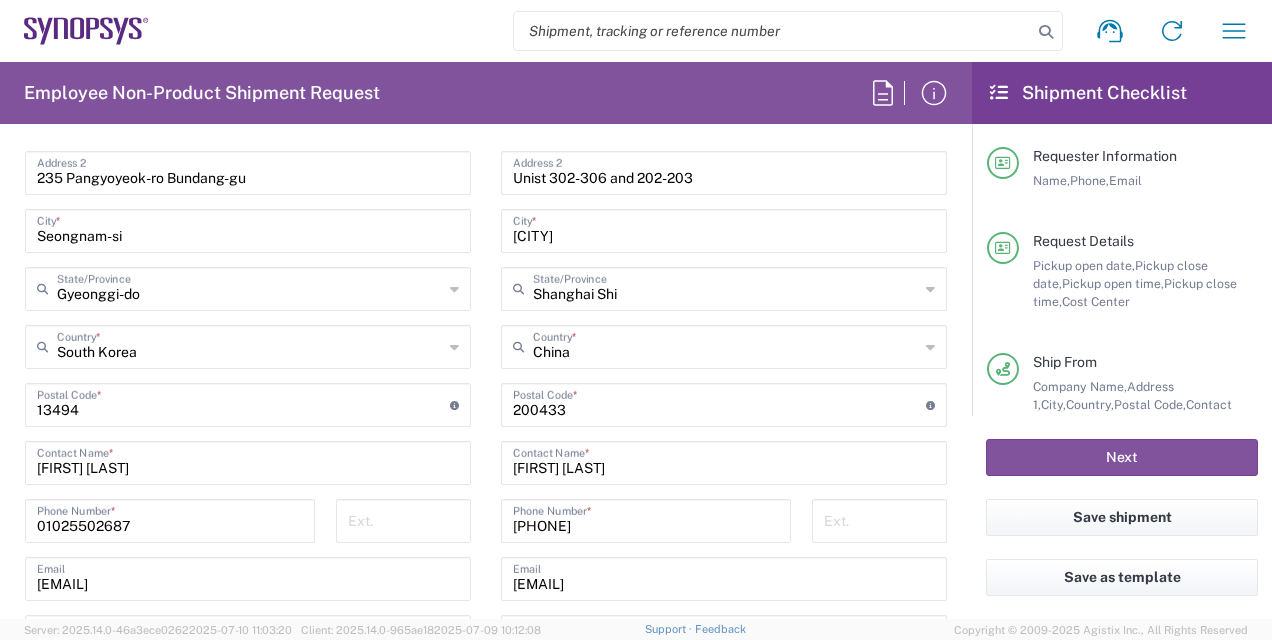 click on "Shipment request
Shipment tracking
Employee non-product shipment request
My shipments
Address book
My profile
Logout  Employee Non-Product Shipment Request
Requester Information  [FIRST] [LAST]  Name  * [PHONE]  Phone  * [EMAIL]  Email  *  Name (on behalf of)  Expedite requests must include authorized approver as "on behalf of"  Phone (on behalf of)  [EMAIL]  Email (on behalf of)   Request Details  07/14/2025 ×  Pickup open date  * Cancel Apply 11:00 AM  Pickup open time  * 07/14/2025 ×  Pickup close date  * Cancel Apply 04:00 PM  Pickup close time  *  Schedule pickup  When scheduling a pickup please be sure to meet the following criteria:
1. Pickup window should start at least 2 hours after current time.
2.Pickup window needs to be at least 2 hours.
3.Pickup close time should not exceed business hours.
×  Delivery open date  Cancel ×" at bounding box center (636, 320) 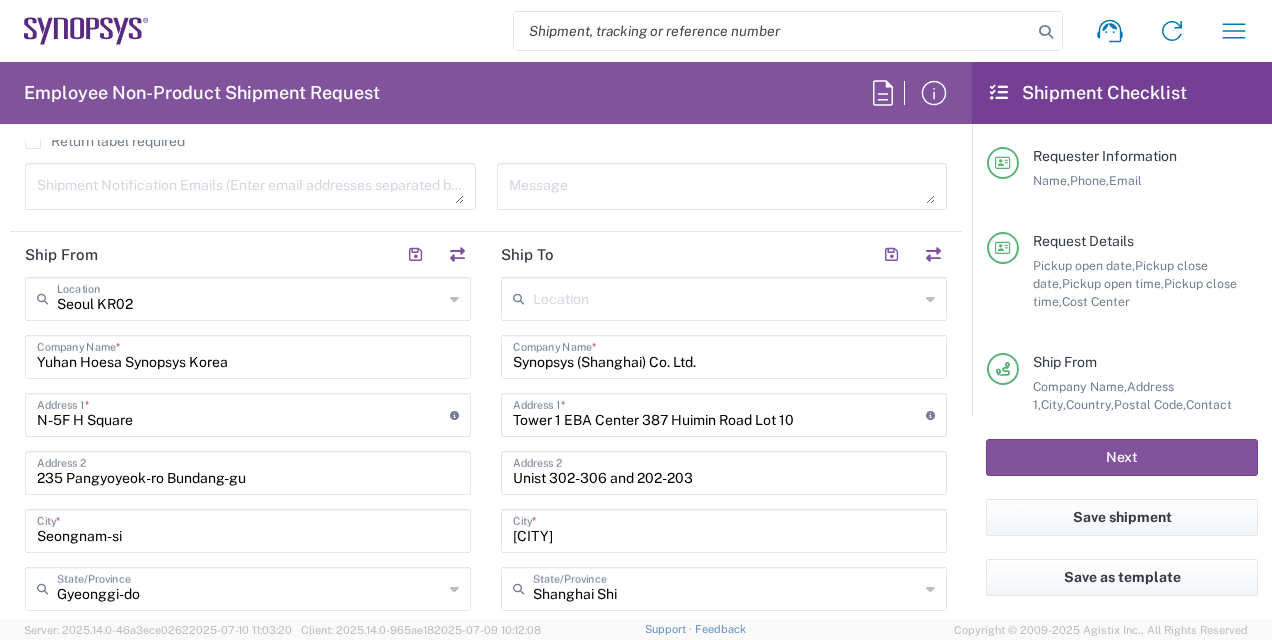 scroll, scrollTop: 700, scrollLeft: 0, axis: vertical 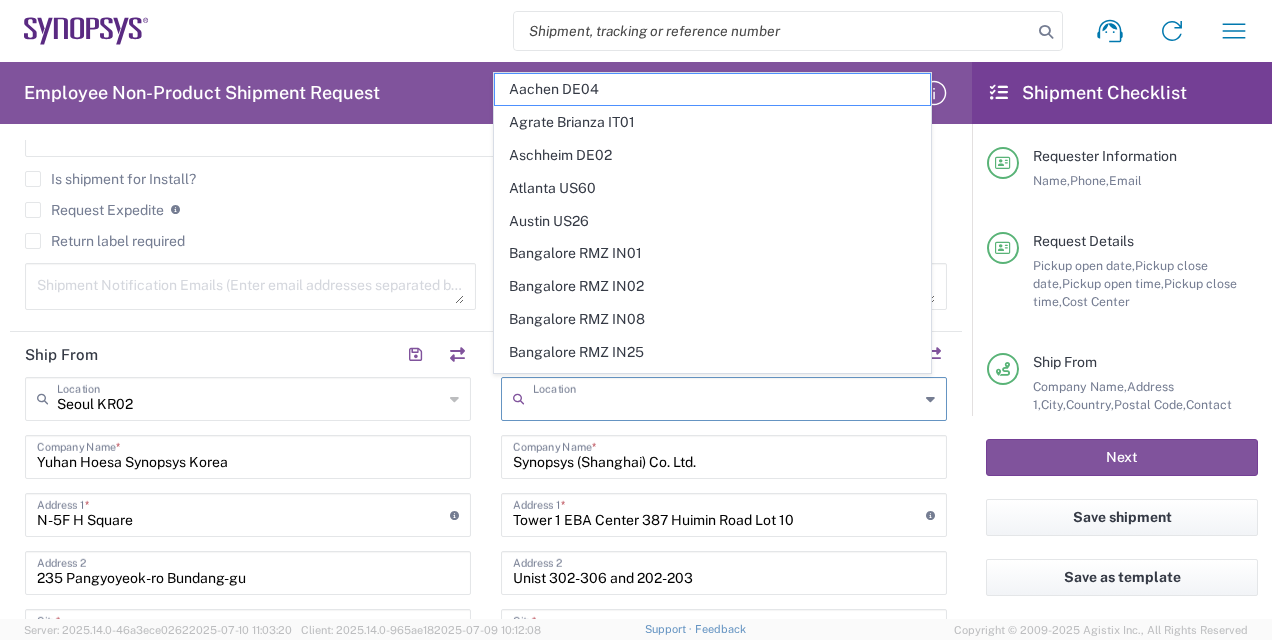 click at bounding box center (726, 397) 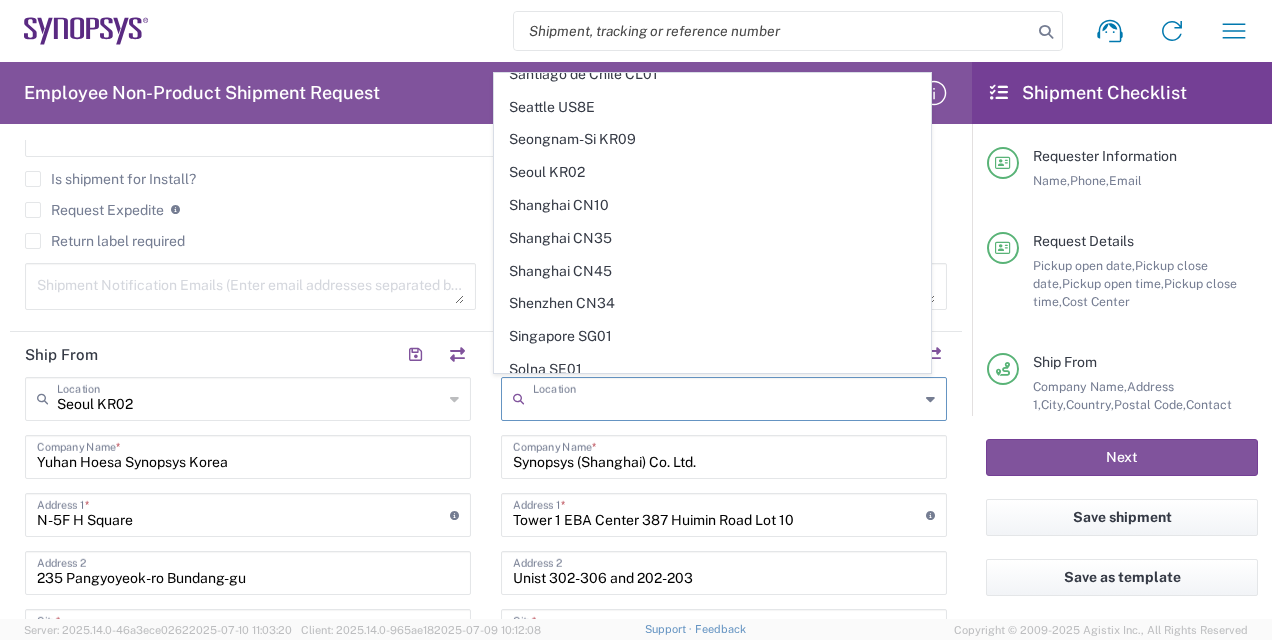 scroll, scrollTop: 4100, scrollLeft: 0, axis: vertical 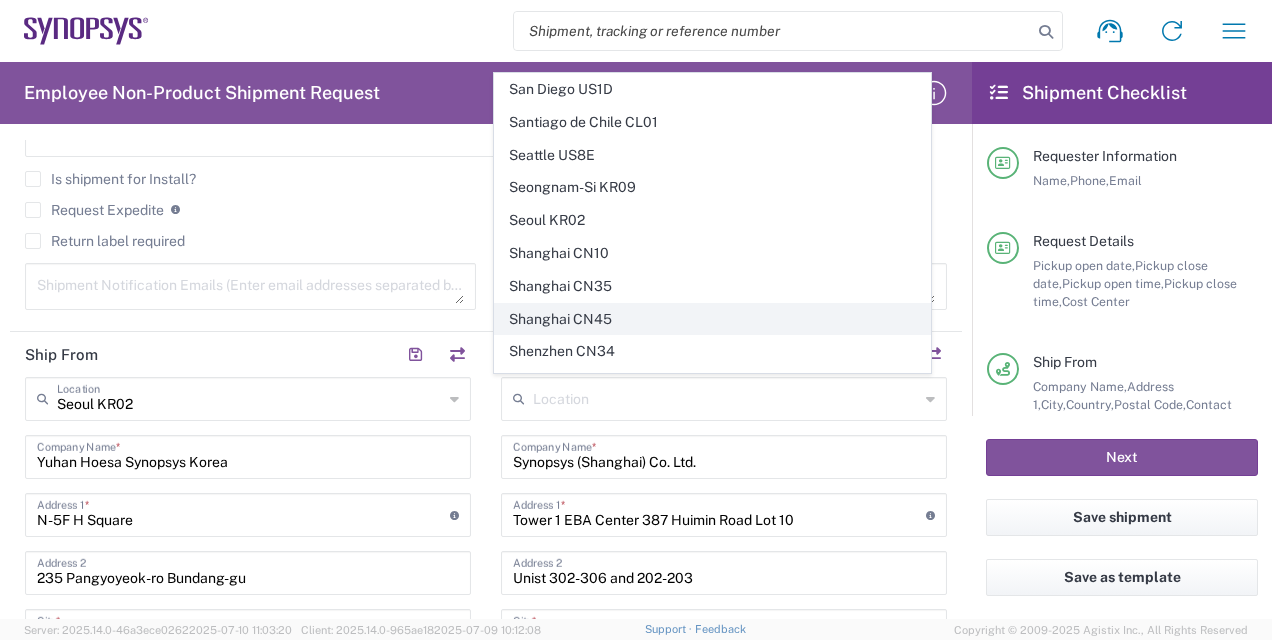 click on "Shanghai CN45" 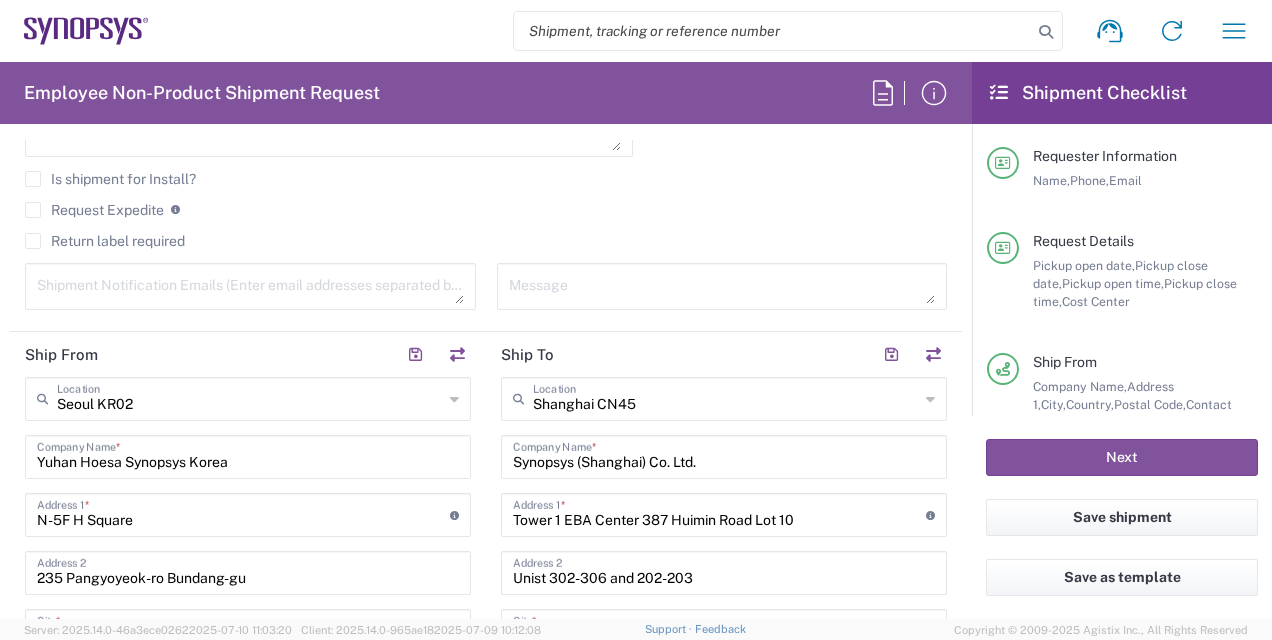 click on "Shipment request
Shipment tracking
Employee non-product shipment request
My shipments
Address book
My profile
Logout  Employee Non-Product Shipment Request
Requester Information  [FIRST] [LAST]  Name  * [PHONE]  Phone  * [EMAIL]  Email  *  Name (on behalf of)  Expedite requests must include authorized approver as "on behalf of"  Phone (on behalf of)  [EMAIL]  Email (on behalf of)   Request Details  07/14/2025 ×  Pickup open date  * Cancel Apply 11:00 AM  Pickup open time  * 07/14/2025 ×  Pickup close date  * Cancel Apply 04:00 PM  Pickup close time  *  Schedule pickup  When scheduling a pickup please be sure to meet the following criteria:
1. Pickup window should start at least 2 hours after current time.
2.Pickup window needs to be at least 2 hours.
3.Pickup close time should not exceed business hours.
×  Delivery open date  Cancel ×" at bounding box center [636, 320] 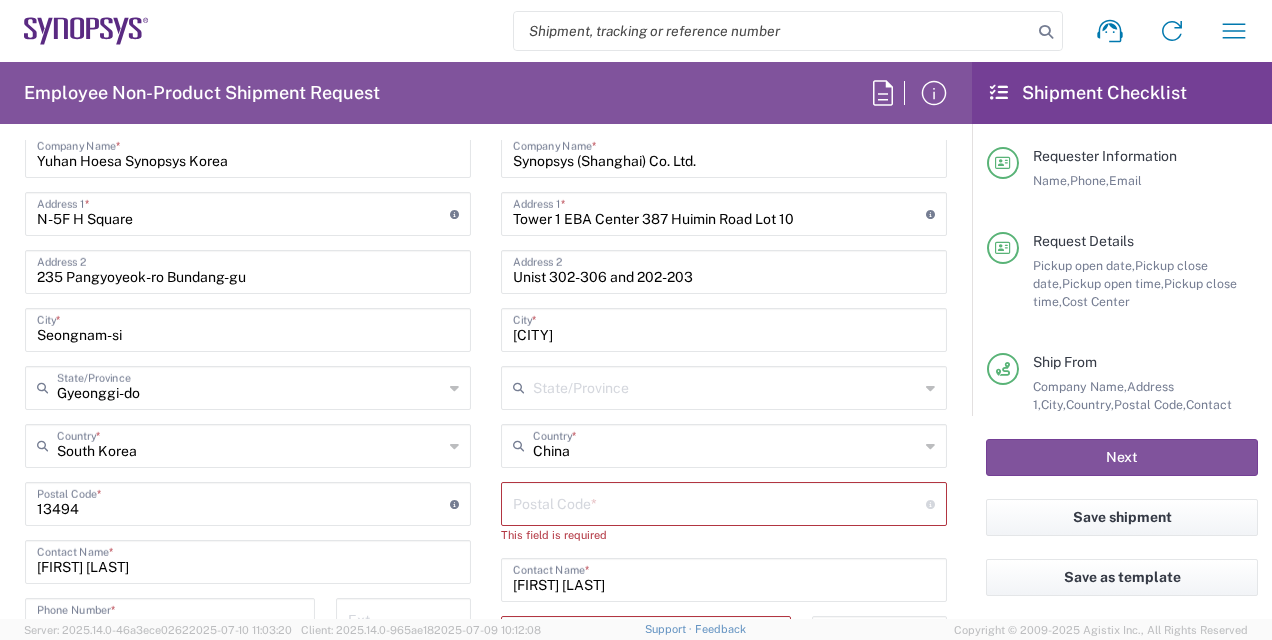 scroll, scrollTop: 1000, scrollLeft: 0, axis: vertical 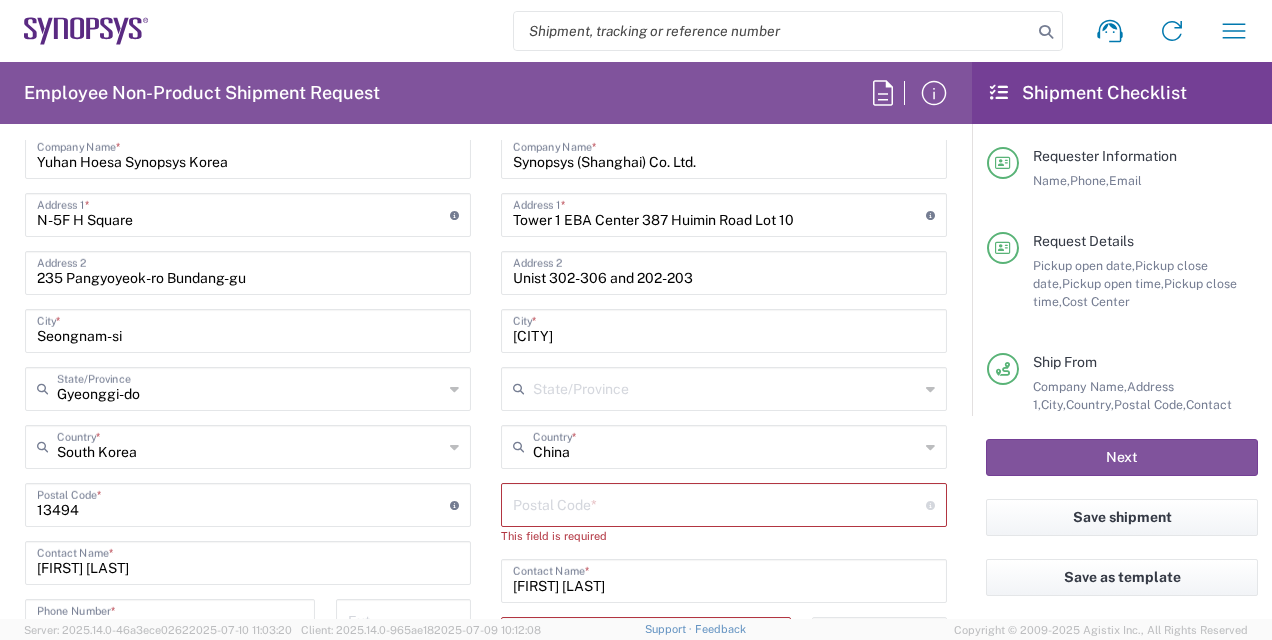 click at bounding box center (719, 503) 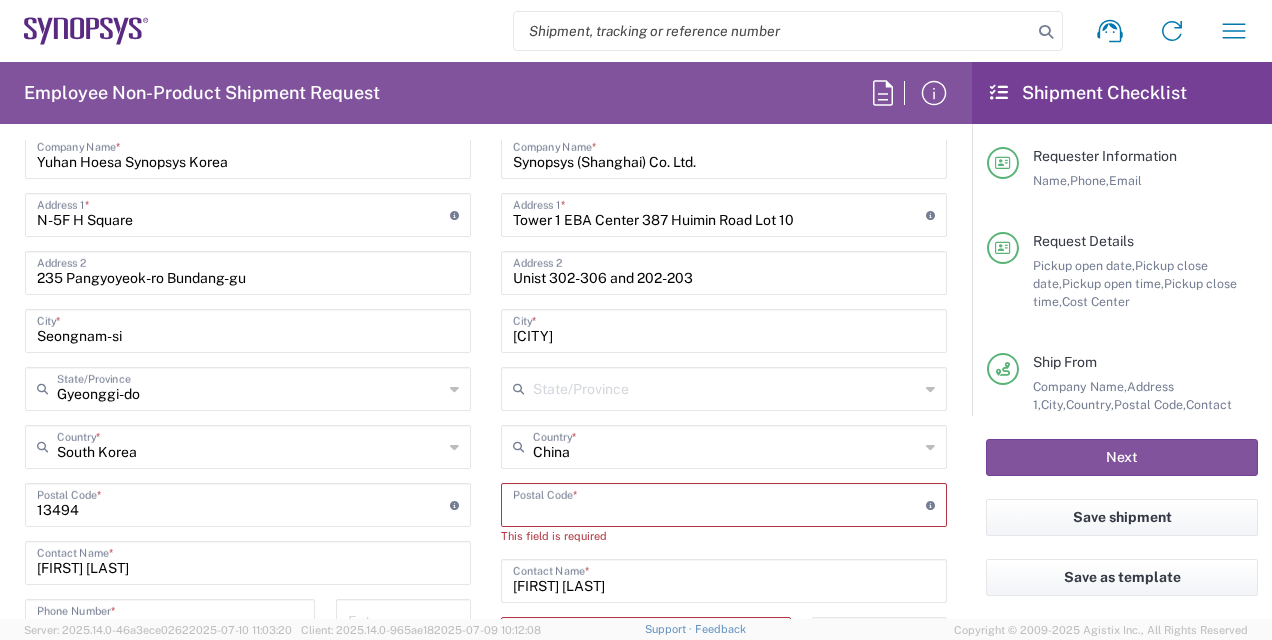 paste on "200433" 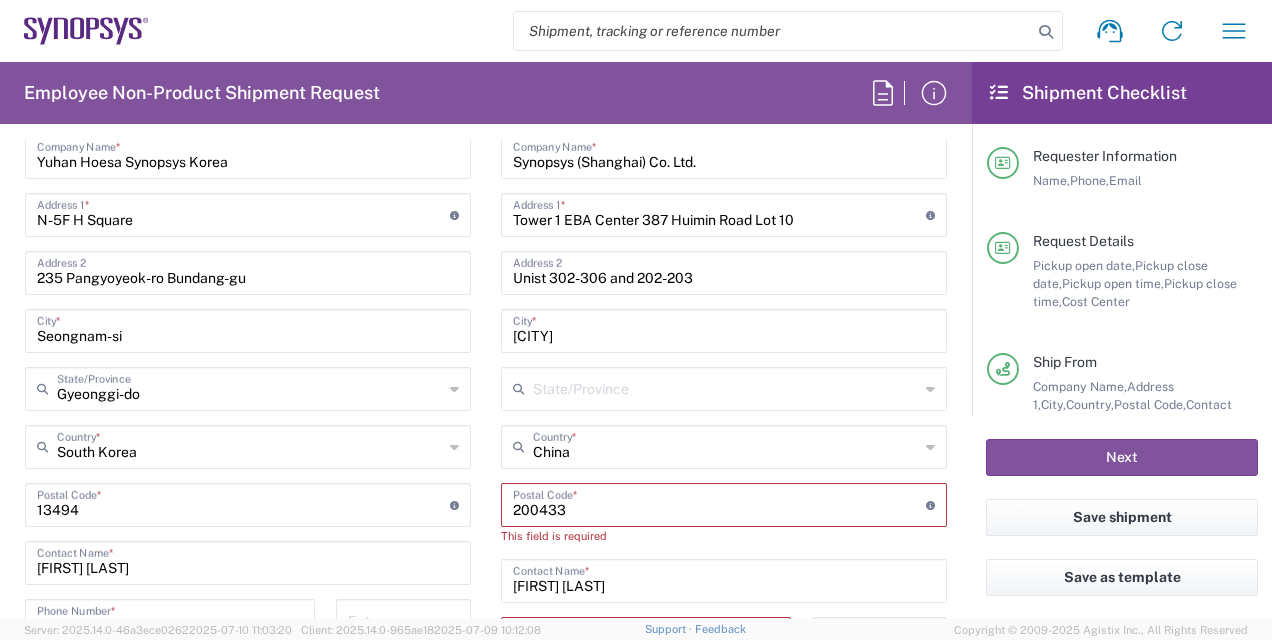 type 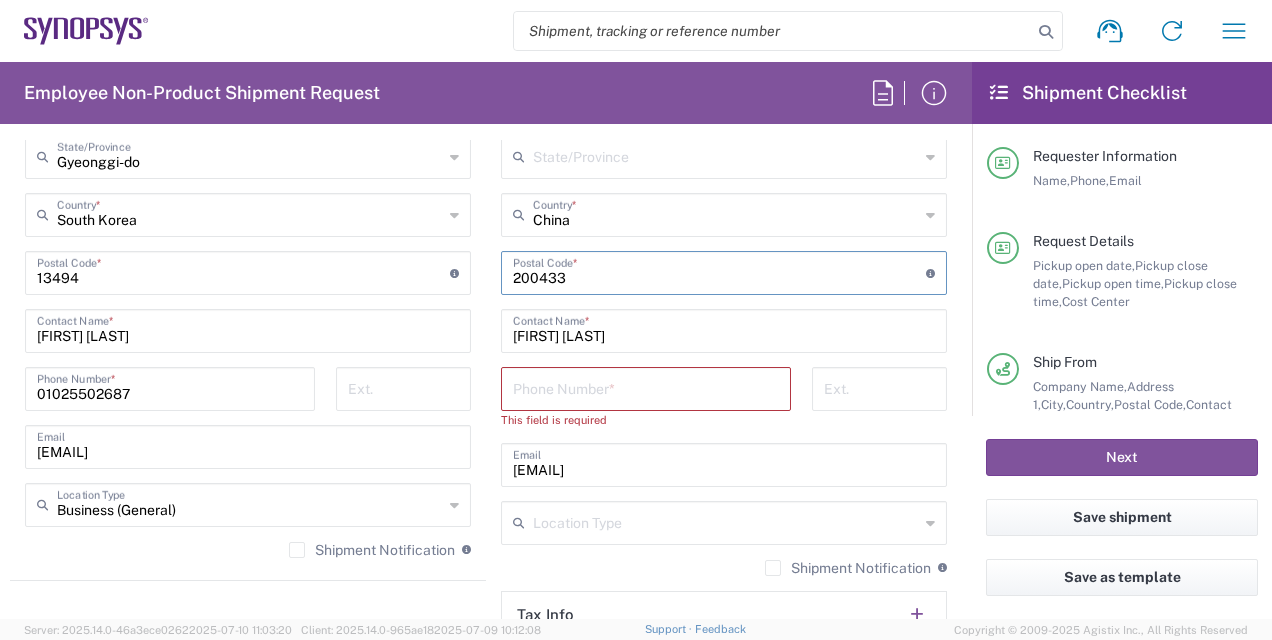 scroll, scrollTop: 1219, scrollLeft: 0, axis: vertical 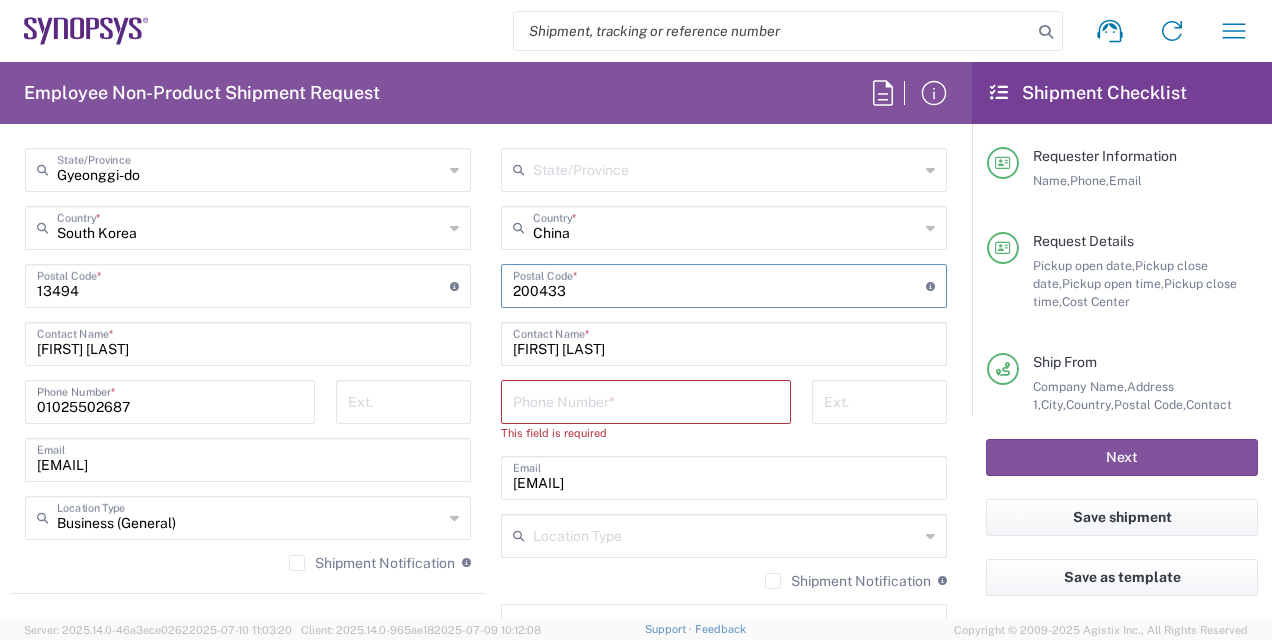 type on "200433" 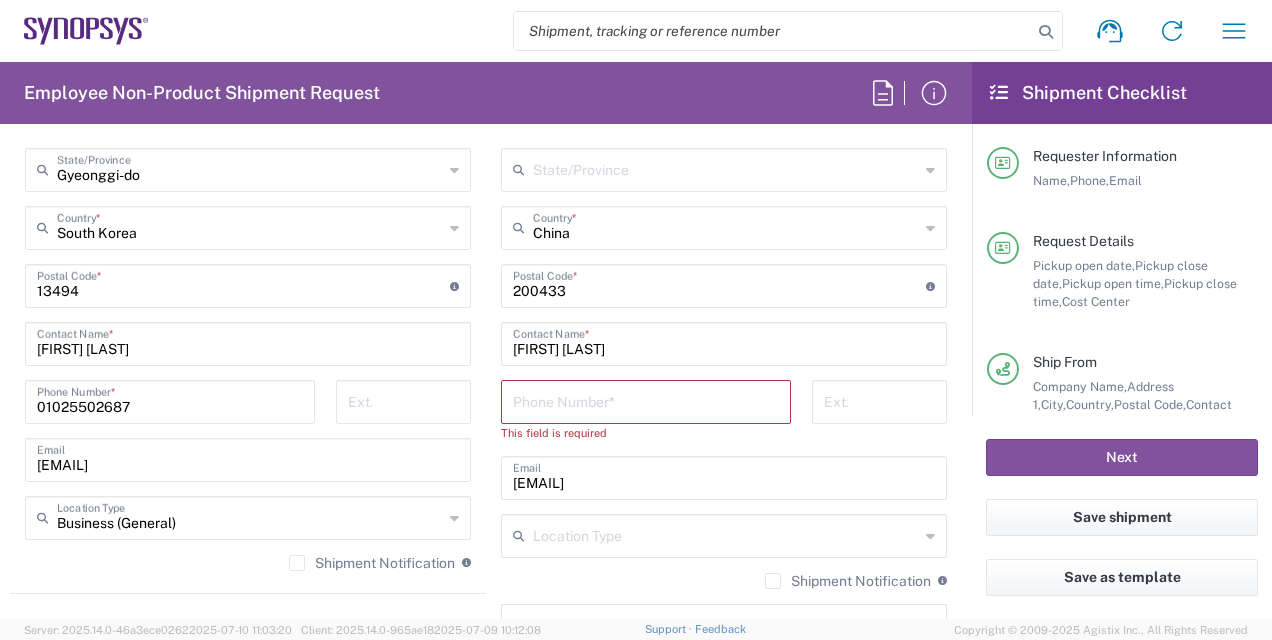 click at bounding box center [646, 400] 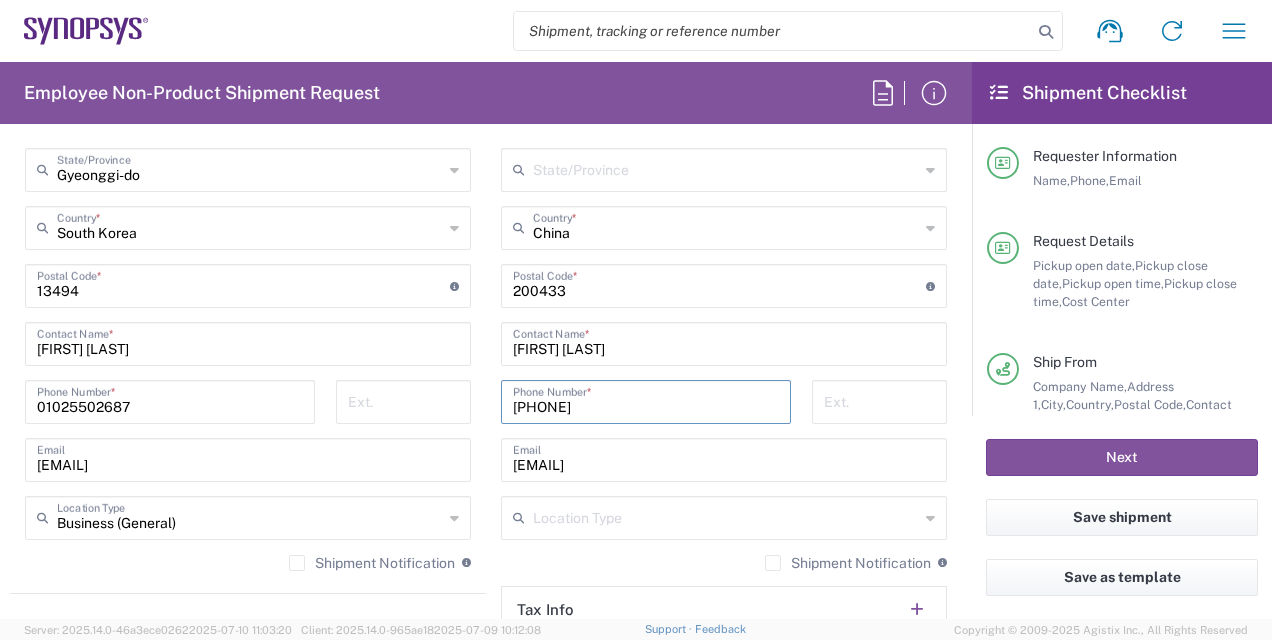 type on "[PHONE]" 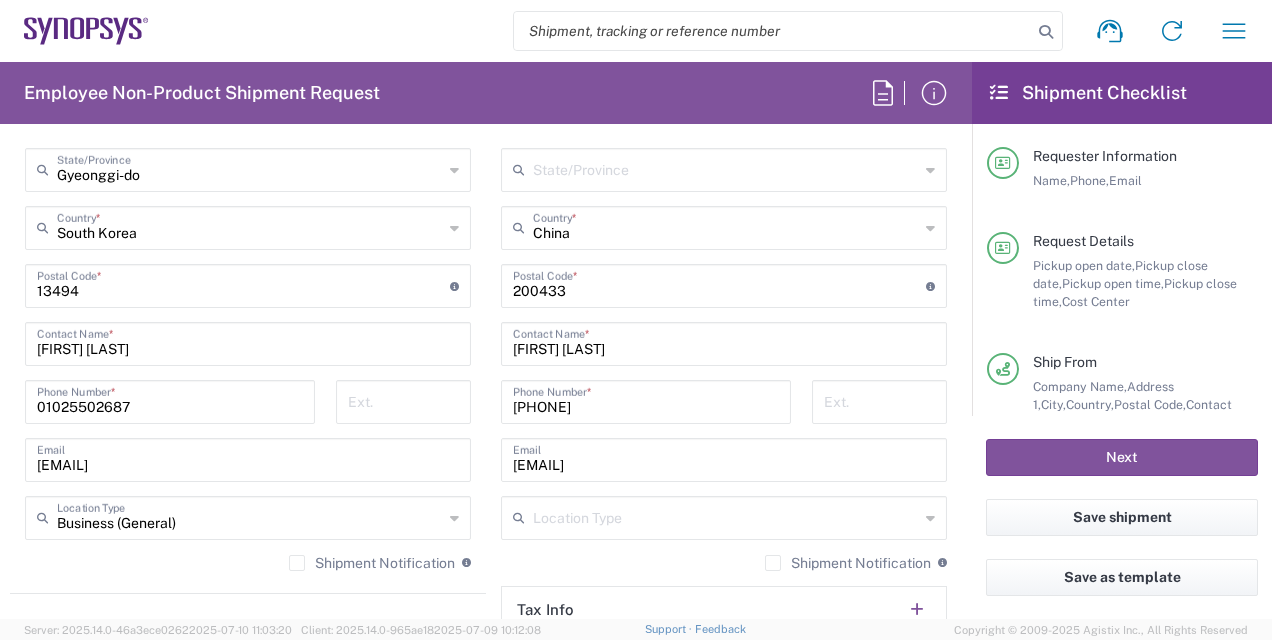 click on "Location  Aachen DE04 Agrate Brianza IT01 Aschheim DE02 Atlanta US60 Austin US26 Bangalore RMZ IN01 Bangalore RMZ IN02 Bangalore RMZ IN08 Bangalore RMZ IN25 Bangalore RMZ IN33 Bangalore RMZ IN37 Bangalore RMZ IN47 Bangalore SIG IN32 Bangalore SIG IN7D Beijing CN30 Belfast GB78 Bellevue US28 Berlin DE16 Berlin DE20 Berlin DE21 Berlin DE22 Bhubaneswar IN68 Bloomington US6J Boulder US1F Boulder US1P Boxborough US8W Bristol GB35 Bucharest RO03 Burlington US1A Burnaby CA Burnaby CA18 Calgary CA11 Cluj-Napoca RO02 Colombo LK01 Colombo LK02 Colorado Springs US1H Copenhagen DK01 Da Nang VN03 Da Nang VN06 Dublin IE02 Edinburgh GB32 EG01 Eindhoven NL20 Enschede NL03 Erfurt DE06 Espoo FI01 Exeter GB29 GB34 Bristol Gdansk PL01 Gilbert US1J Glasgow GB28 Gyumri AM10 Haifa IL61 Hanoi VN09 Hatfield GB21 Headquarters USSV Herndon US6L Hillsboro US03 Ho Chi Minh City VN04 Ho Chi Minh City VN07 Ho Chi Minh City VN08 Hong Kong HK02 Hsinchu TW04 Hsinchu TW12 Hsinchu TW14 Hsinchu TW15 Hsinchu TW17 Hsinchu TW19 Hsinchu TW21 * * *" 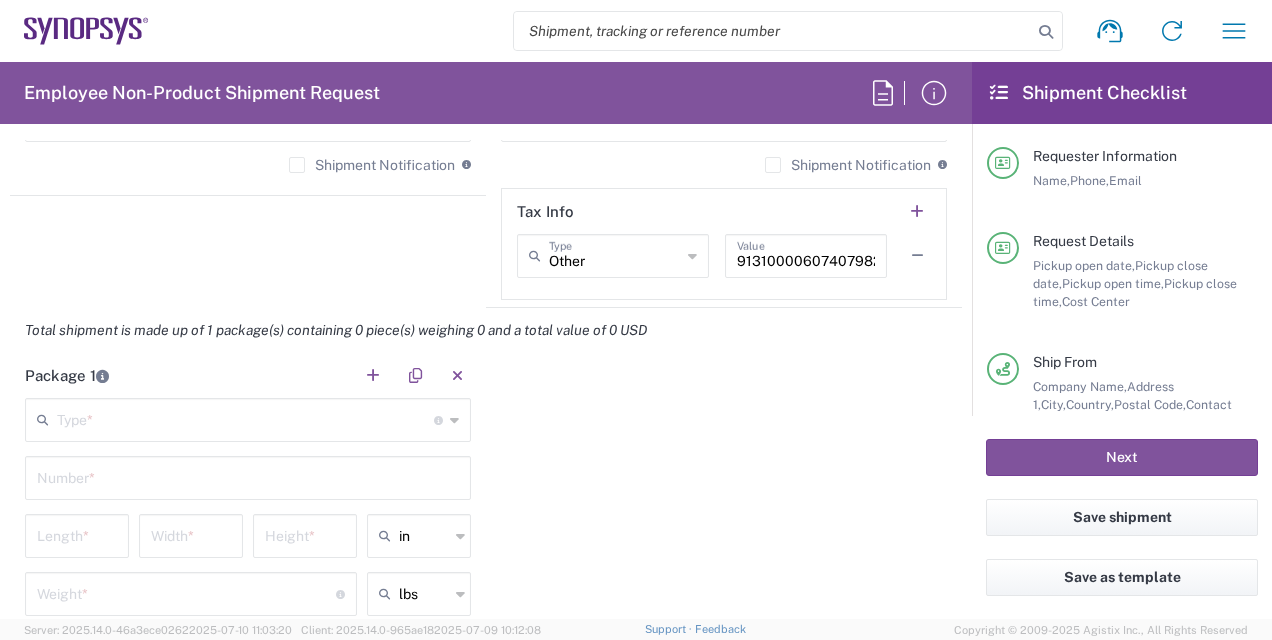 scroll, scrollTop: 1619, scrollLeft: 0, axis: vertical 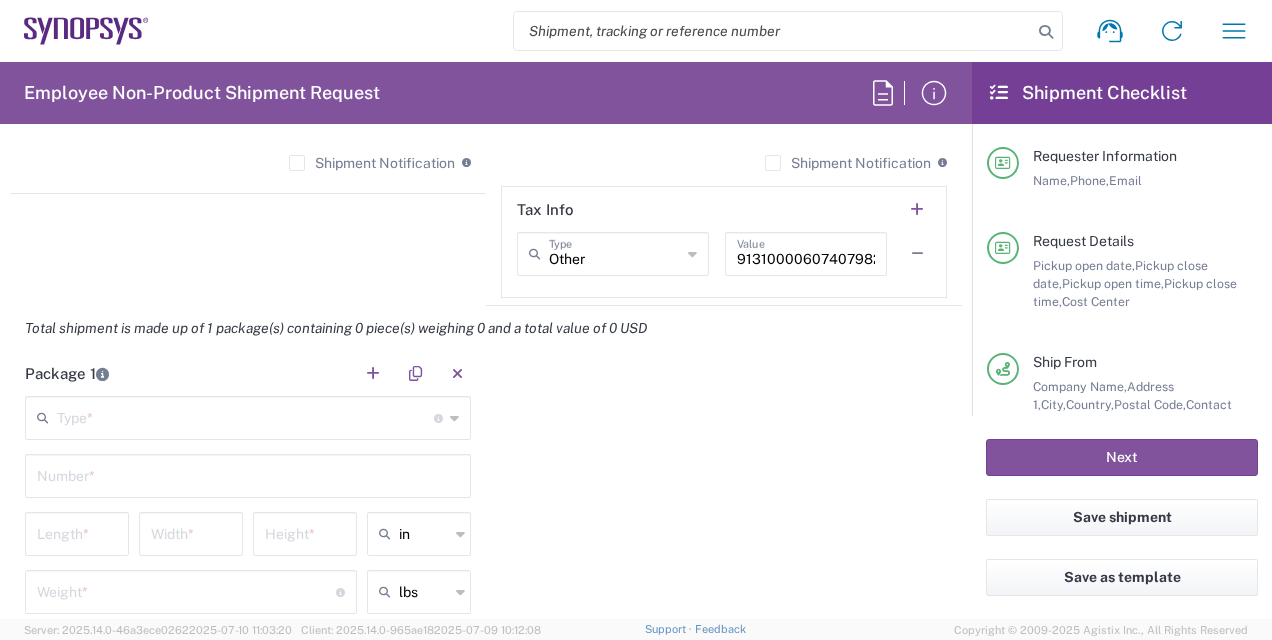 click at bounding box center [245, 416] 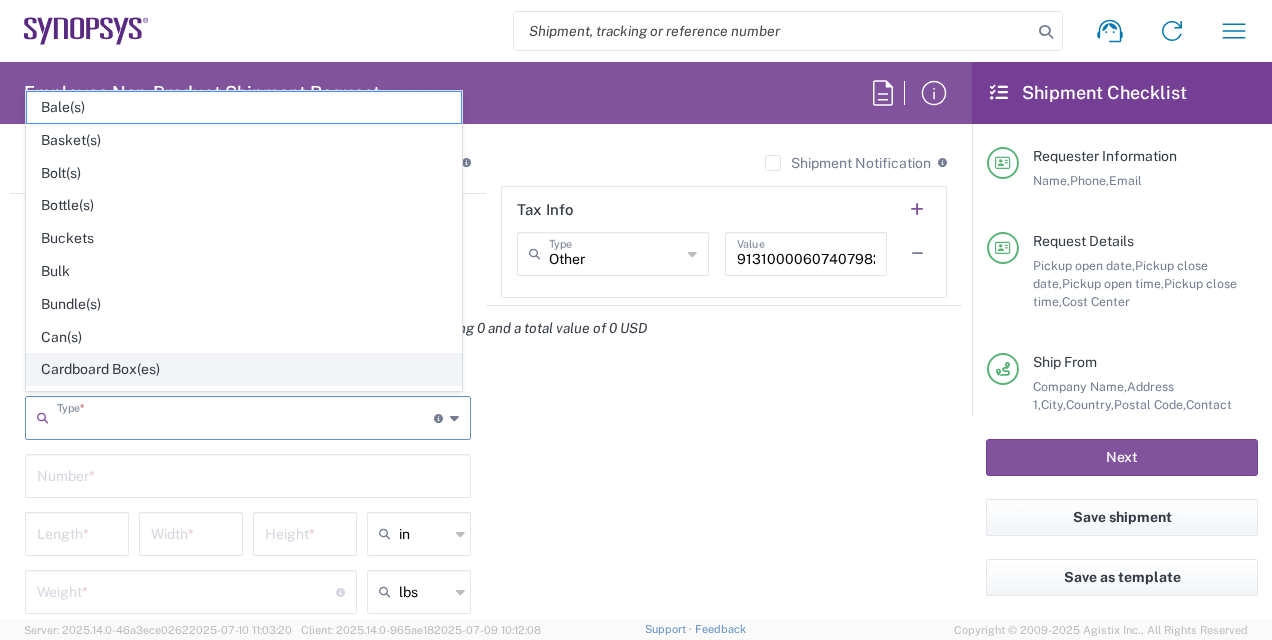 click on "Cardboard Box(es)" 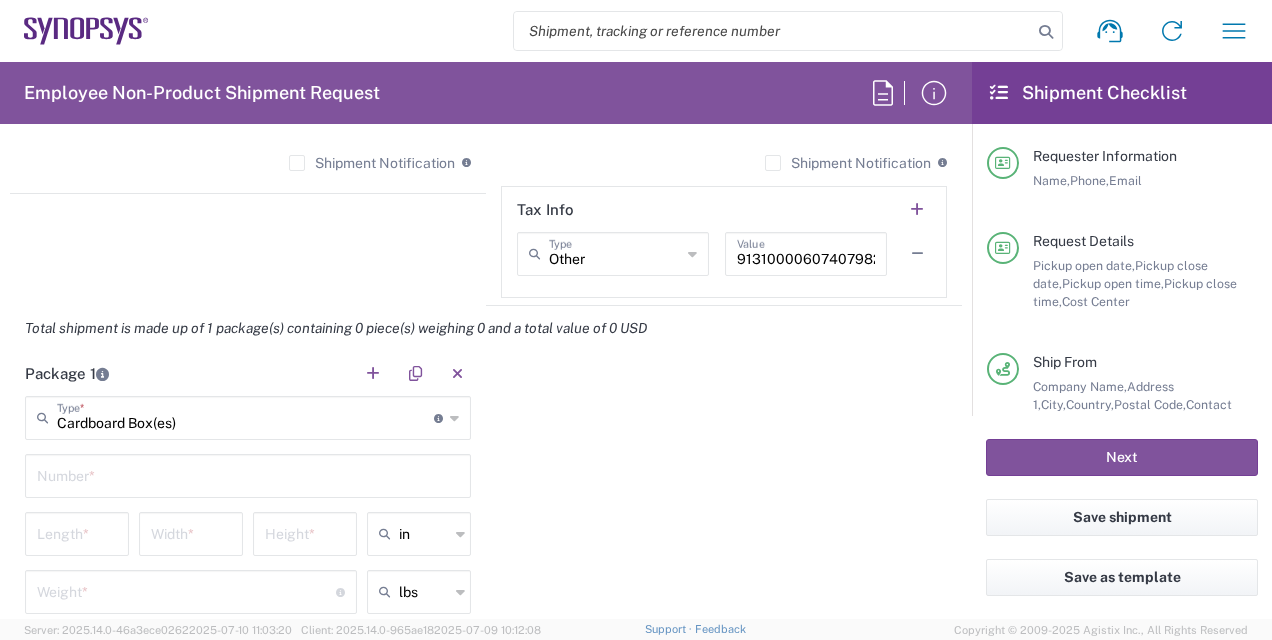 click at bounding box center [248, 474] 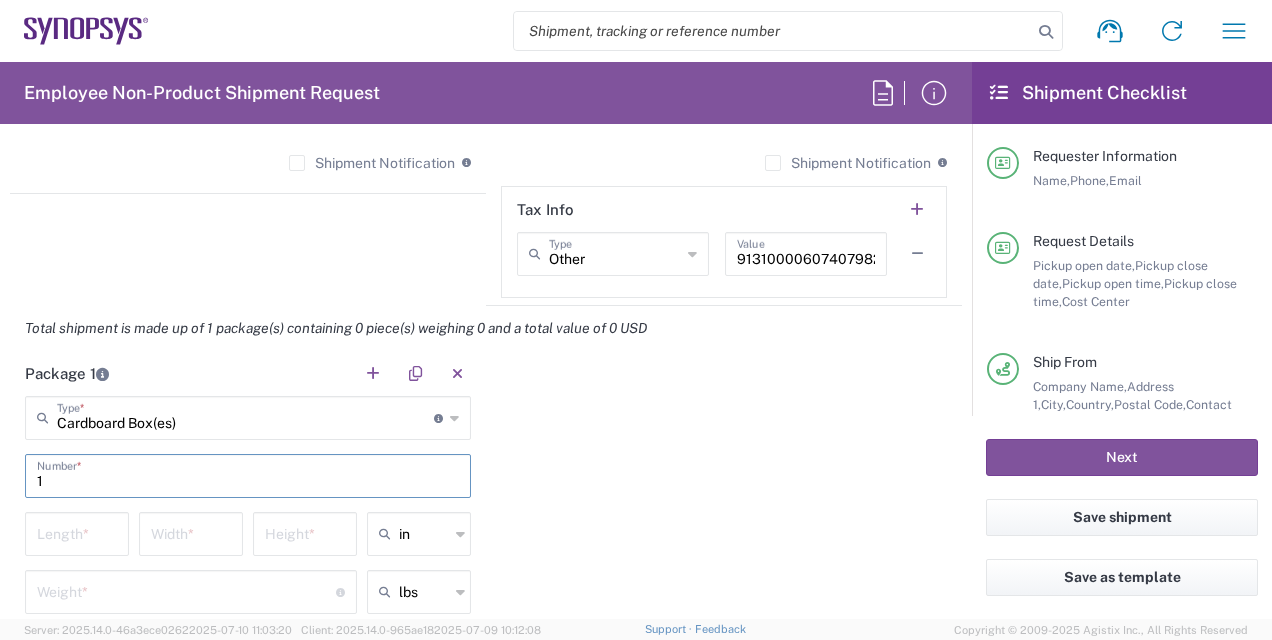 type on "1" 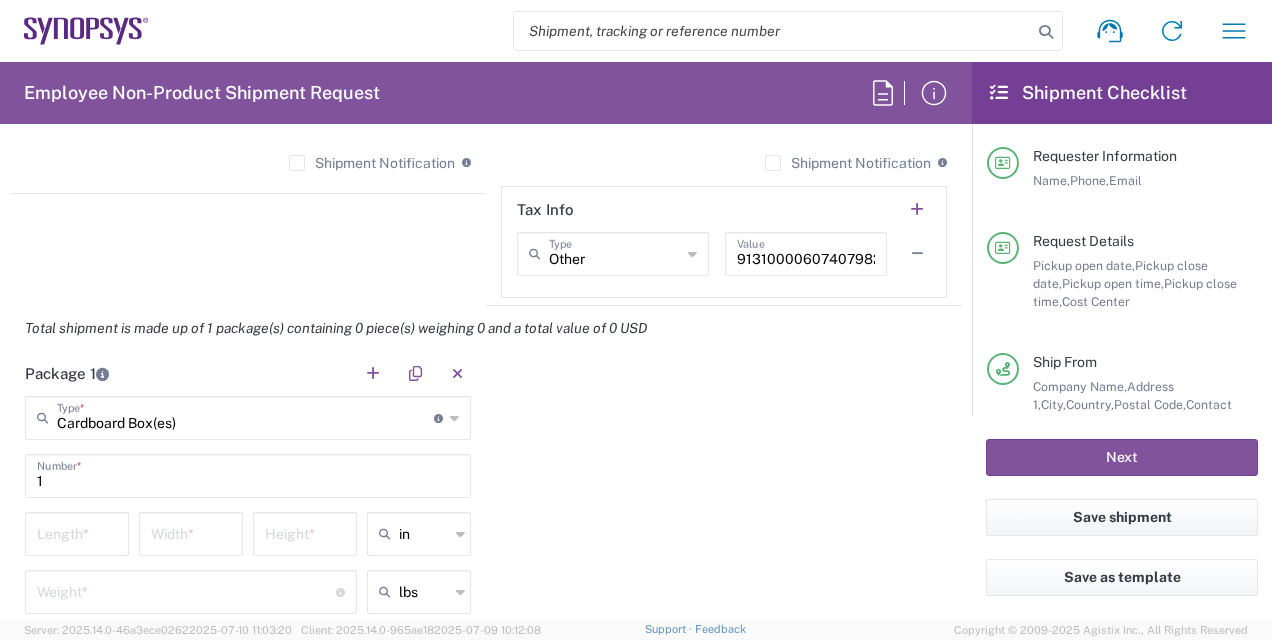 scroll, scrollTop: 1719, scrollLeft: 0, axis: vertical 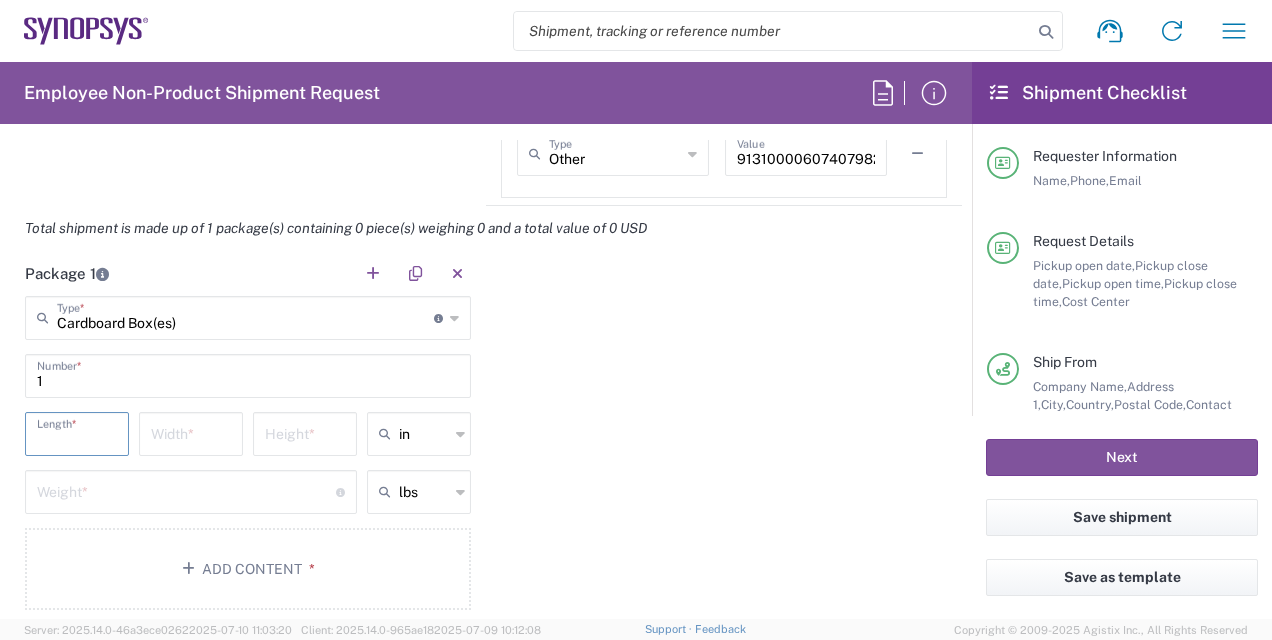 click at bounding box center [77, 432] 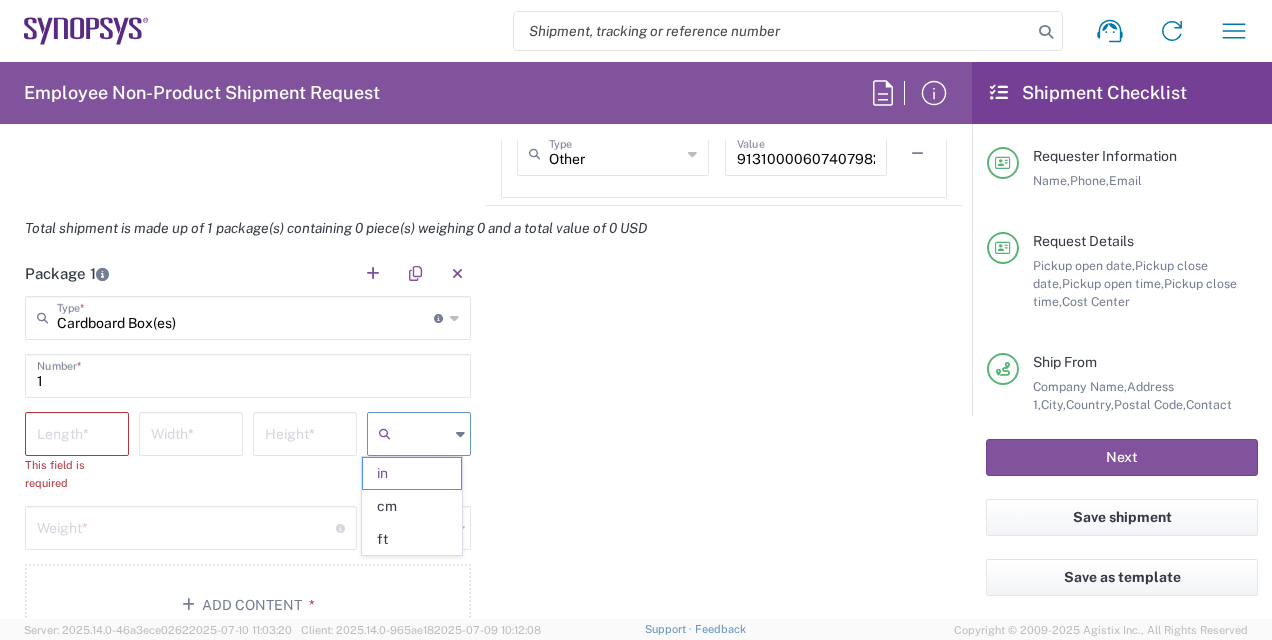 click at bounding box center (424, 434) 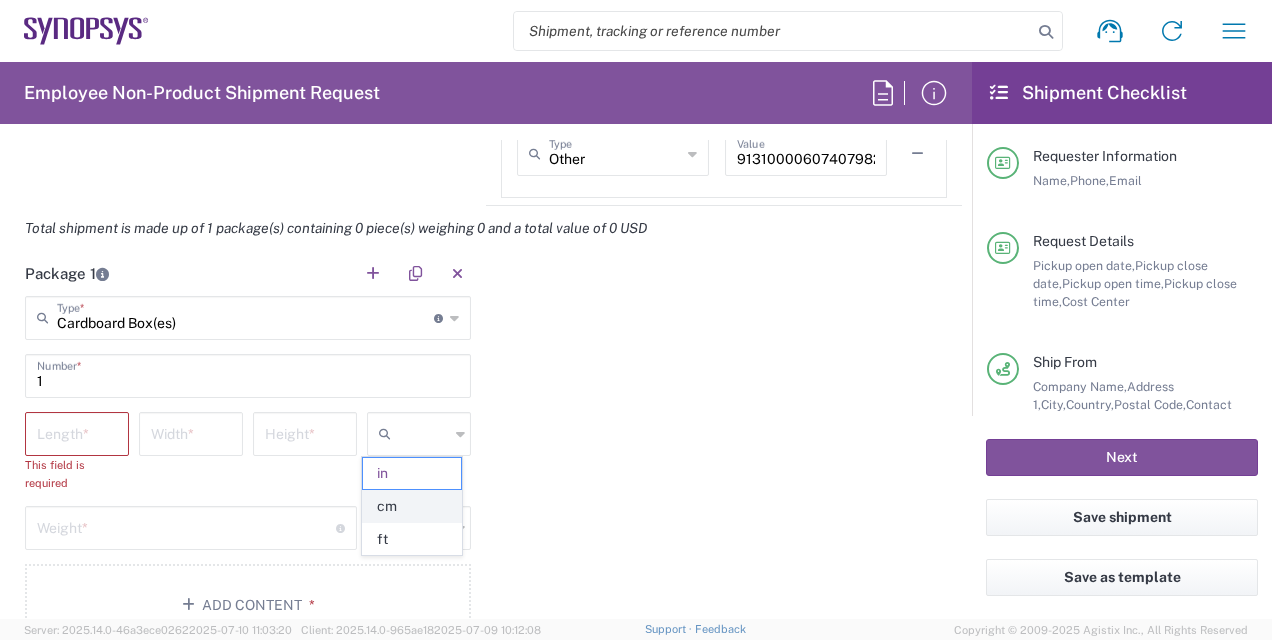 click on "cm" 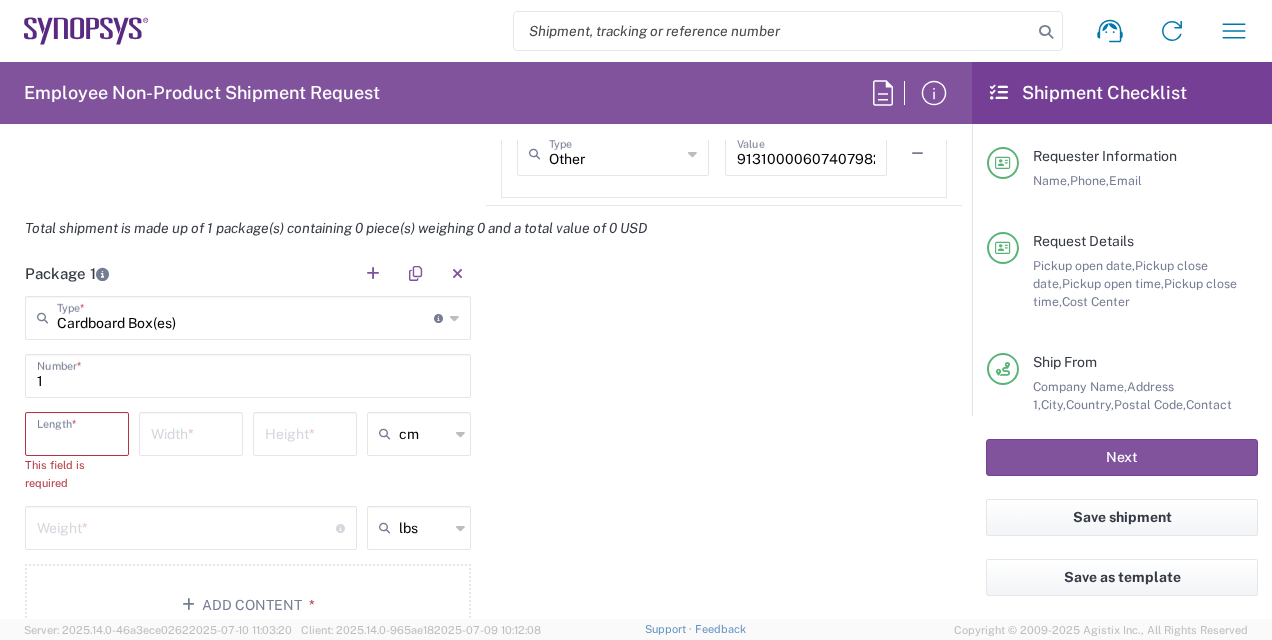 click at bounding box center (77, 432) 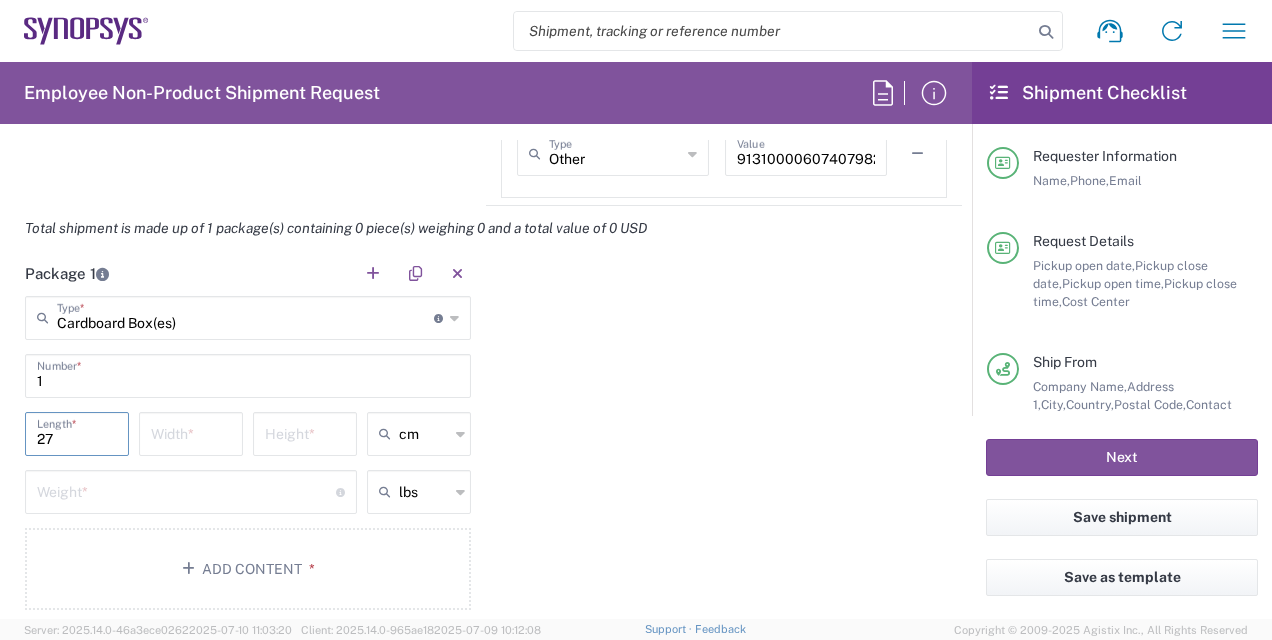 type on "27" 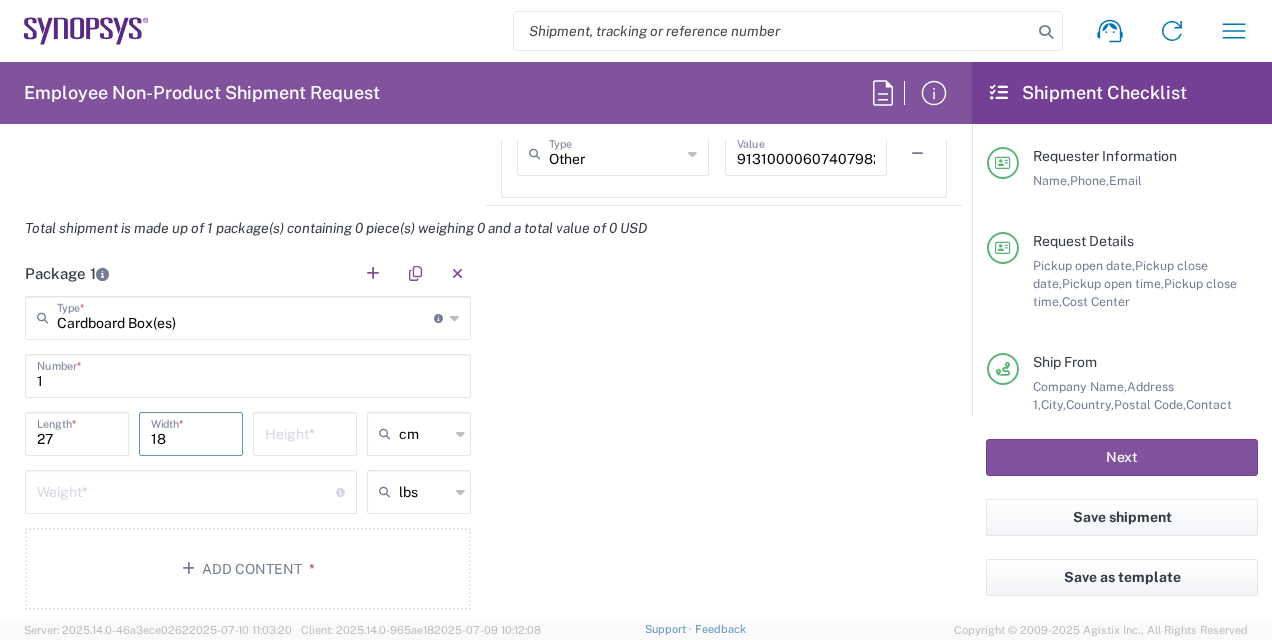 type on "18" 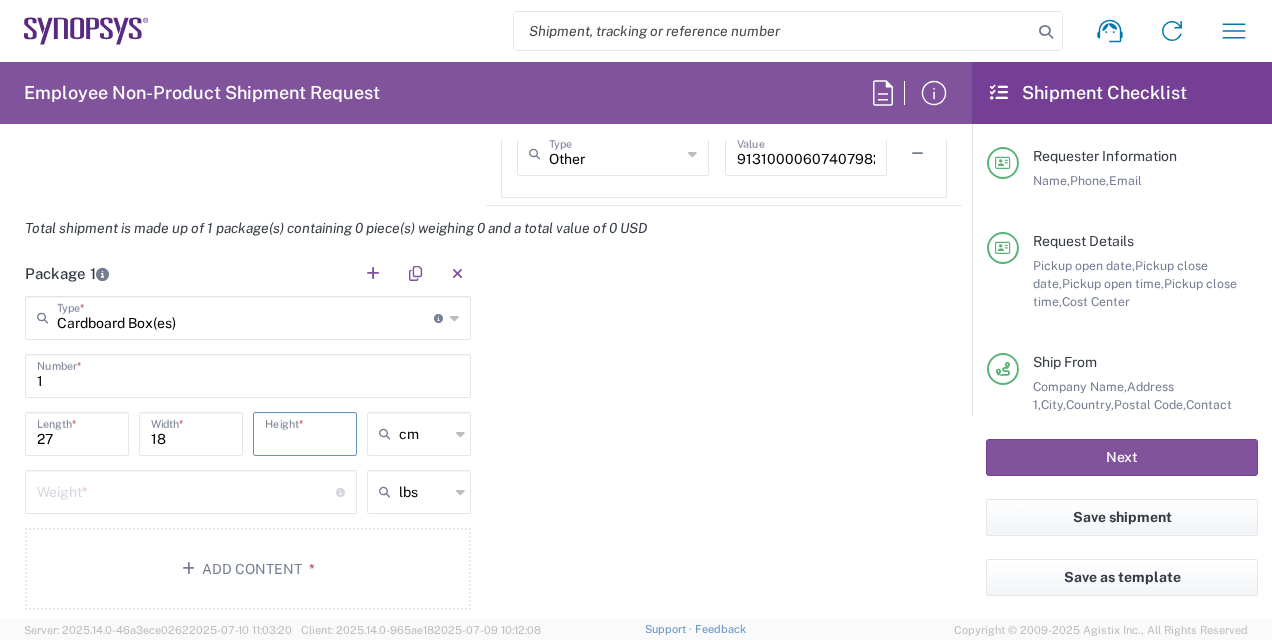 click at bounding box center (305, 432) 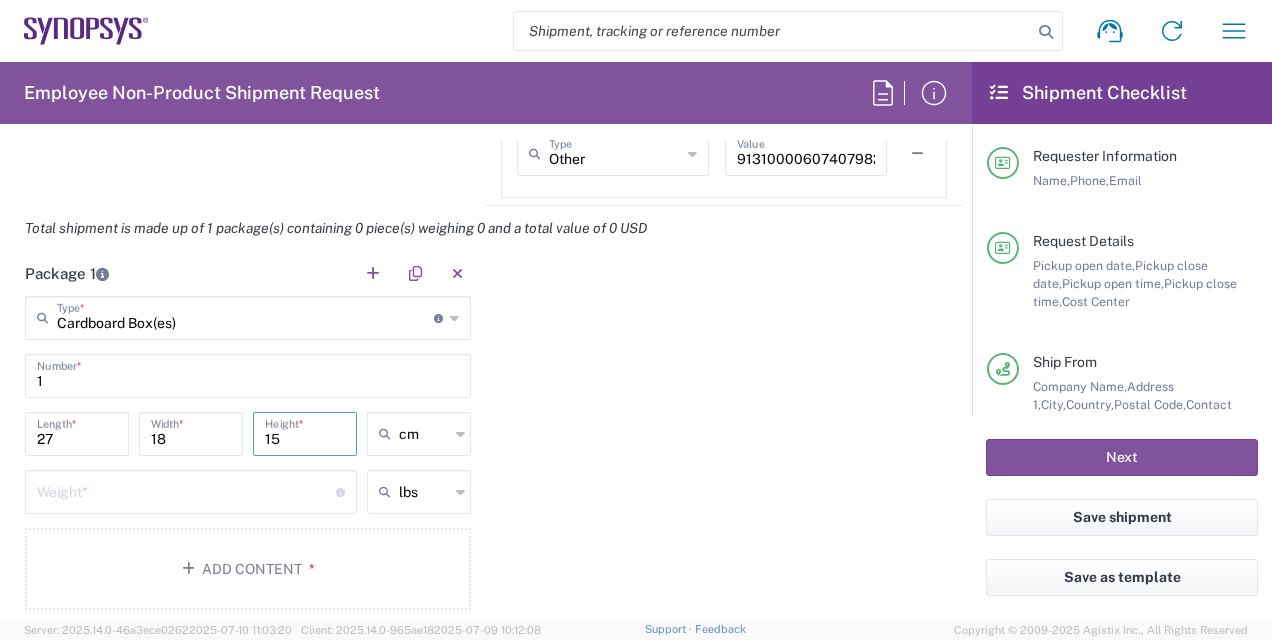 type on "15" 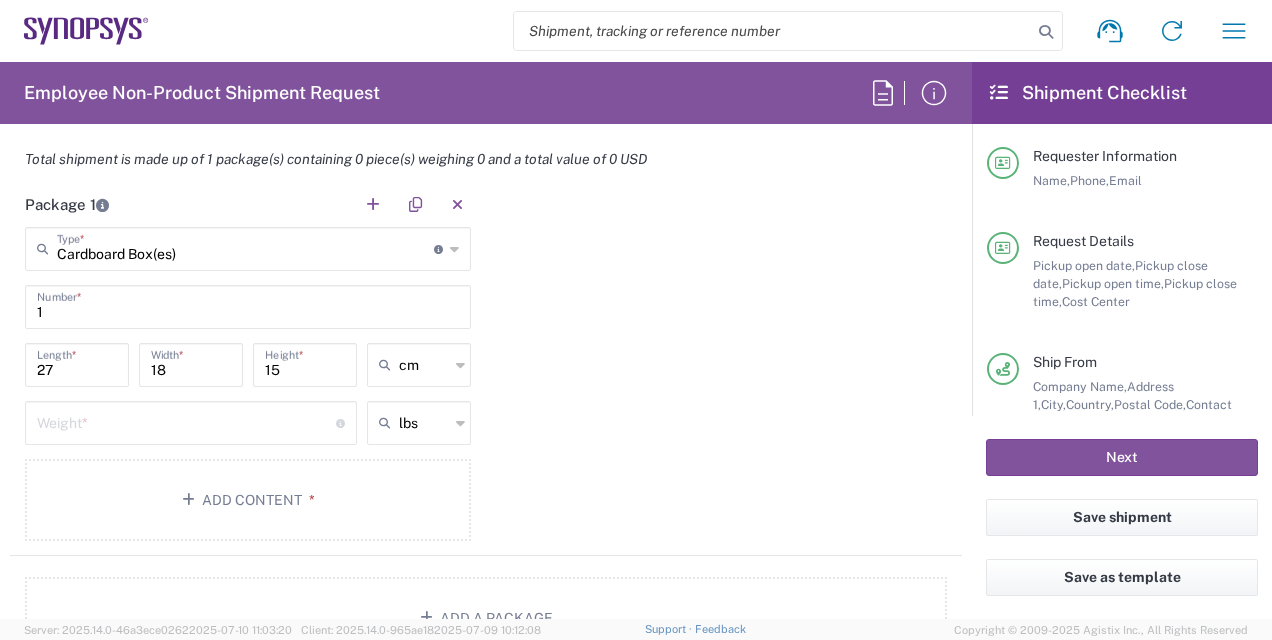 scroll, scrollTop: 1819, scrollLeft: 0, axis: vertical 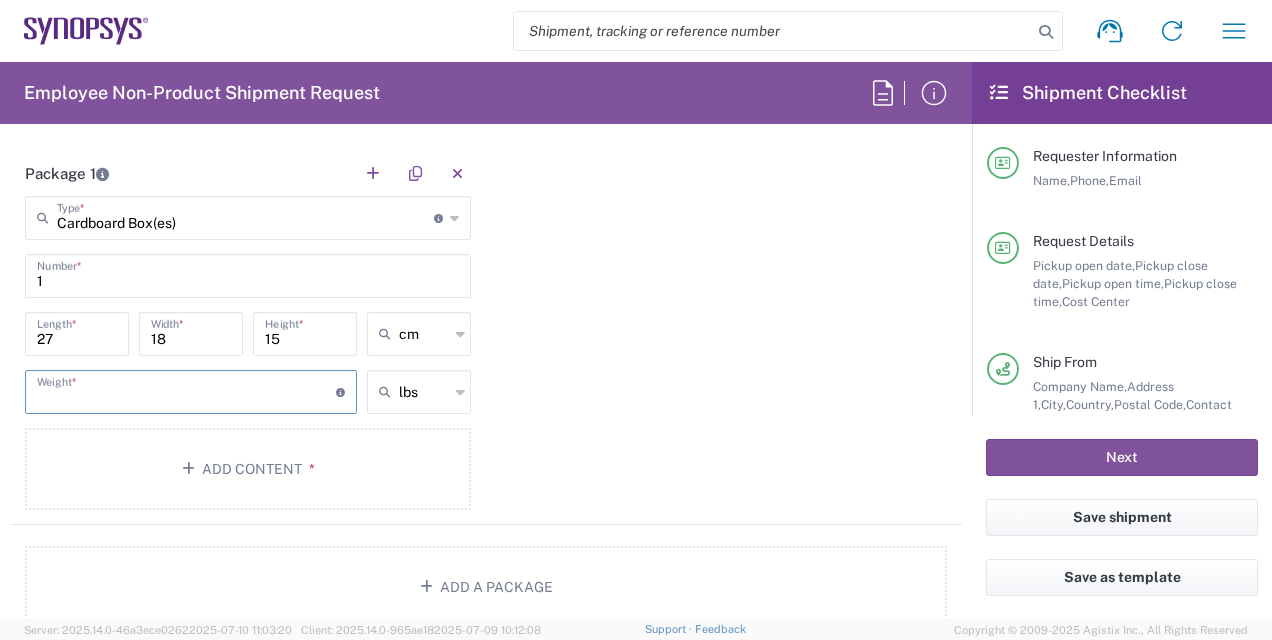 click at bounding box center (186, 390) 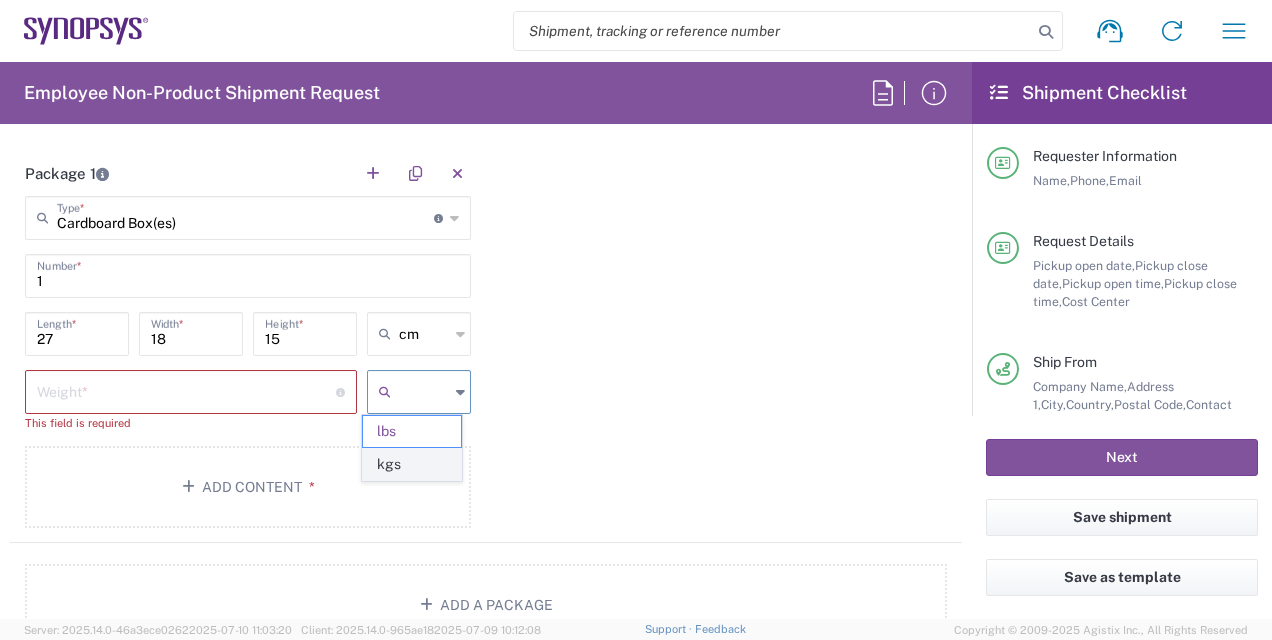 click on "kgs" 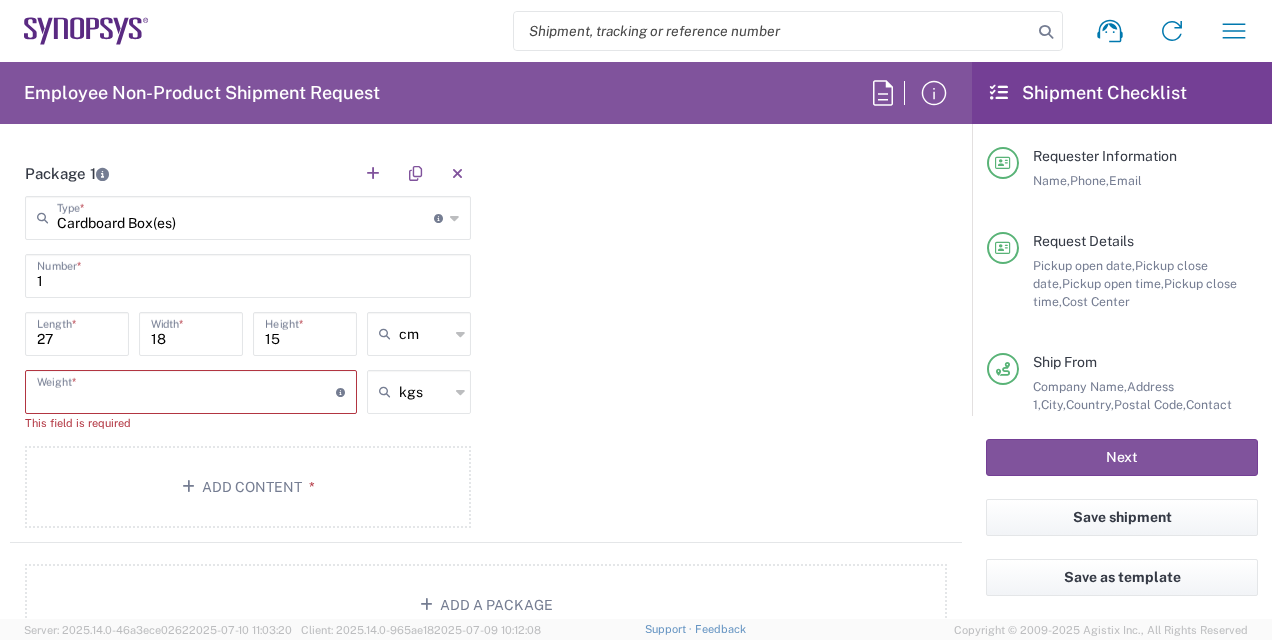 click at bounding box center (186, 390) 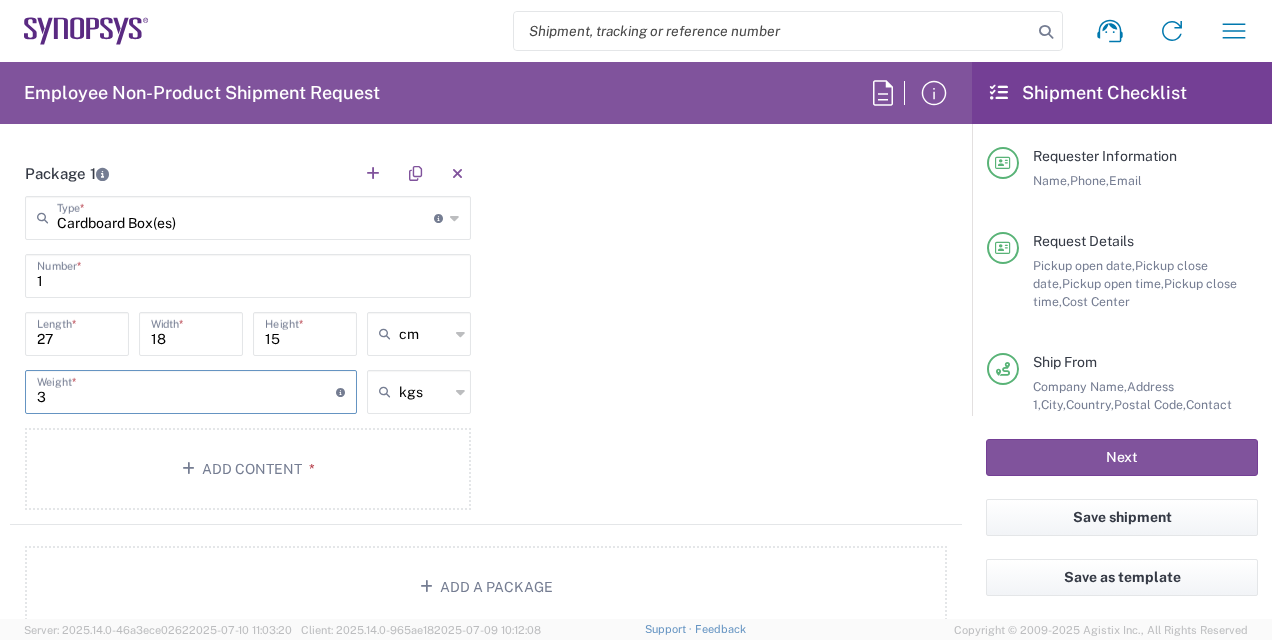 type on "3" 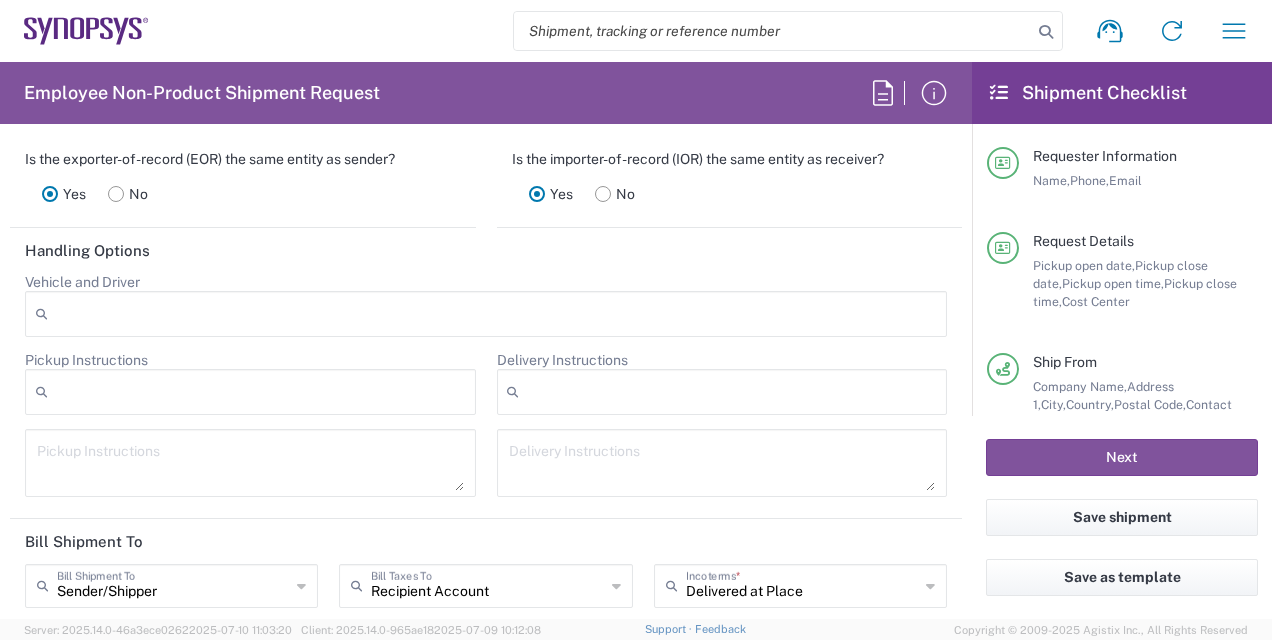 scroll, scrollTop: 2519, scrollLeft: 0, axis: vertical 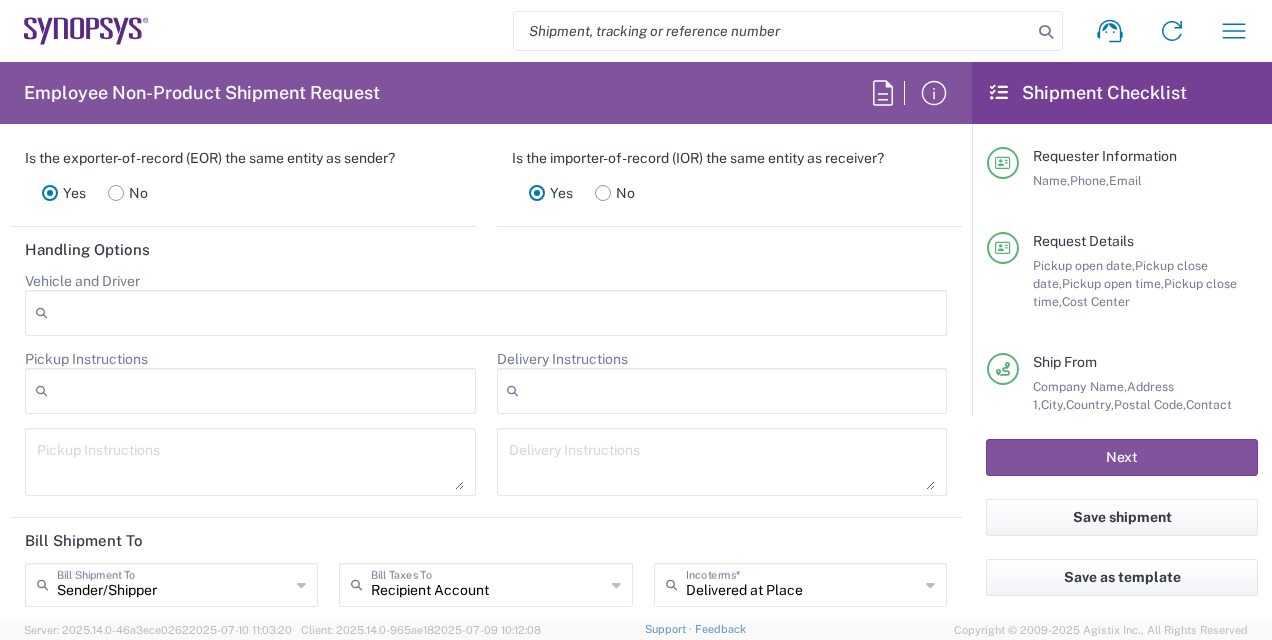 click 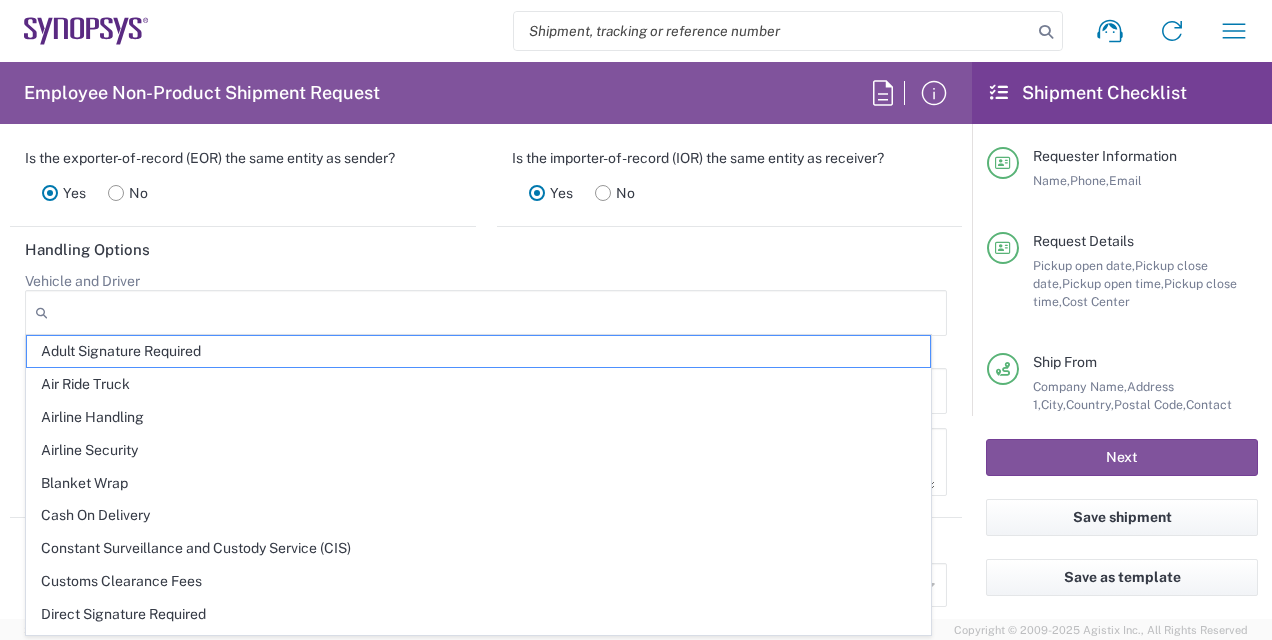 click 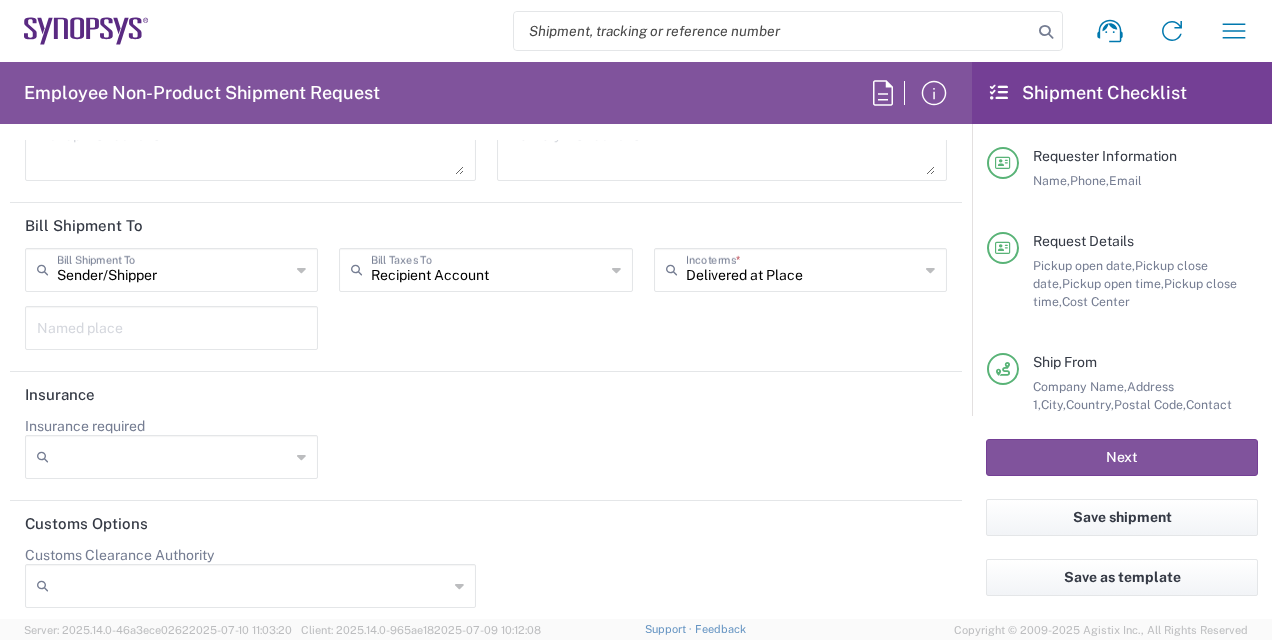 scroll, scrollTop: 2836, scrollLeft: 0, axis: vertical 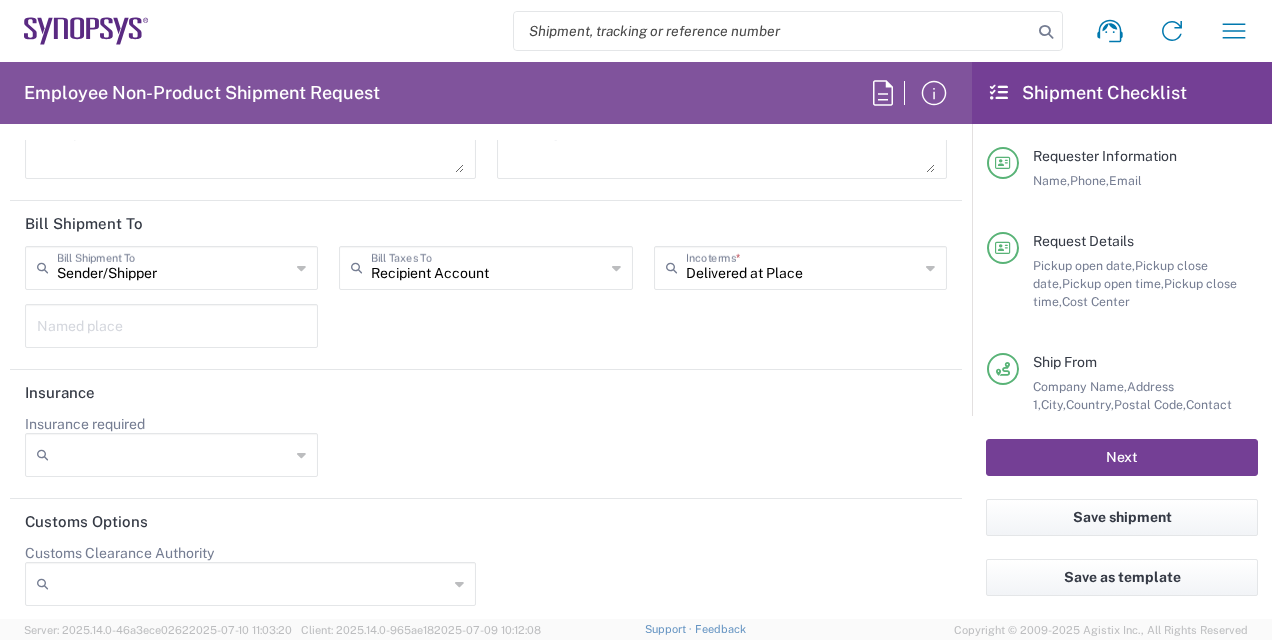 click on "Next" 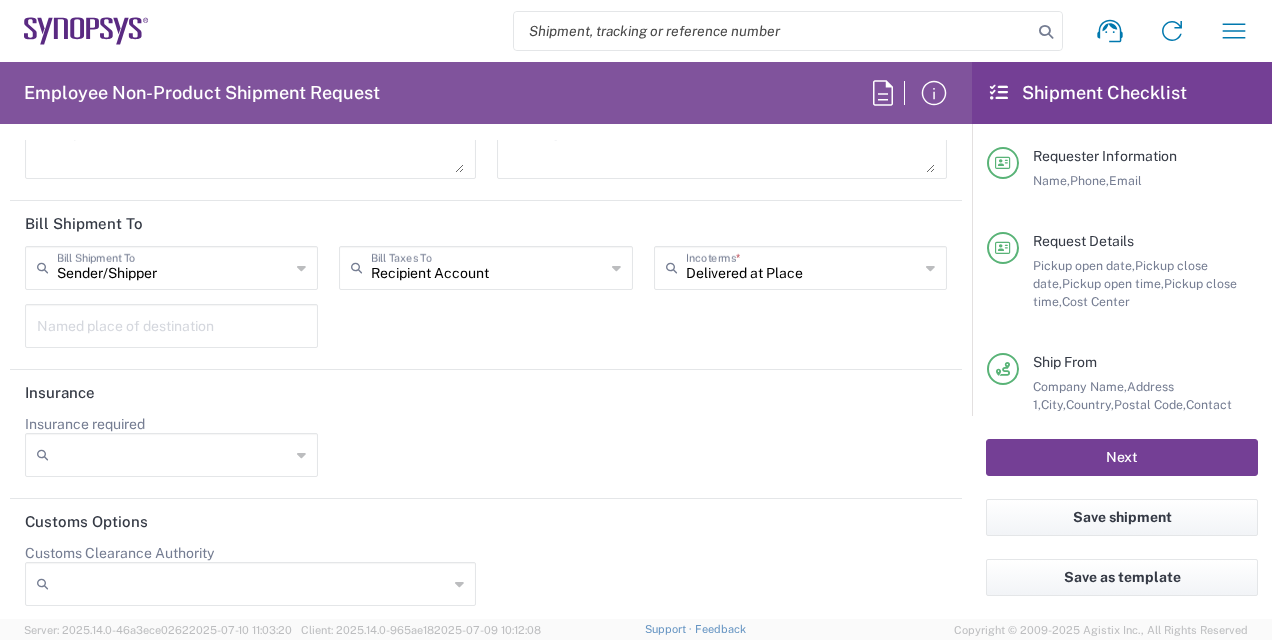 click on "Next" 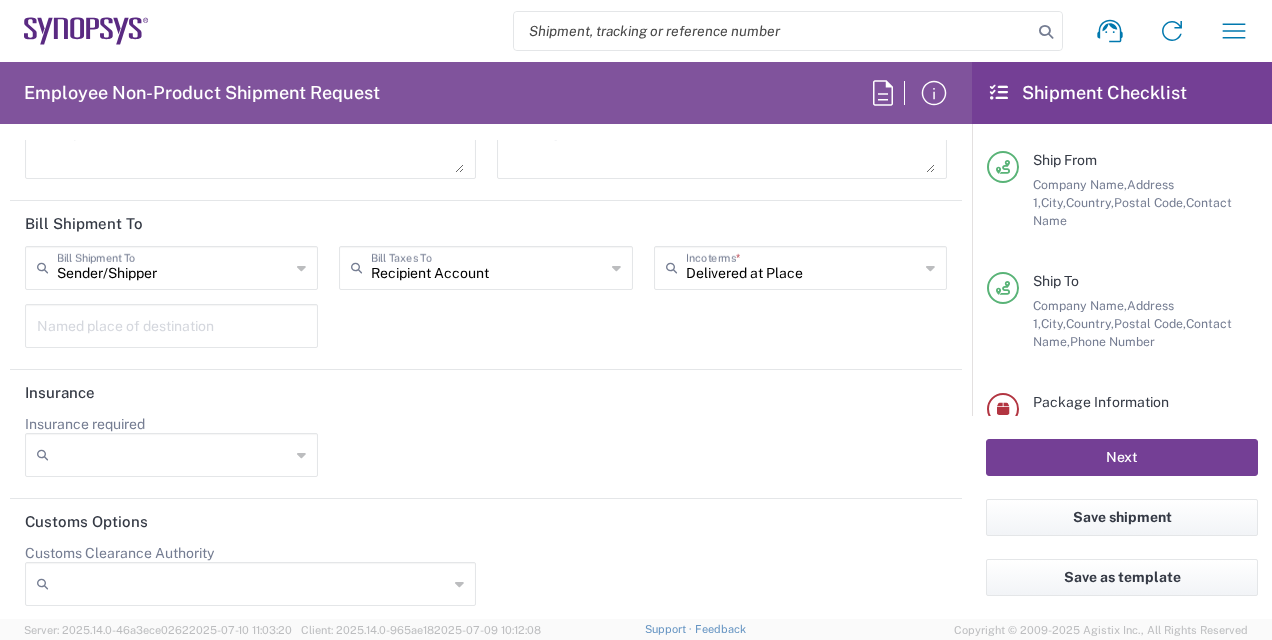 scroll, scrollTop: 280, scrollLeft: 0, axis: vertical 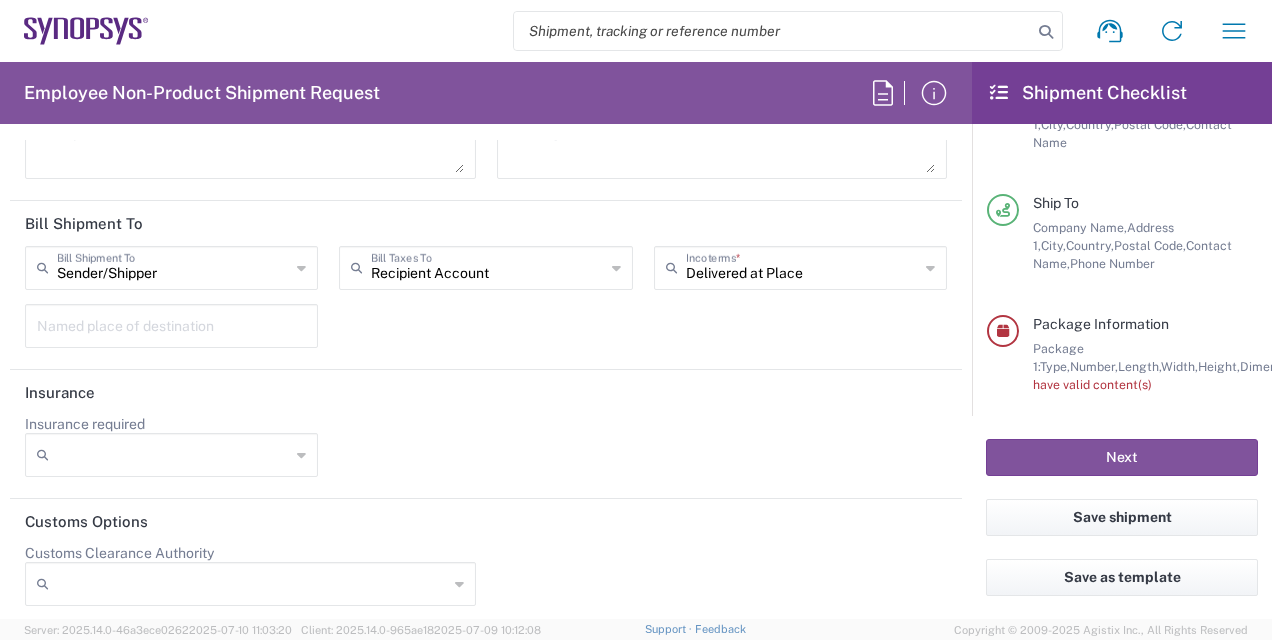 click on "Should have valid content(s)" 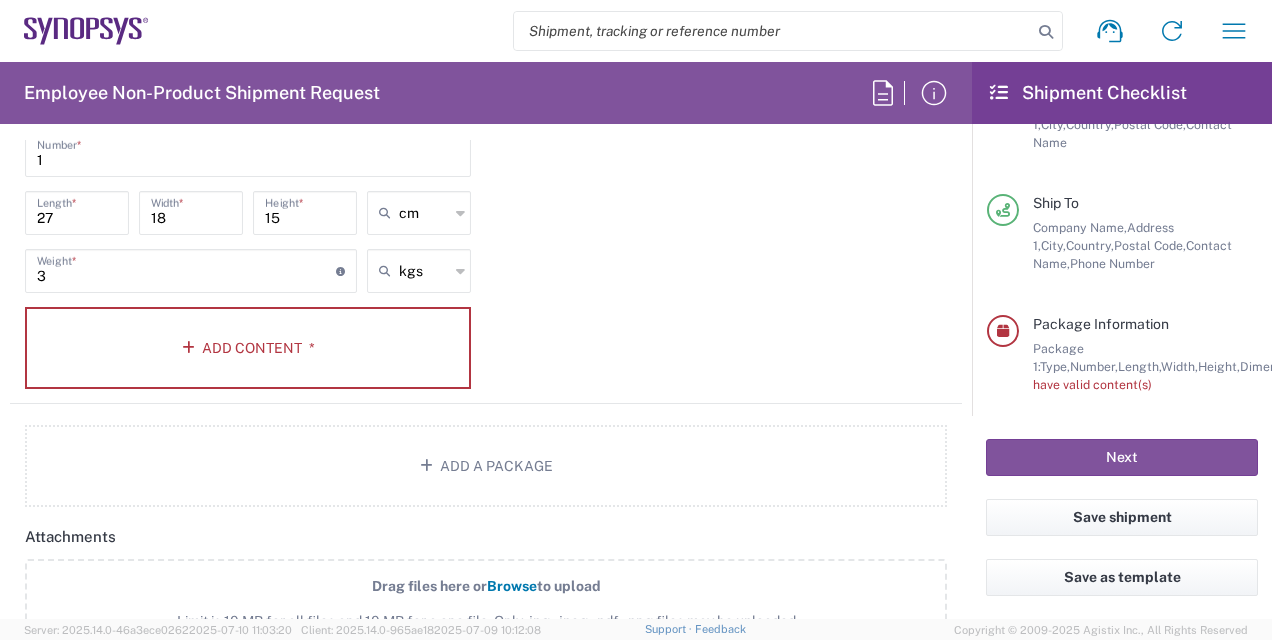 scroll, scrollTop: 1936, scrollLeft: 0, axis: vertical 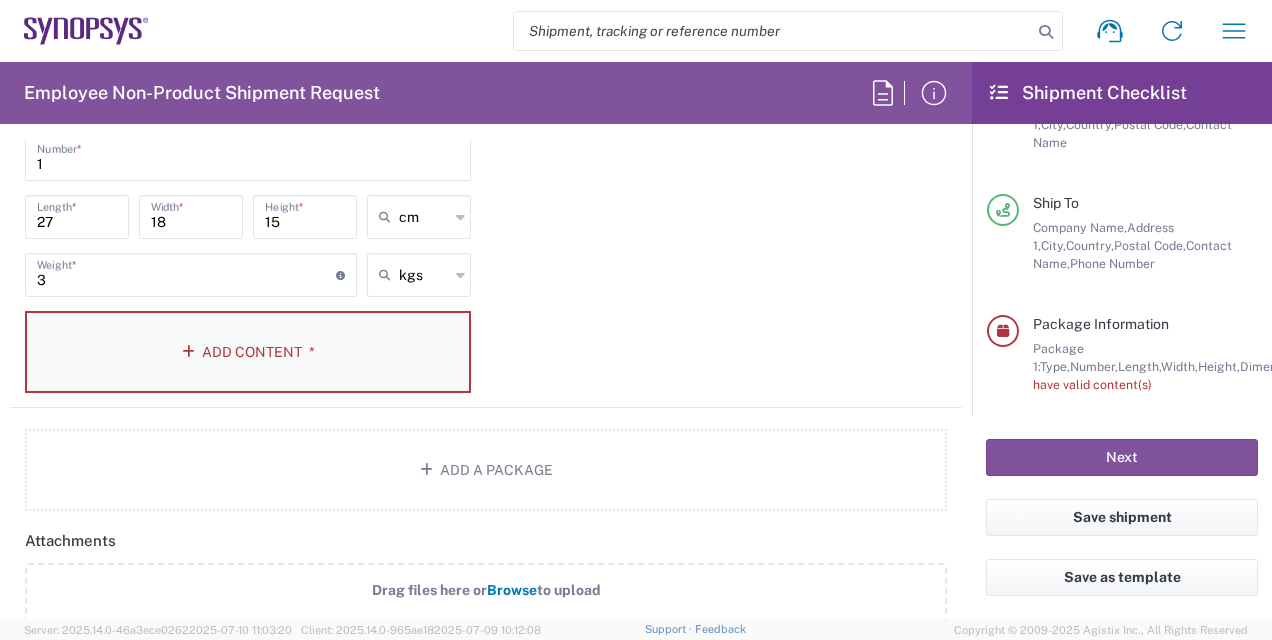 click on "Add Content *" 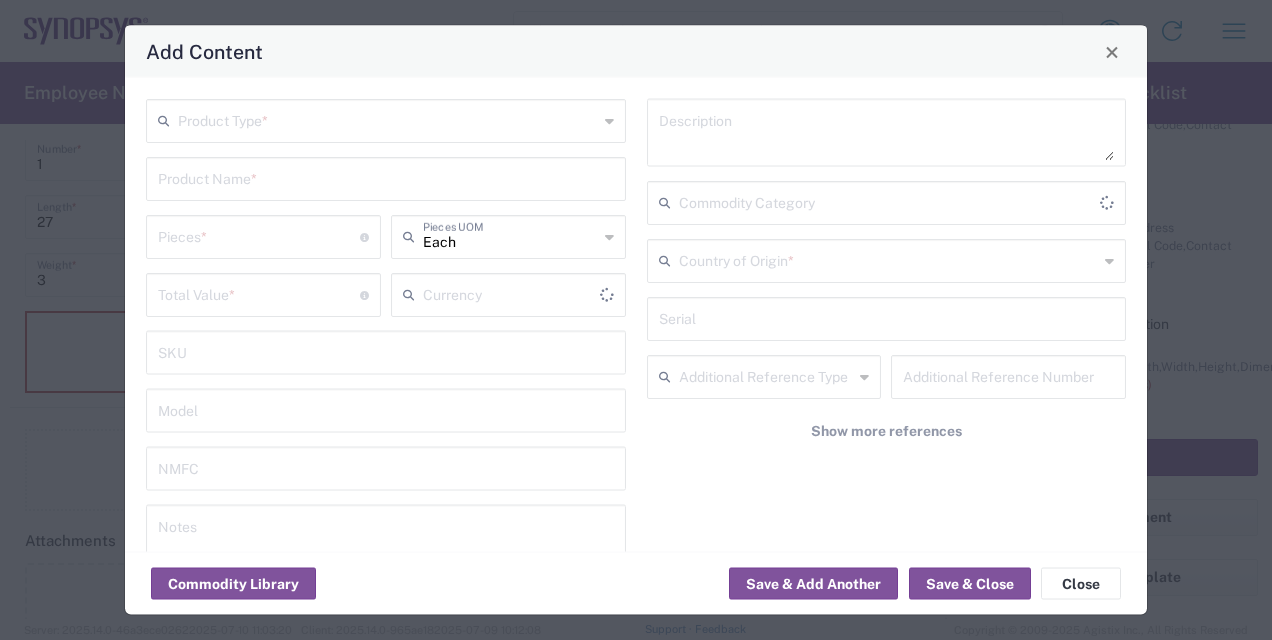 type on "US Dollar" 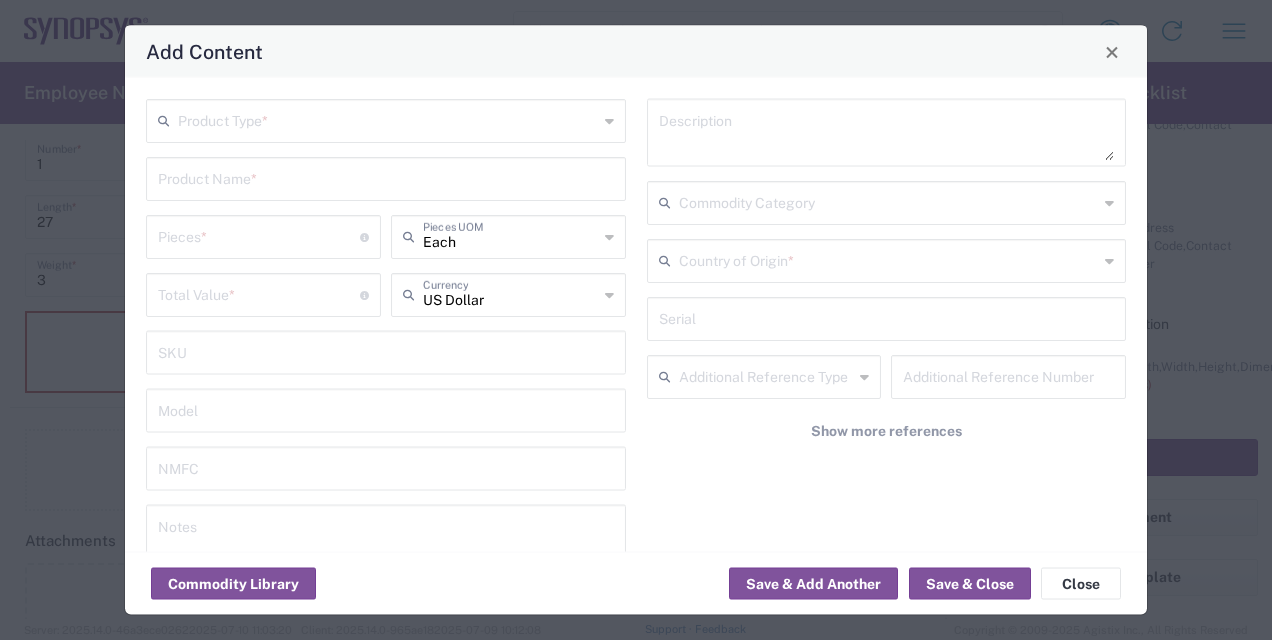 click on "Product Type  *" 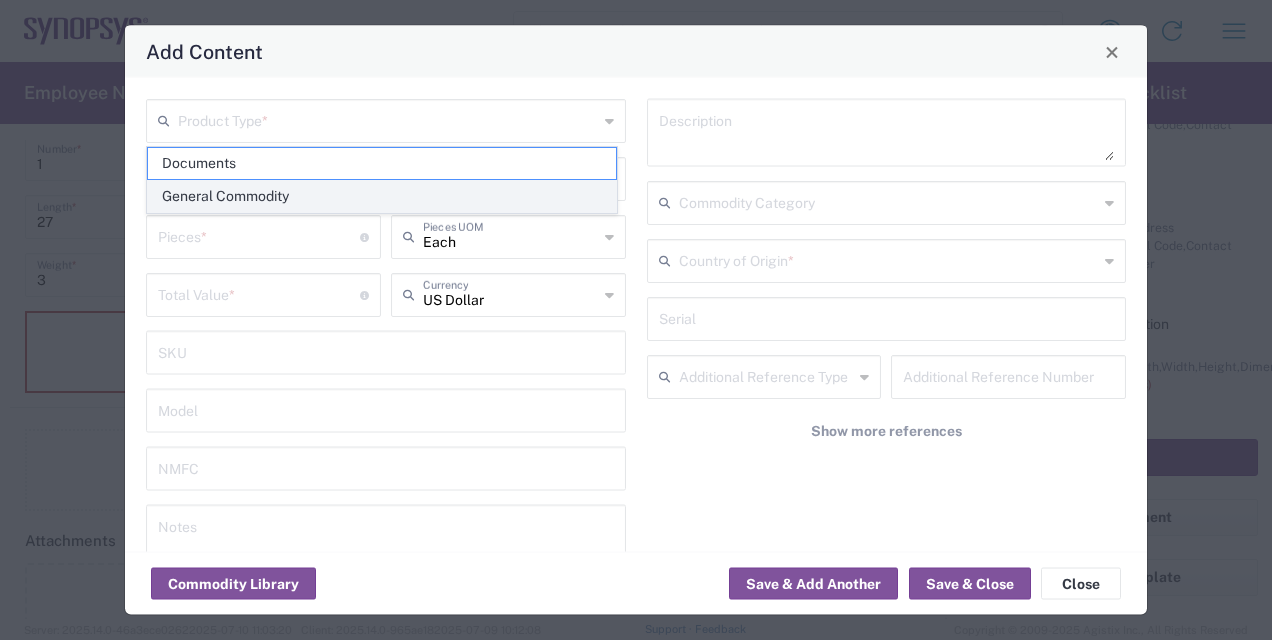 click on "General Commodity" 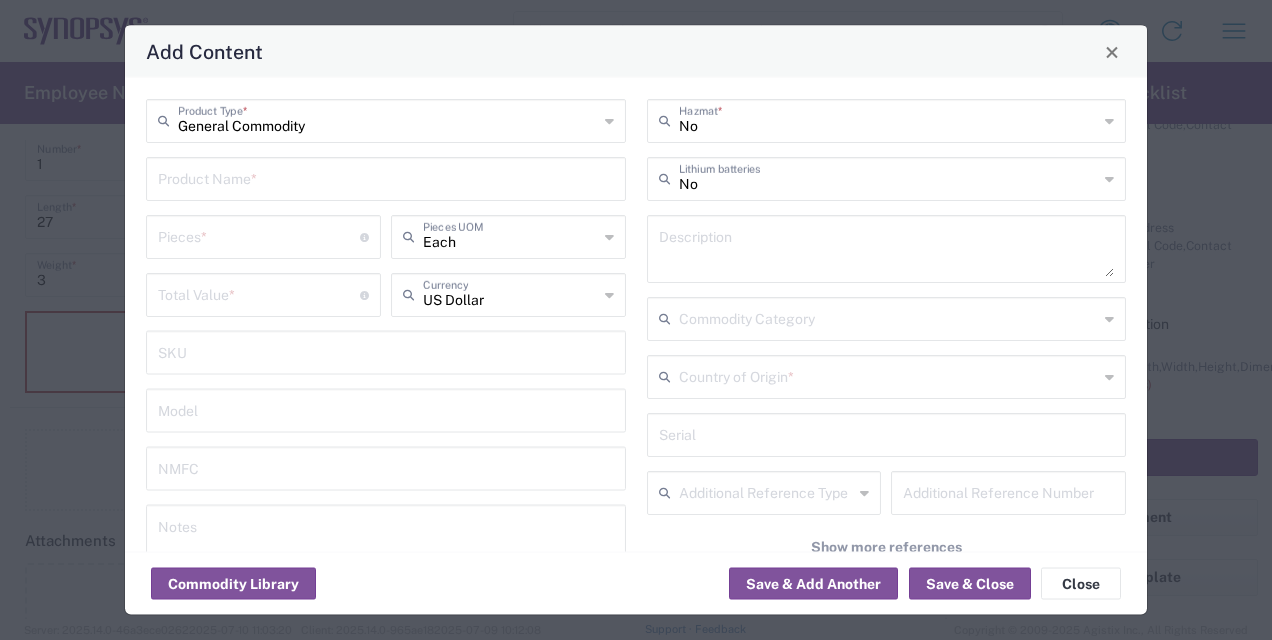 click on "Product Name  *" 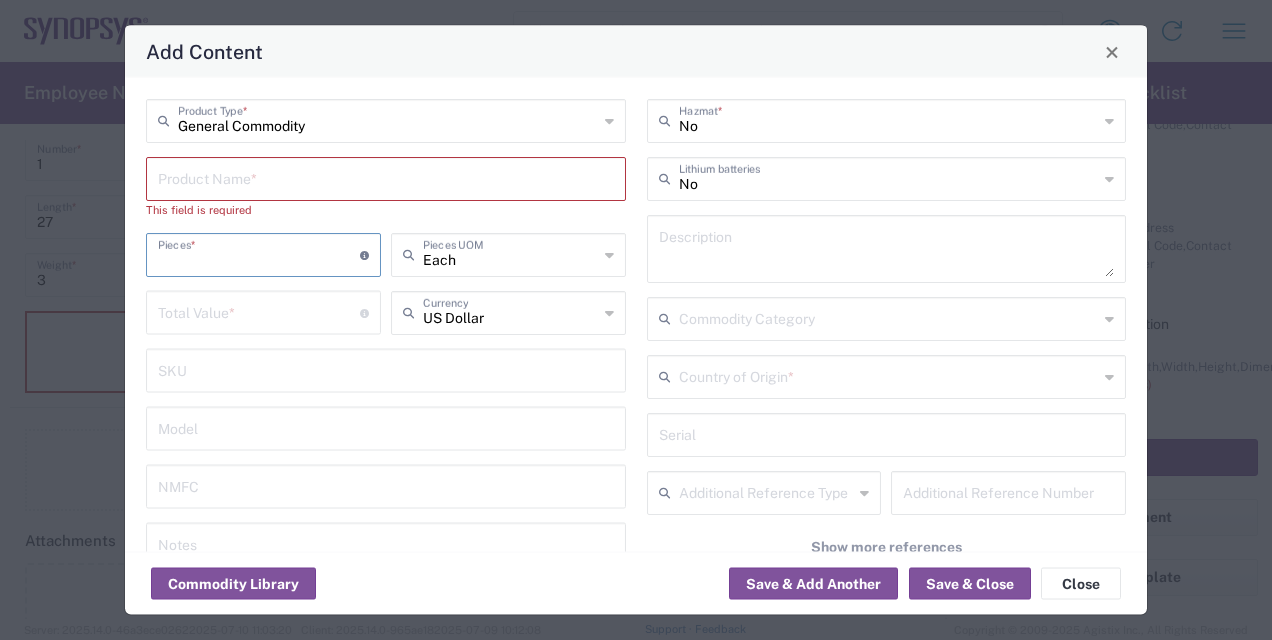 type on "General Commodity" 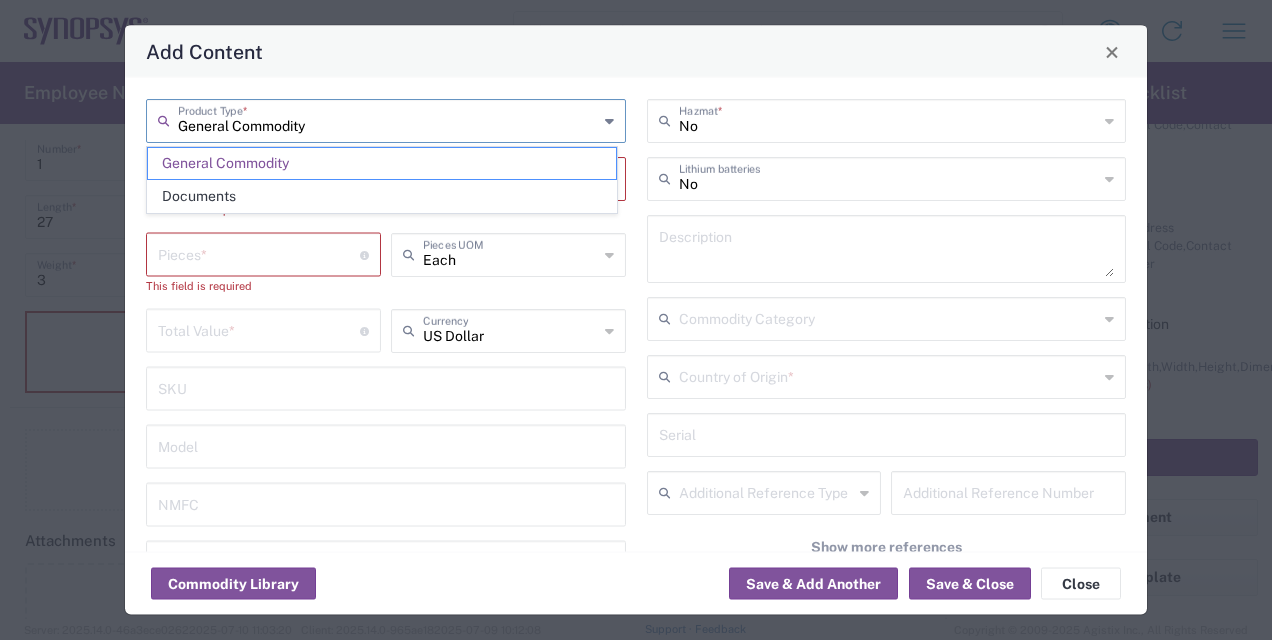 click on "General Commodity" at bounding box center (388, 119) 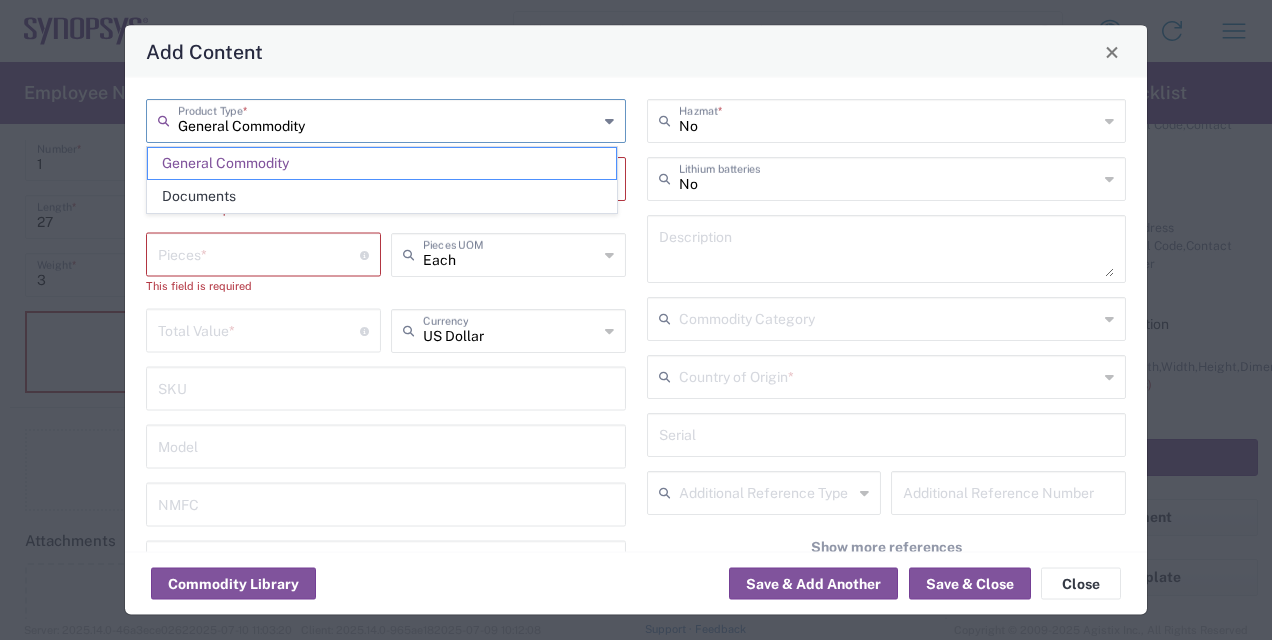 click on "Add Content" 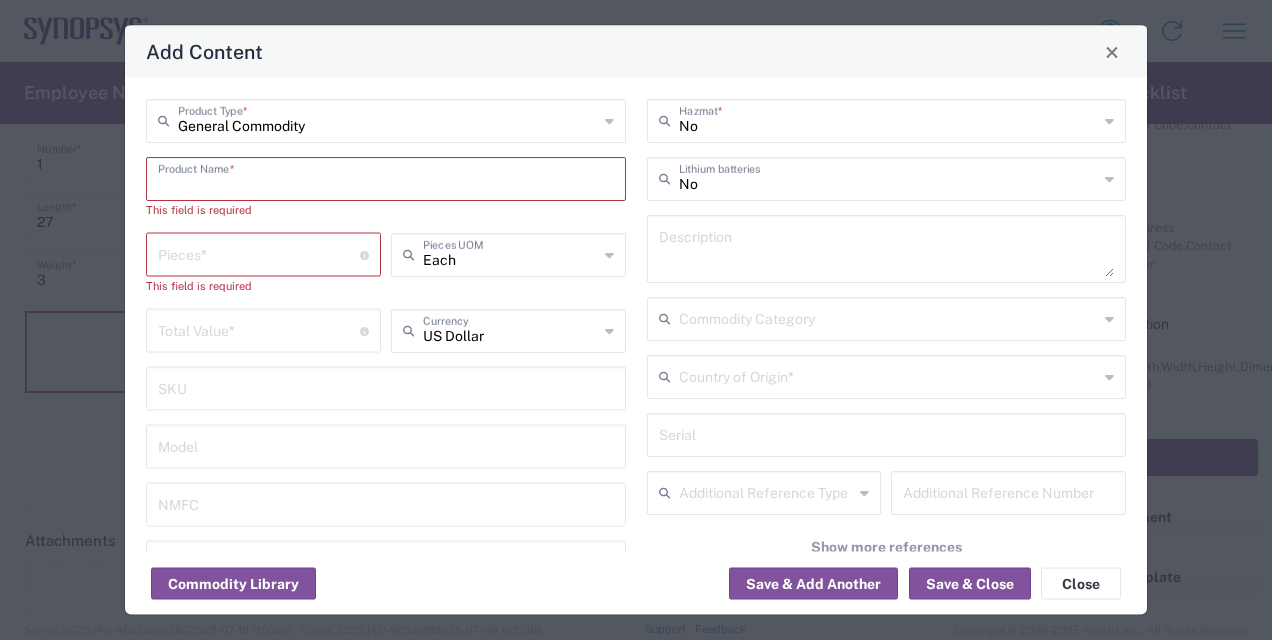 click at bounding box center [386, 177] 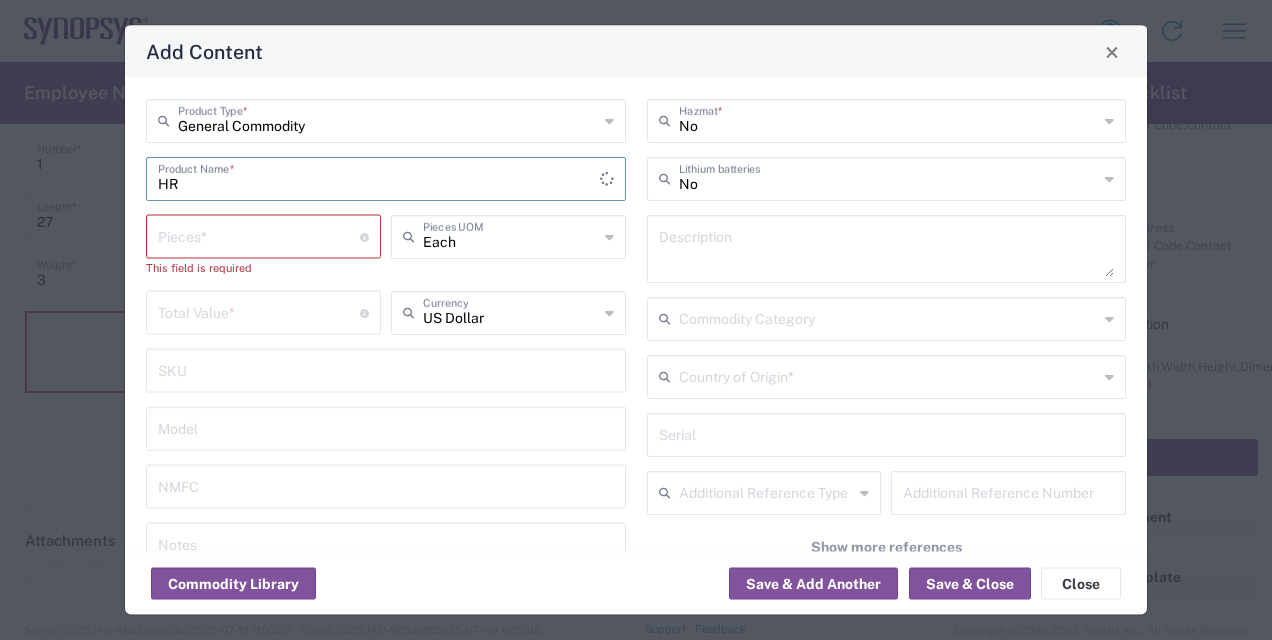 type on "H" 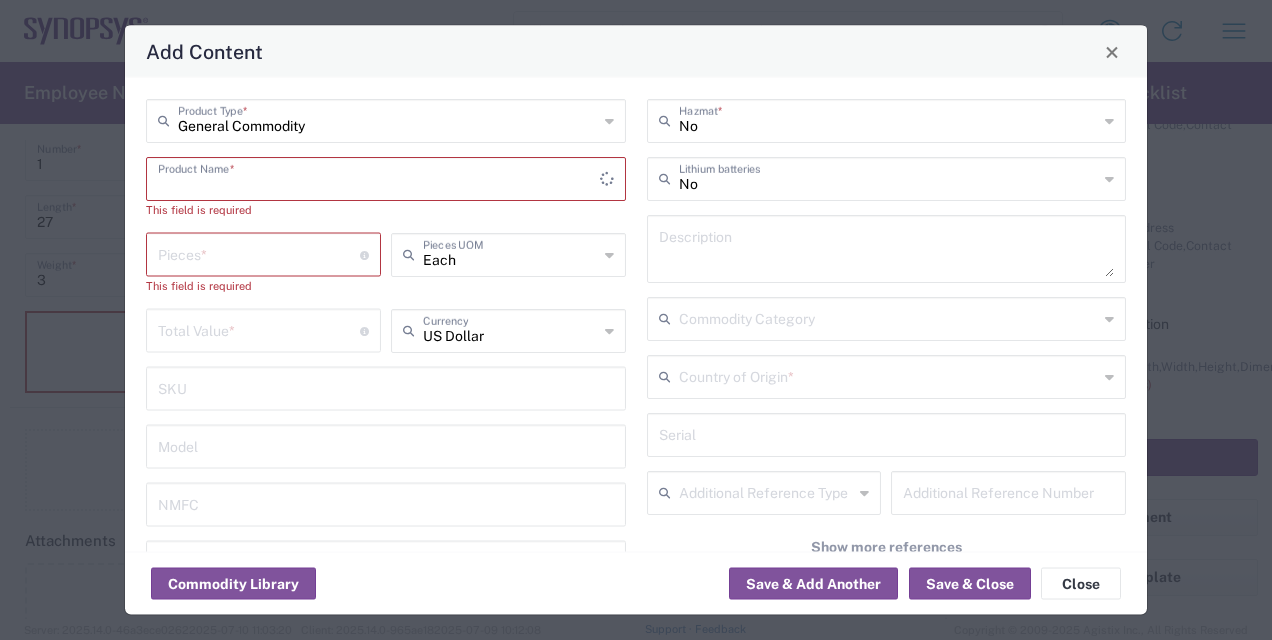 type on "f" 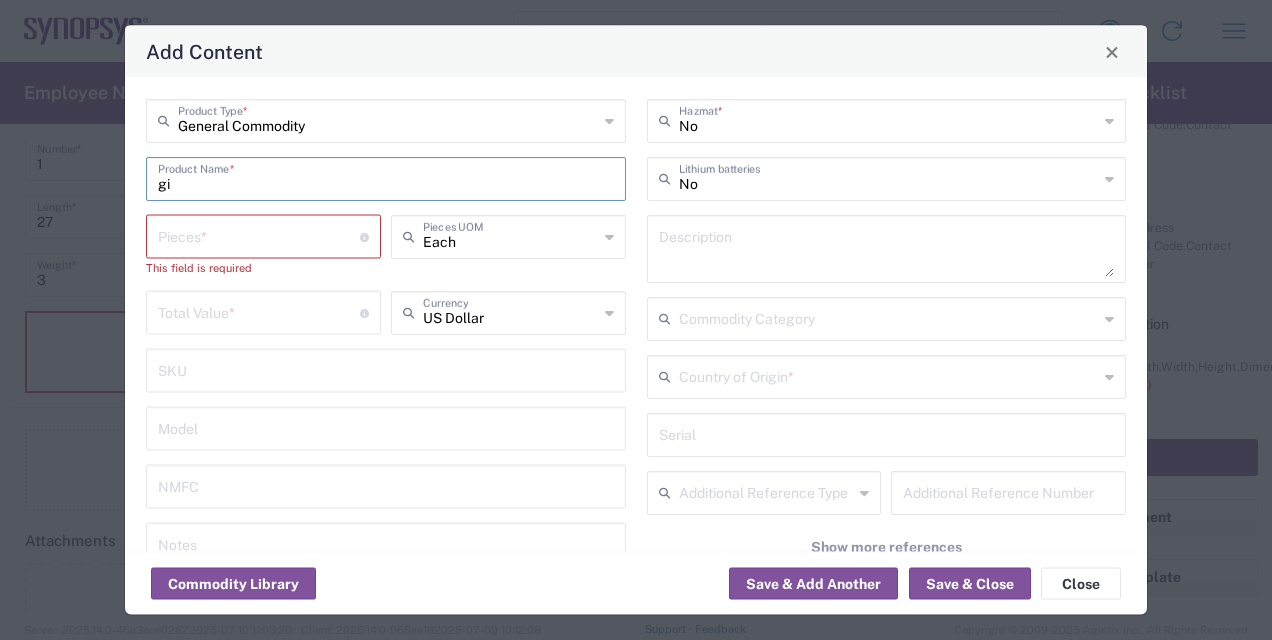 type on "g" 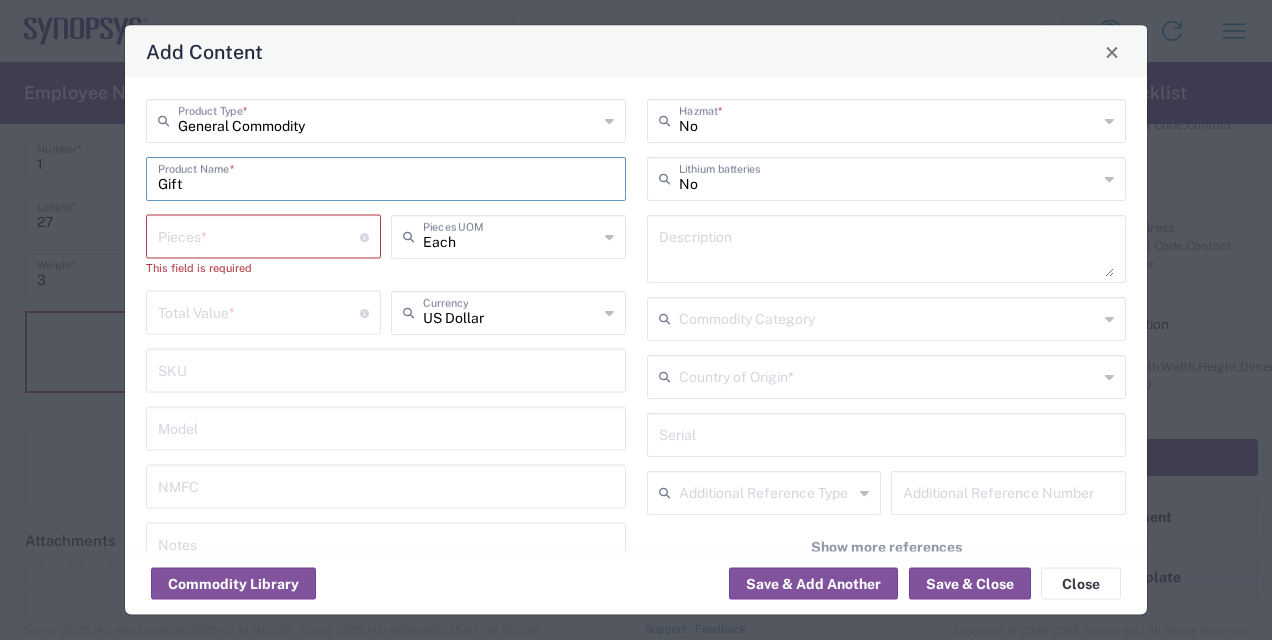 type on "Gift" 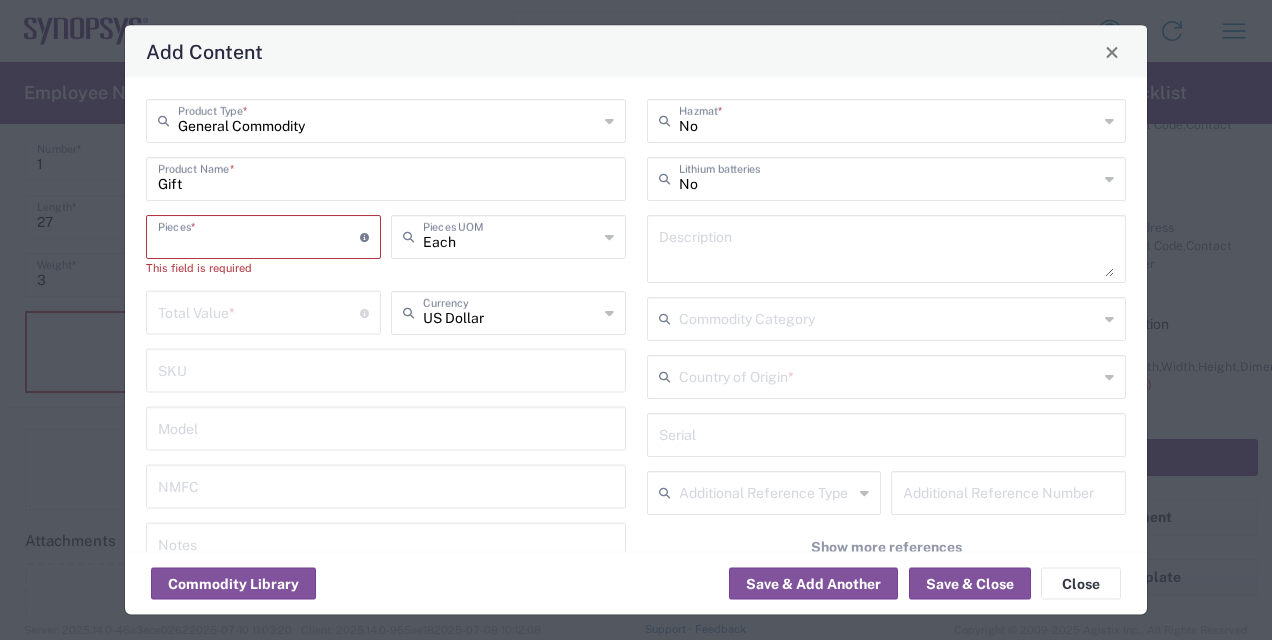 type on "2" 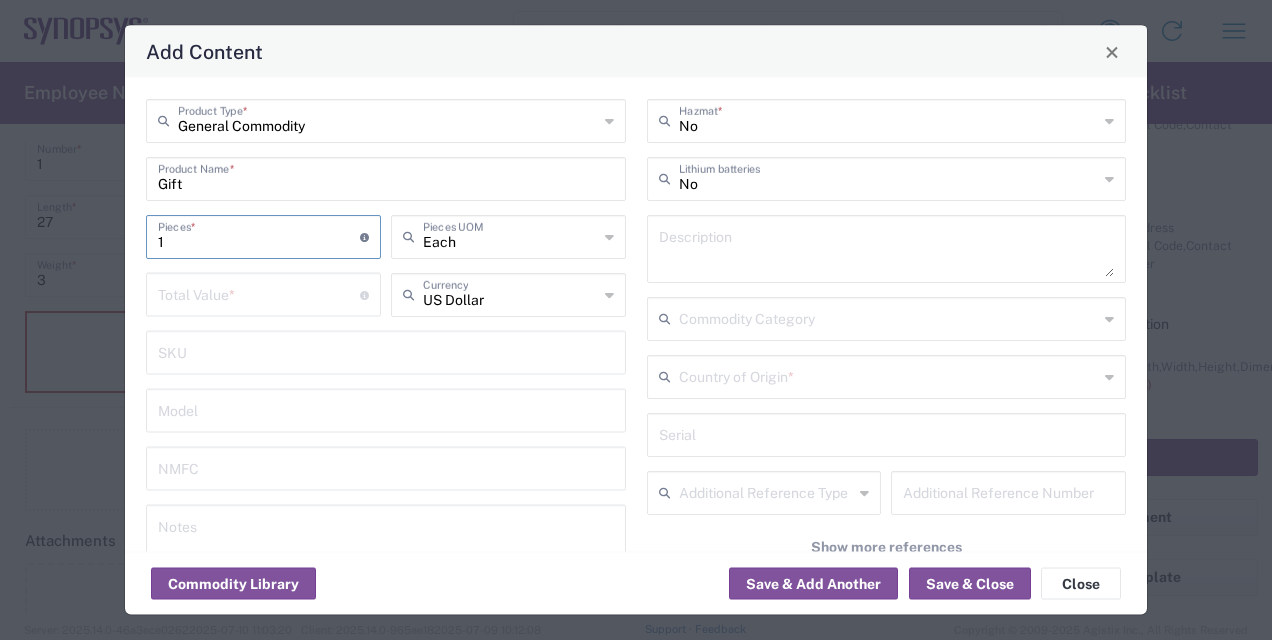 type on "1" 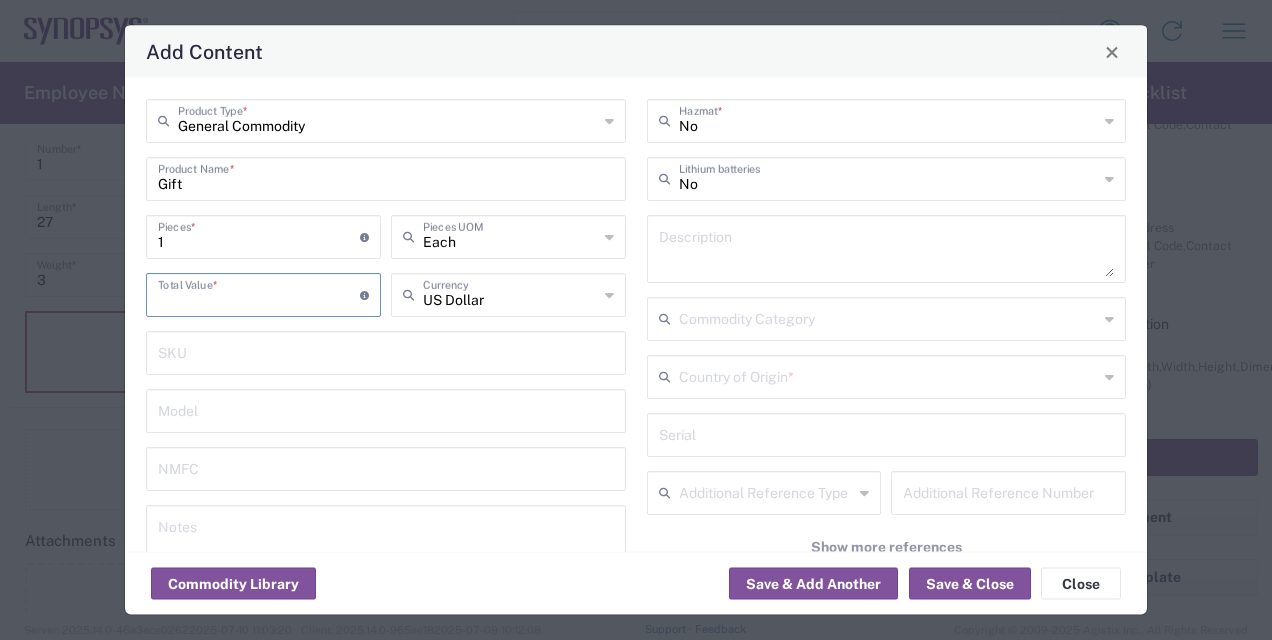 click at bounding box center [259, 293] 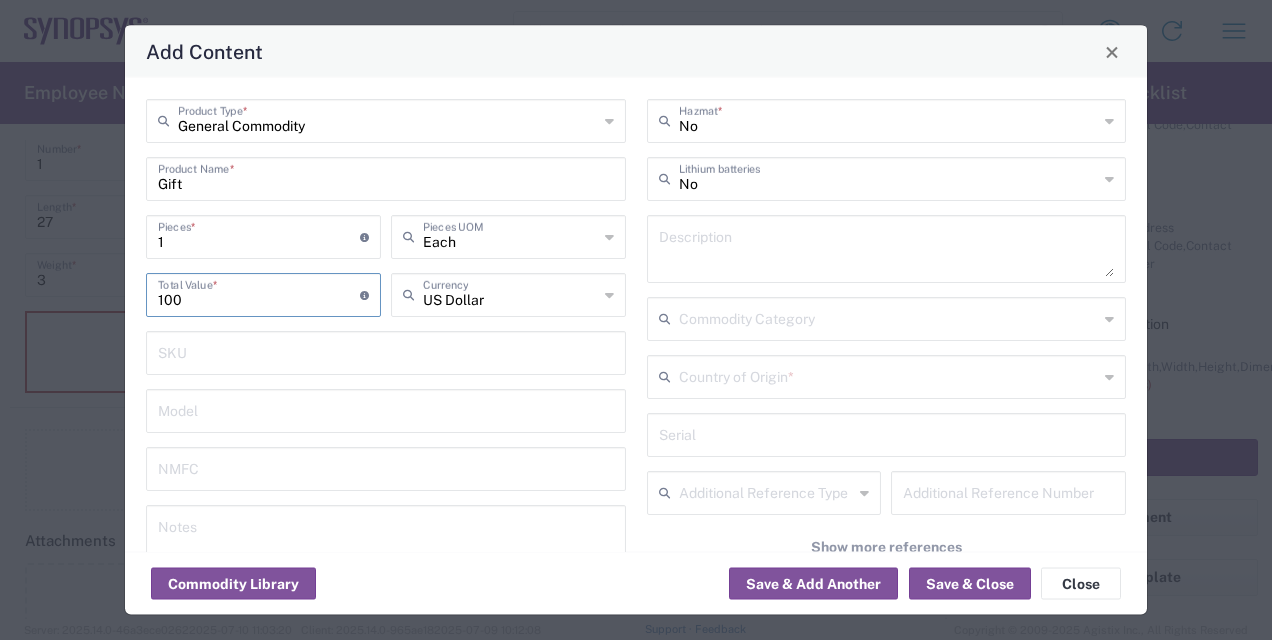 type on "100" 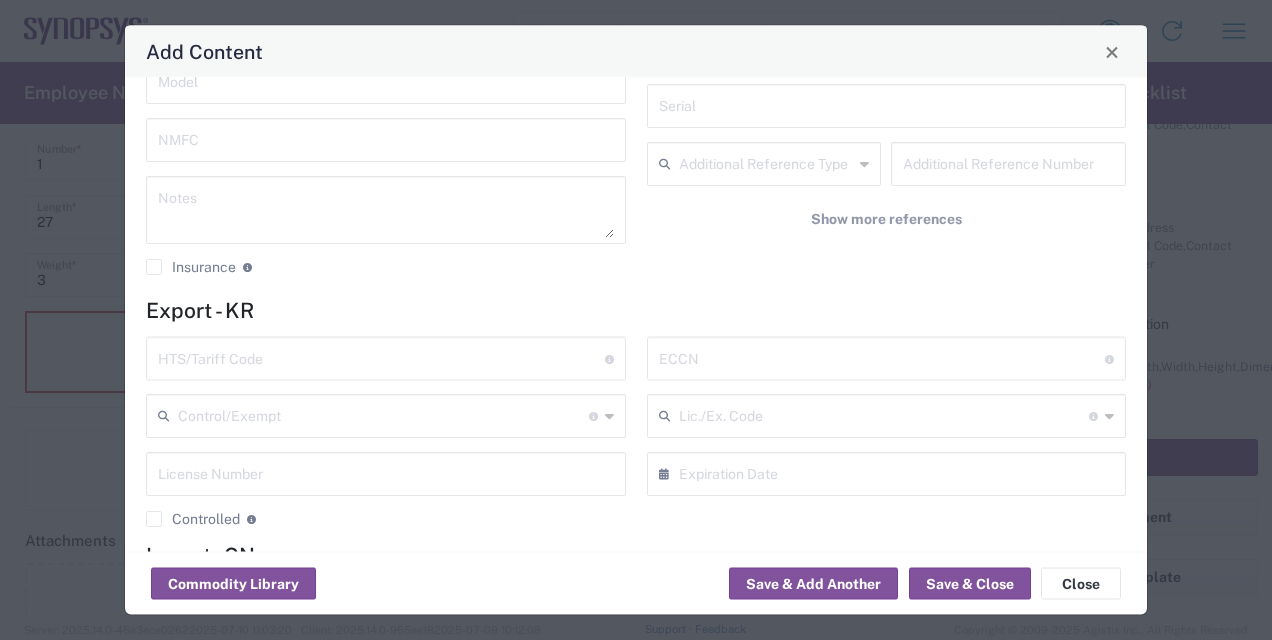 scroll, scrollTop: 466, scrollLeft: 0, axis: vertical 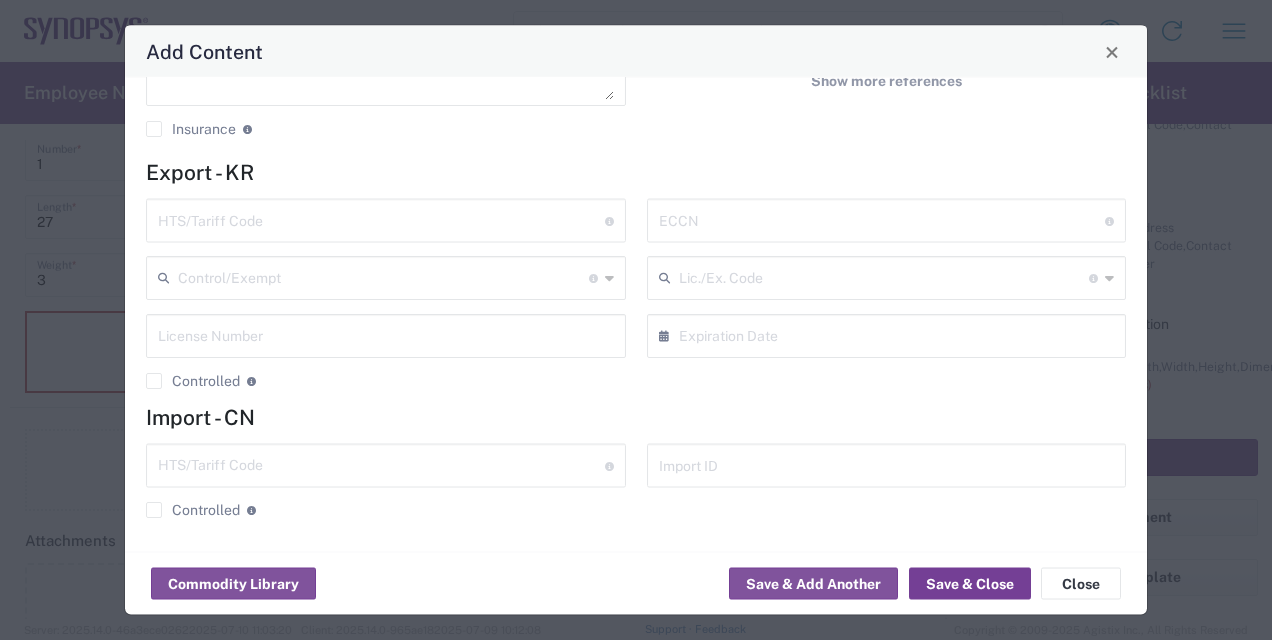 click on "Save & Close" 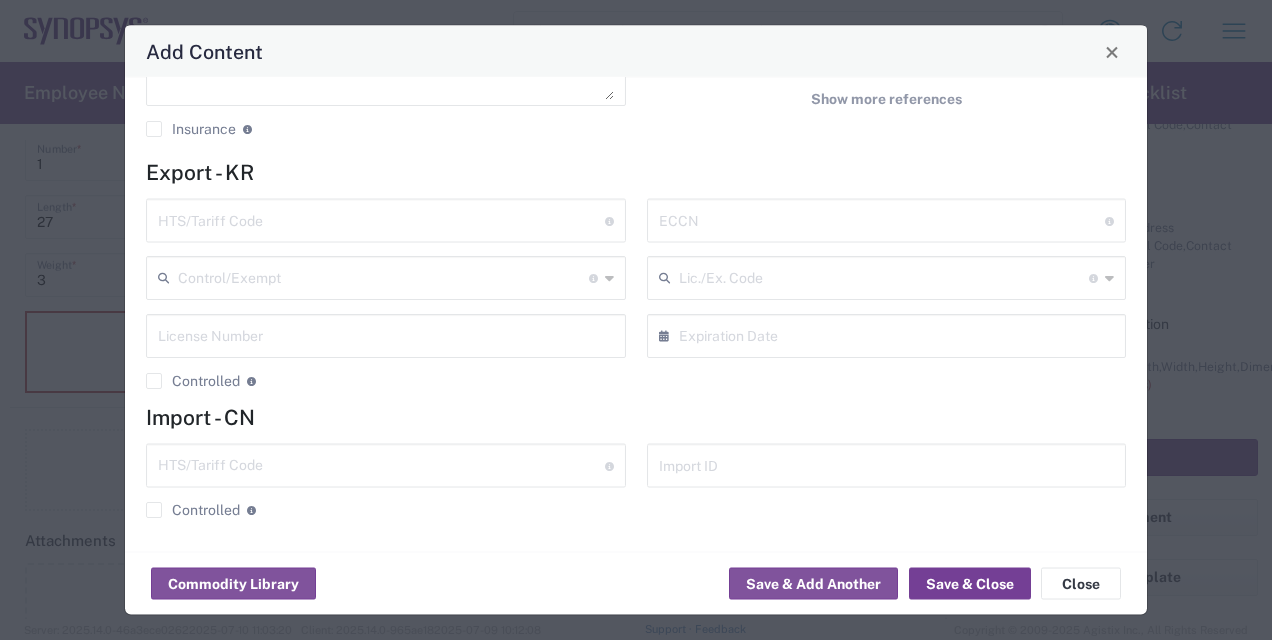 click on "Save & Close" 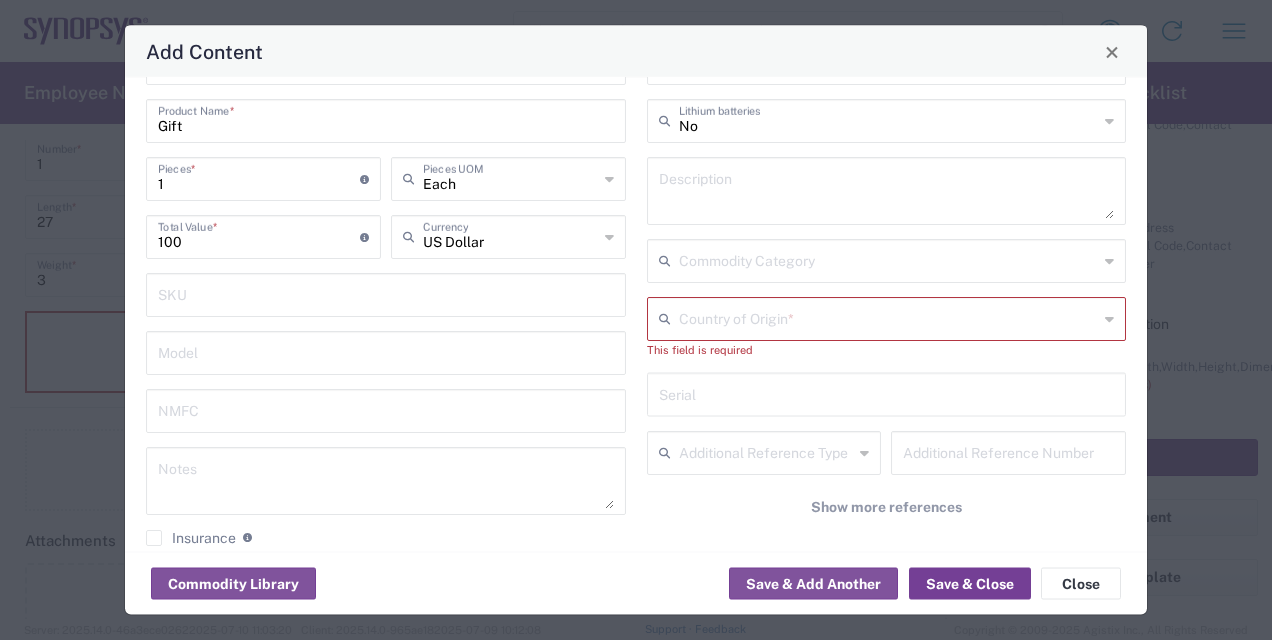 scroll, scrollTop: 0, scrollLeft: 0, axis: both 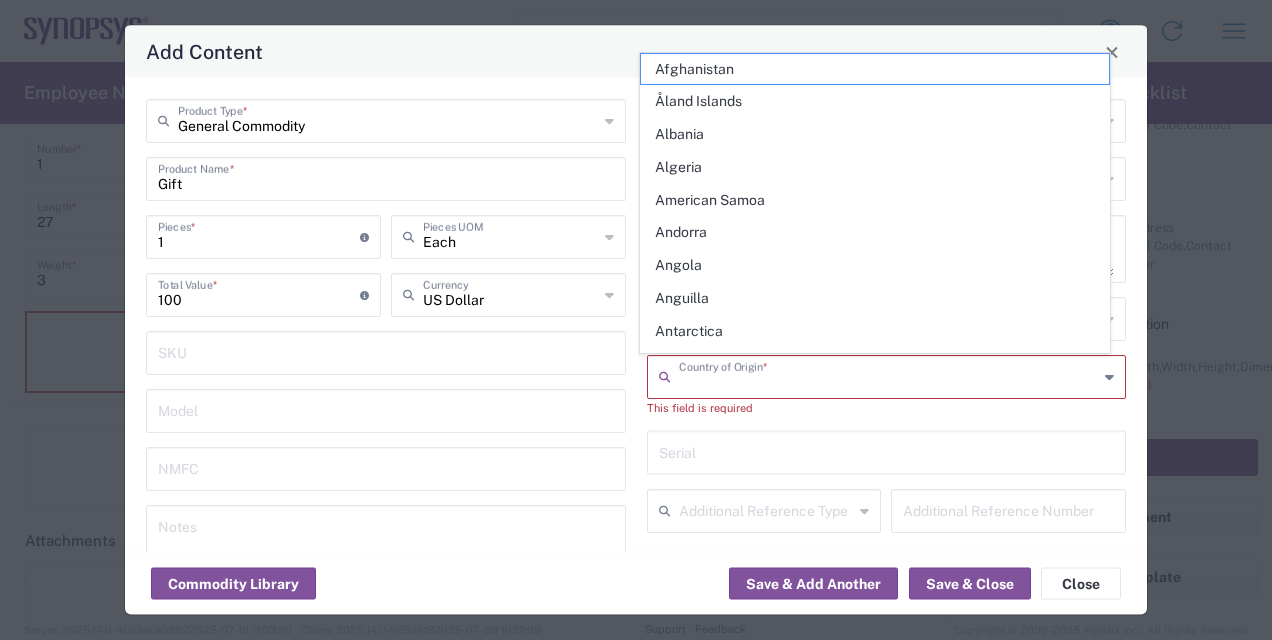 click at bounding box center [889, 375] 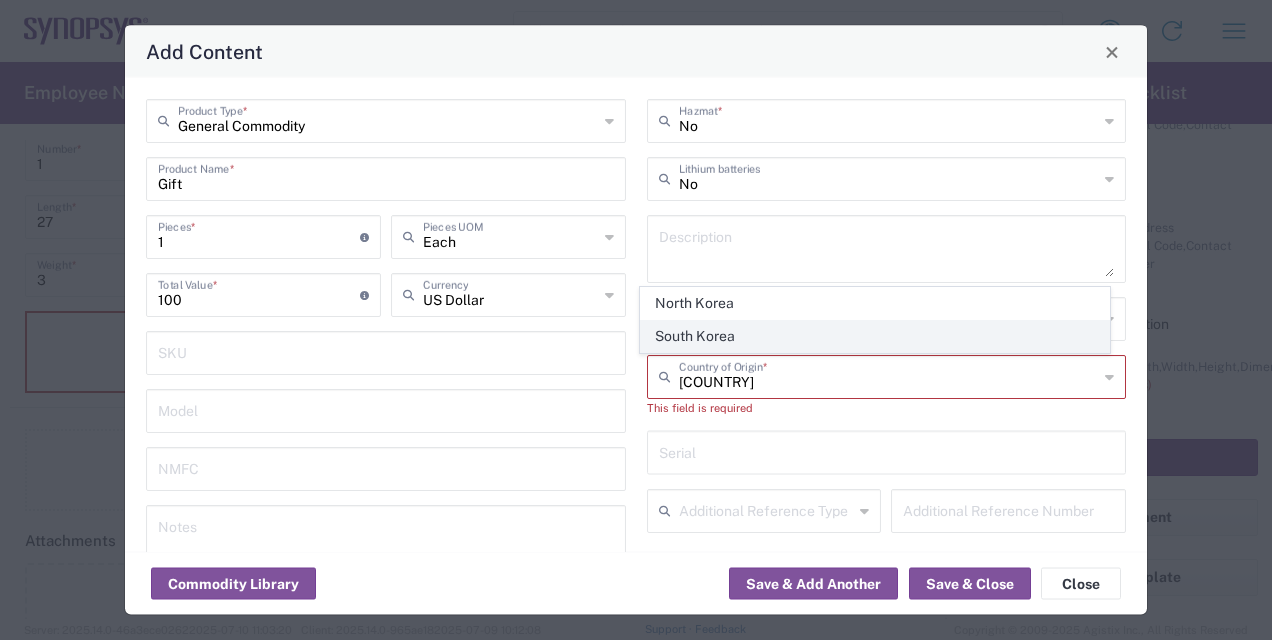 click on "South Korea" 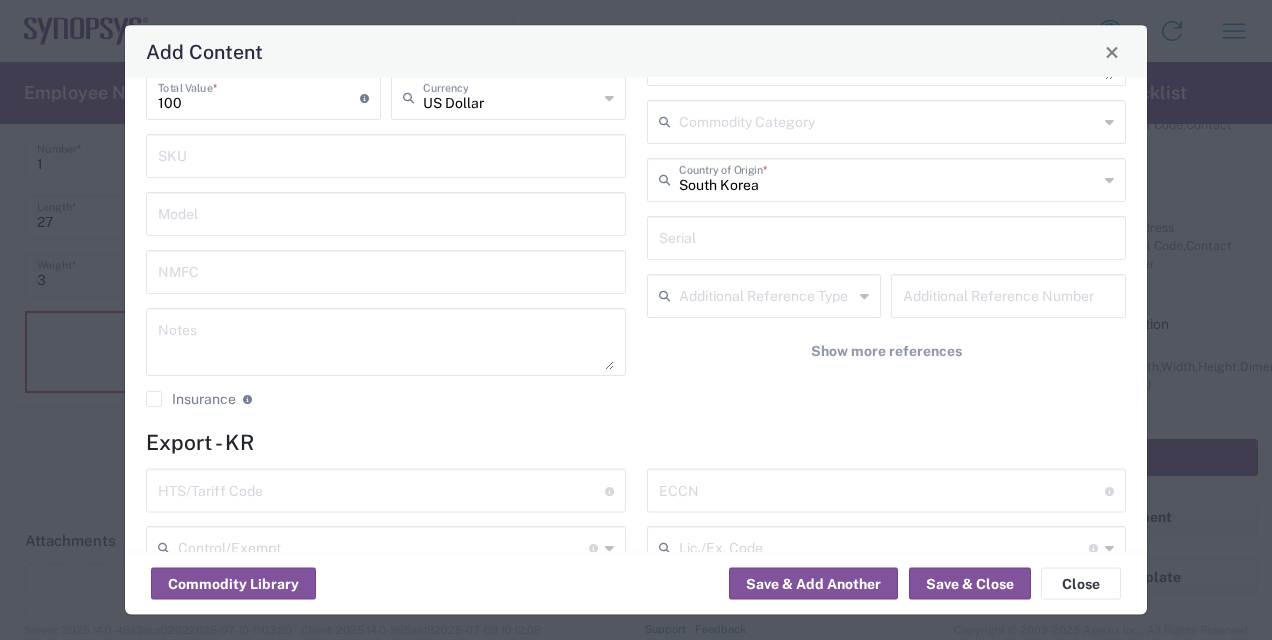 scroll, scrollTop: 200, scrollLeft: 0, axis: vertical 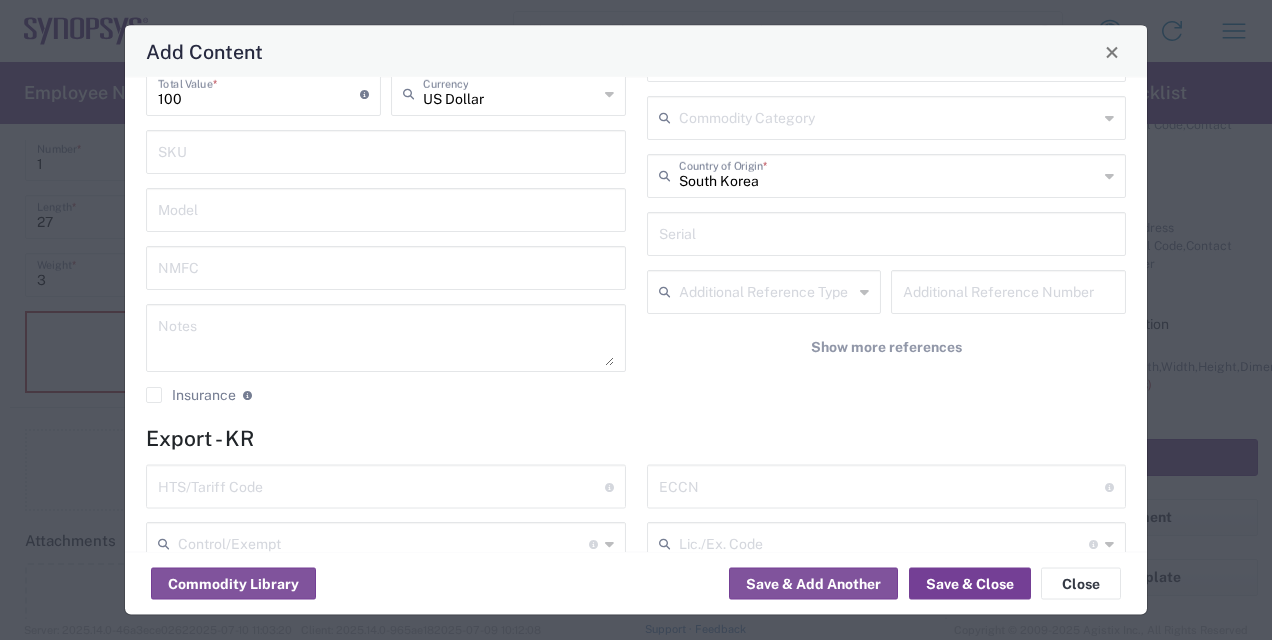 click on "Save & Close" 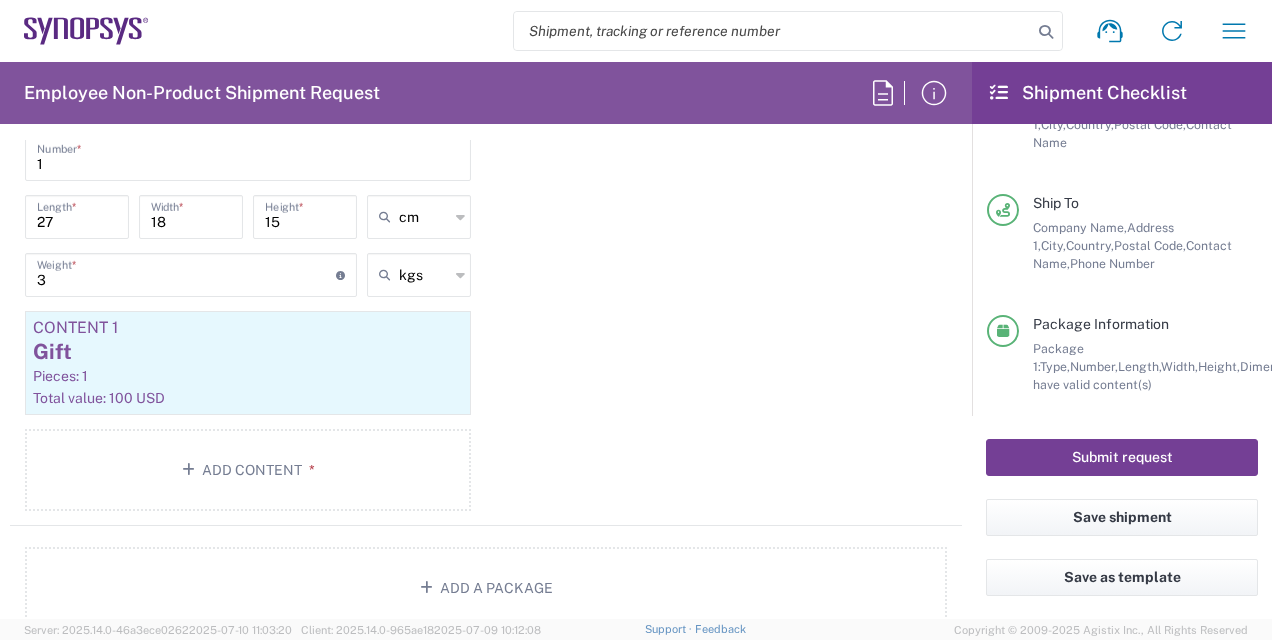 click on "Submit request" 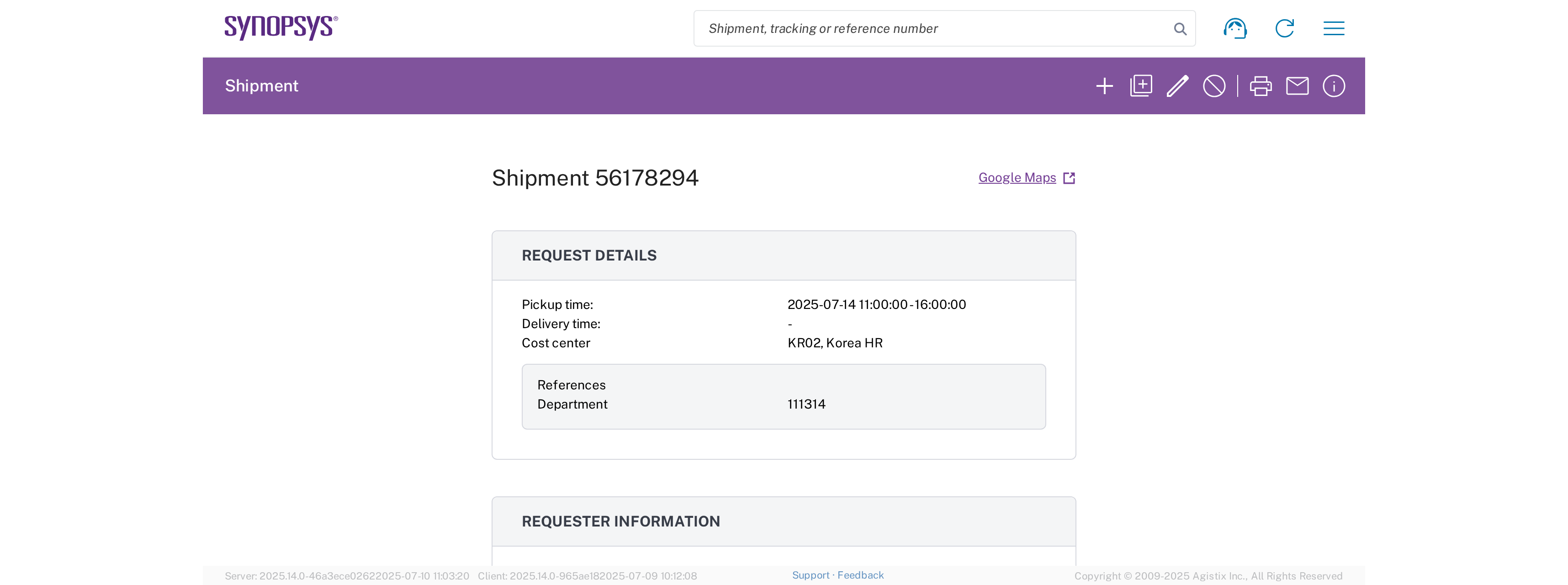 scroll, scrollTop: 0, scrollLeft: 0, axis: both 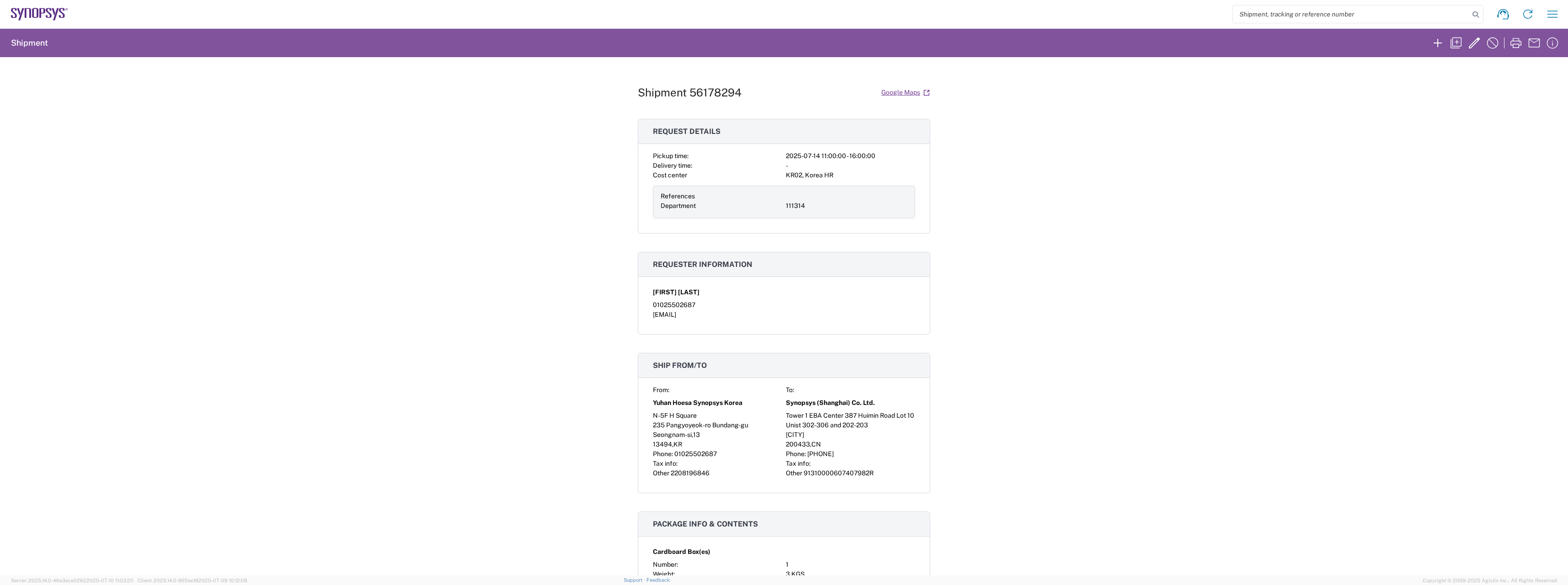 click on "Shipment 56178294  Google Maps
Request details Pickup time: 2025-07-14 11:00:00 - 16:00:00 Delivery time: - Cost center KR02, Korea HR References Department 111314 Requester information [FIRST] [LAST] [PHONE] [EMAIL] Ship from/to From: To: Yuhan Hoesa Synopsys Korea Synopsys (Shanghai) Co. Ltd. N-5F H Square Tower 1 EBA Center 387 Huimin Road Lot 10 235 Pangyoyeok-ro Bundang-gu Unist 302-306 and 202-203 Seongnam-si ,  13 Shanghai 13494 ,  KR 200433 ,  CN Phone:   [PHONE] Phone:   86-21-3587-4500 Tax info: Tax info: Other   2208196846 Other   91310000607407982R Package info & contents Cardboard Box(es) Number: 1 Weight: 3 KGS Dimensions: 27 x 18 x 15 CM Gift Pieces: 1 EA Total value: 100 USD SKU: Country of origin: KR HTS No. / tariff code: Notes Content Notes Product <Gift> requires review. General Shipment Notes Reason For Request Notes package delivery to [CITY] Synopsys Office On Behalf Of Notes Billing information Bill shipment to: SHIP RCPN" 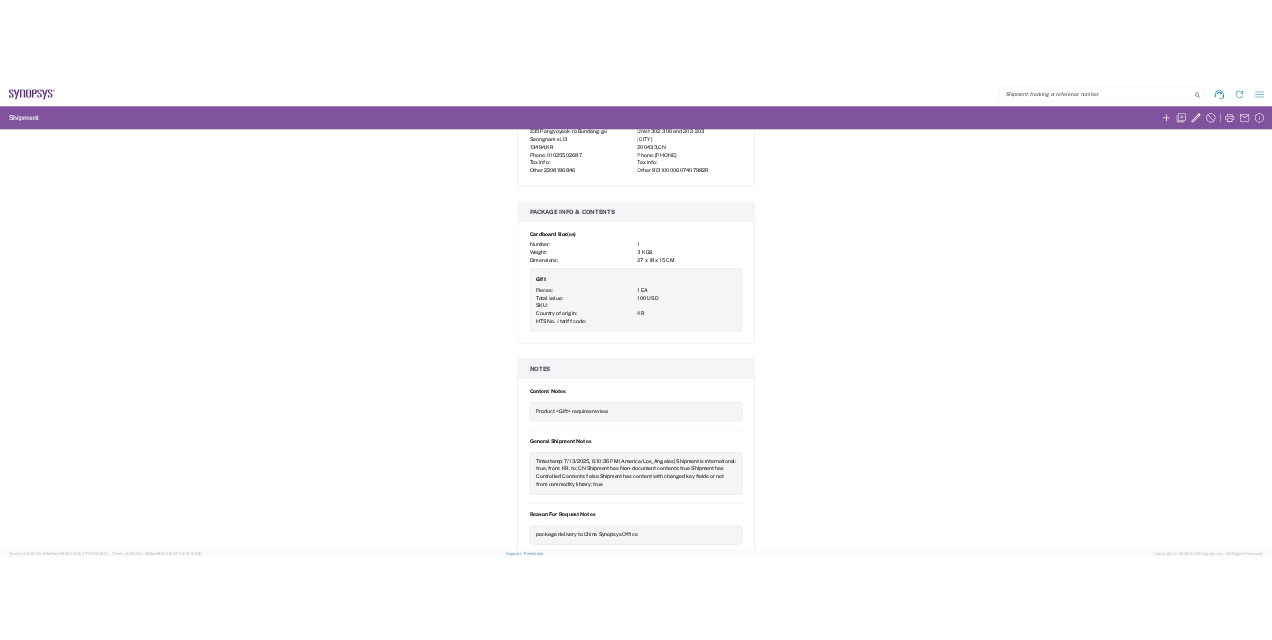 scroll, scrollTop: 800, scrollLeft: 0, axis: vertical 